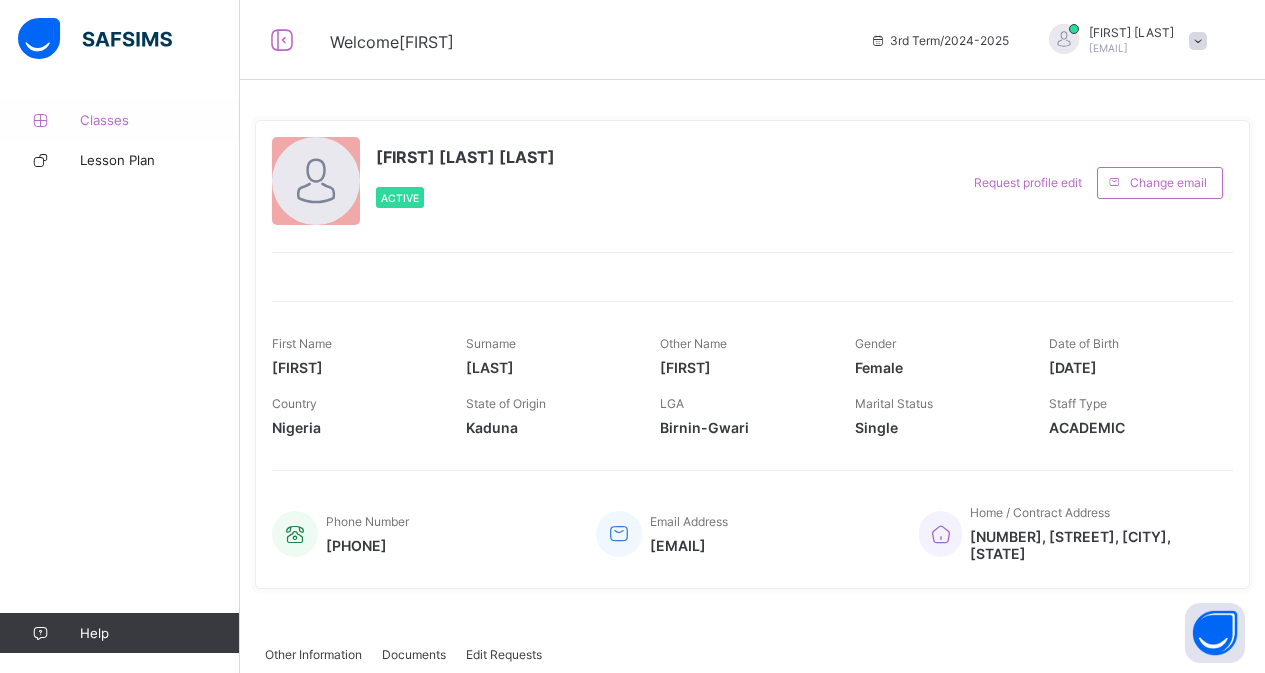 scroll, scrollTop: 0, scrollLeft: 0, axis: both 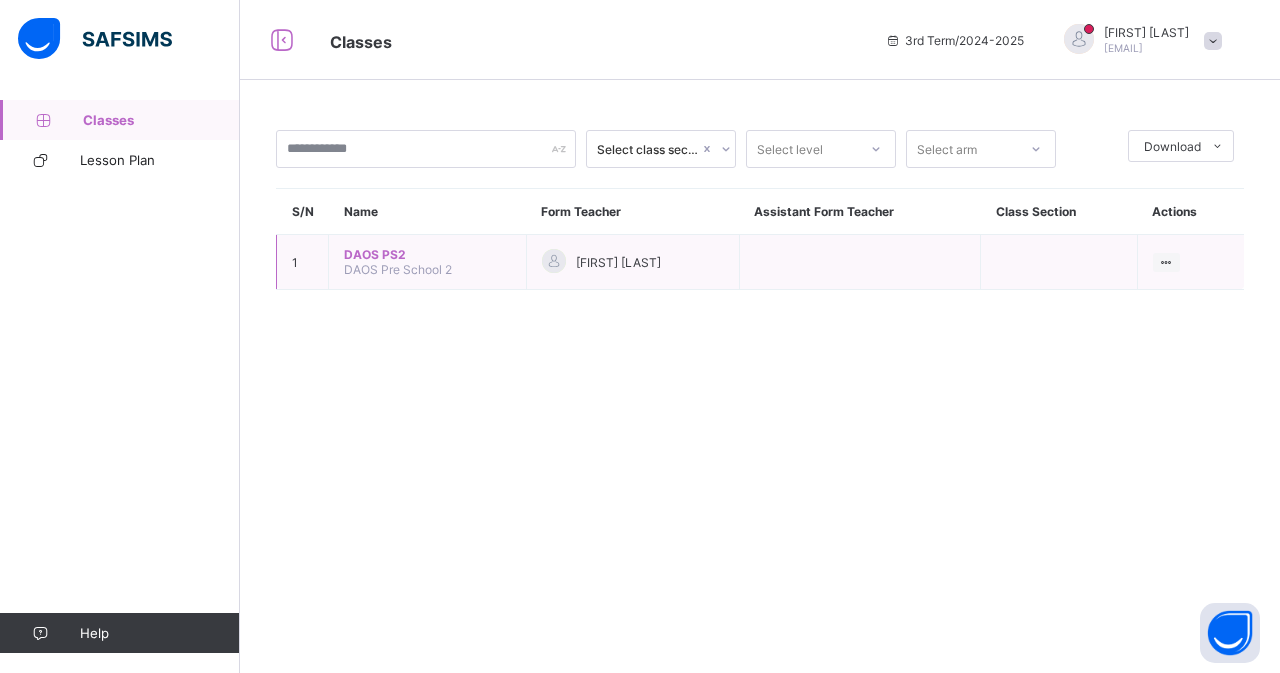 click on "DAOS Pre School 2" at bounding box center [398, 269] 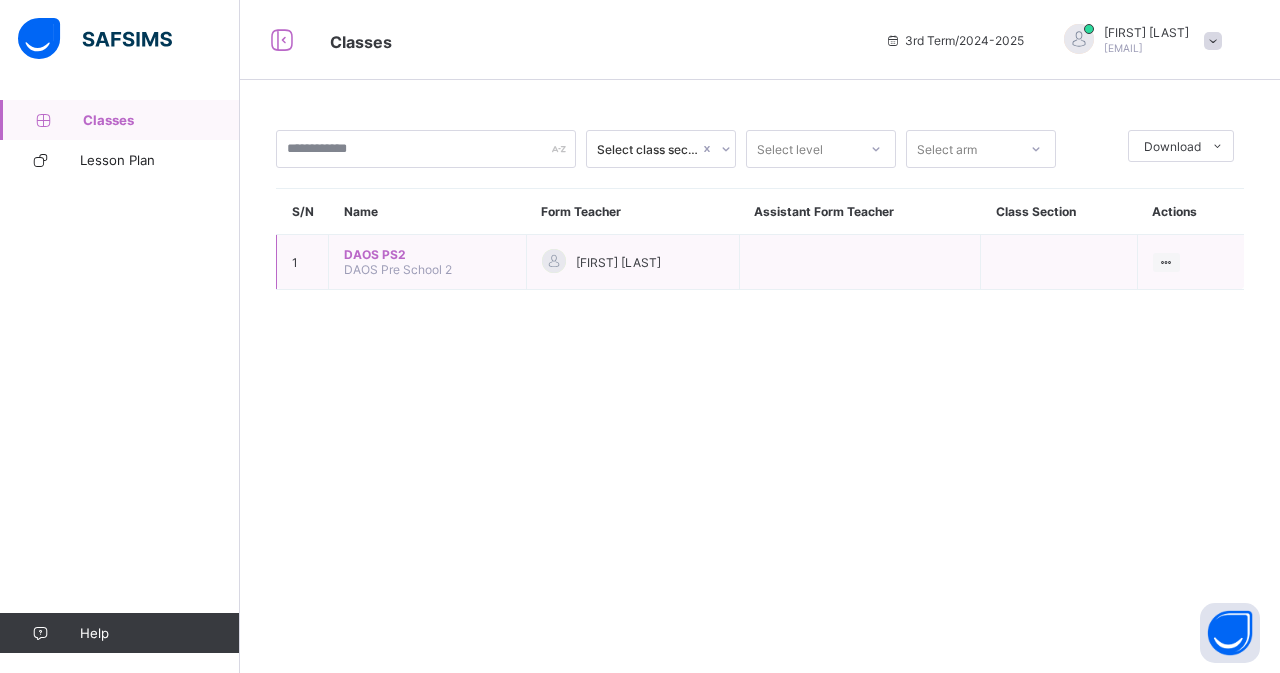 click on "DAOS Pre School 2" at bounding box center [398, 269] 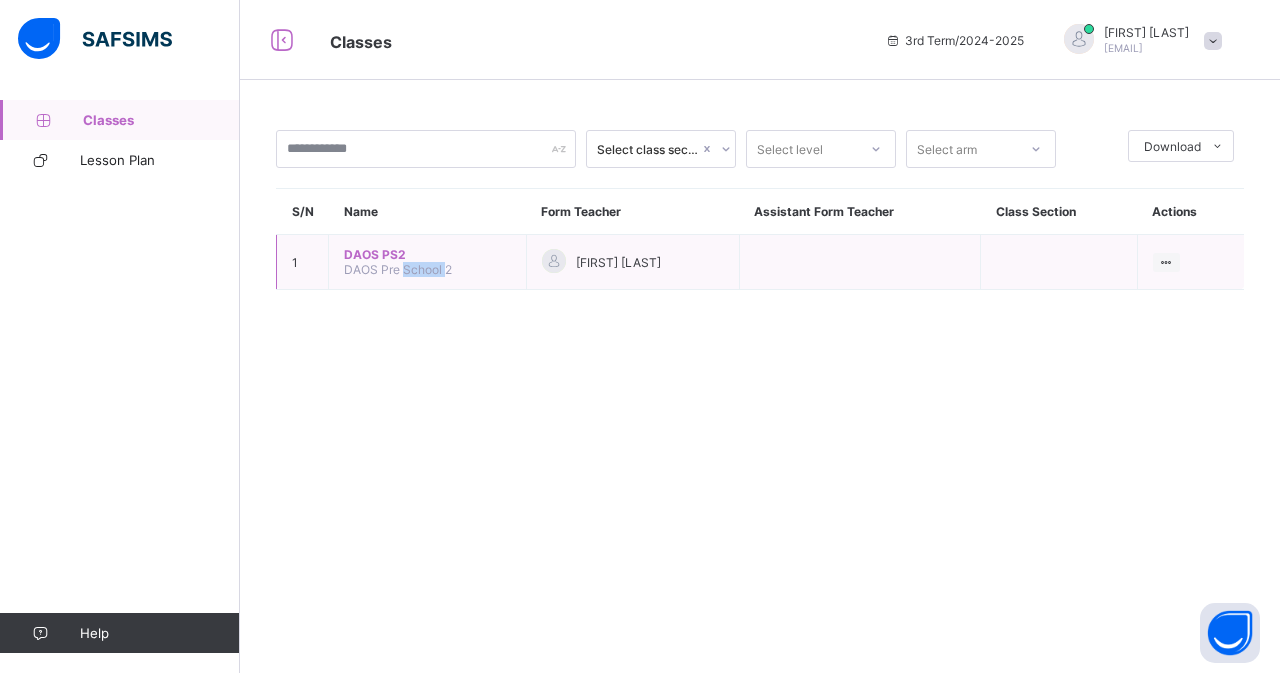 click on "DAOS Pre School 2" at bounding box center [398, 269] 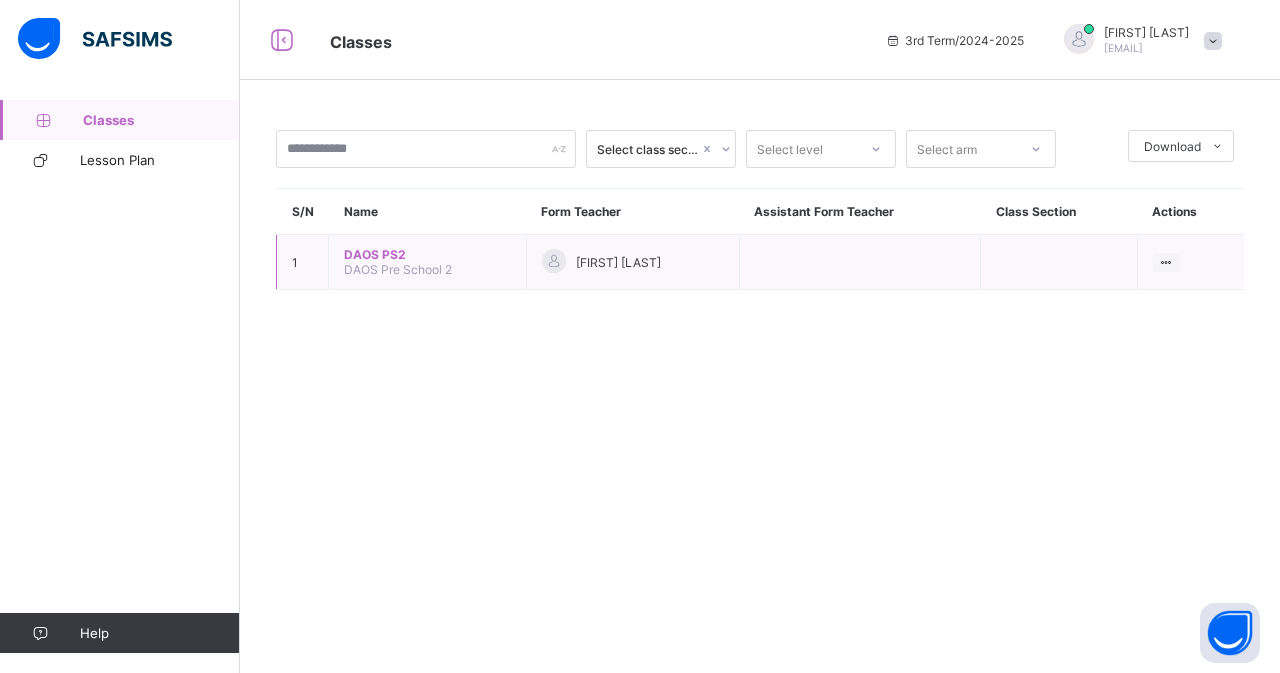 click on "DAOS PS2" at bounding box center [427, 254] 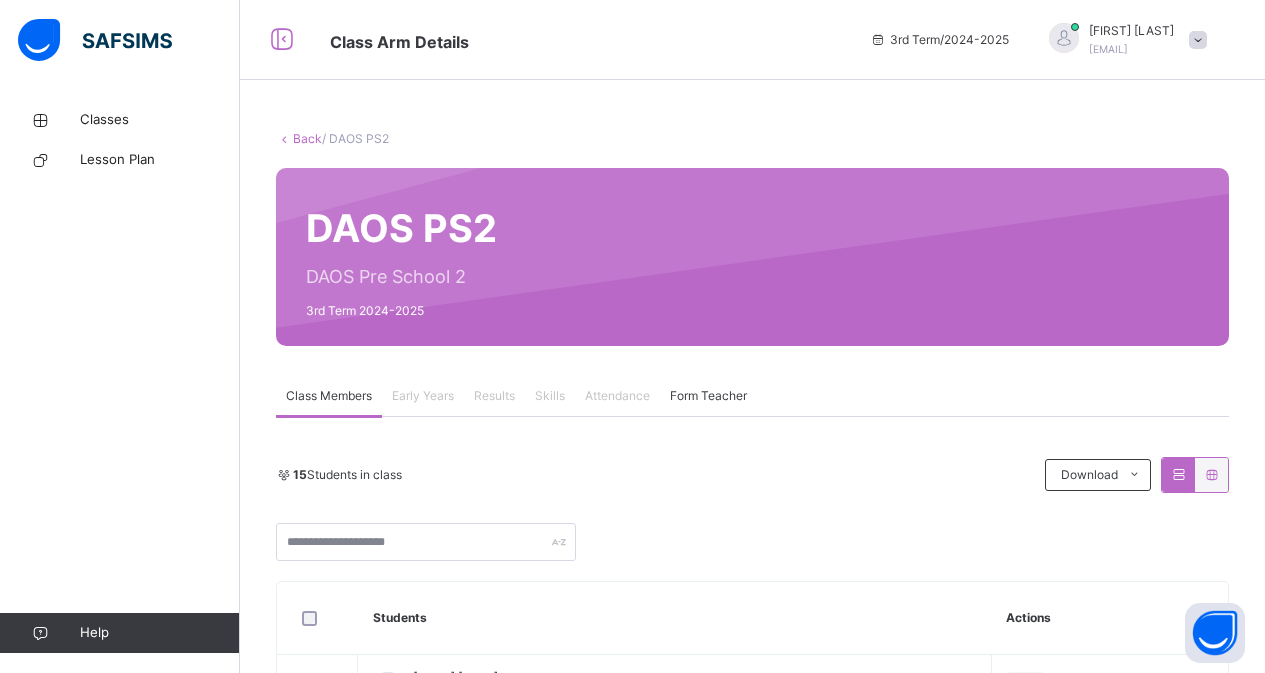 click on "Early Years" at bounding box center [423, 396] 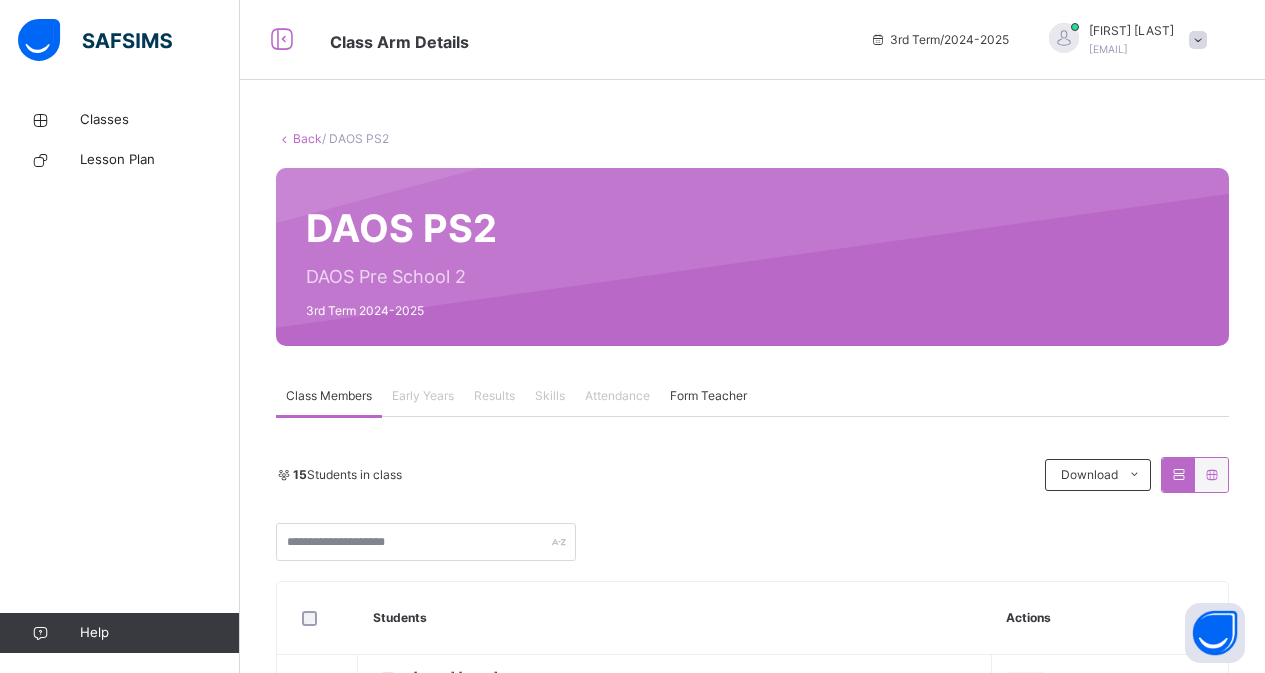 click on "Early Years" at bounding box center [423, 396] 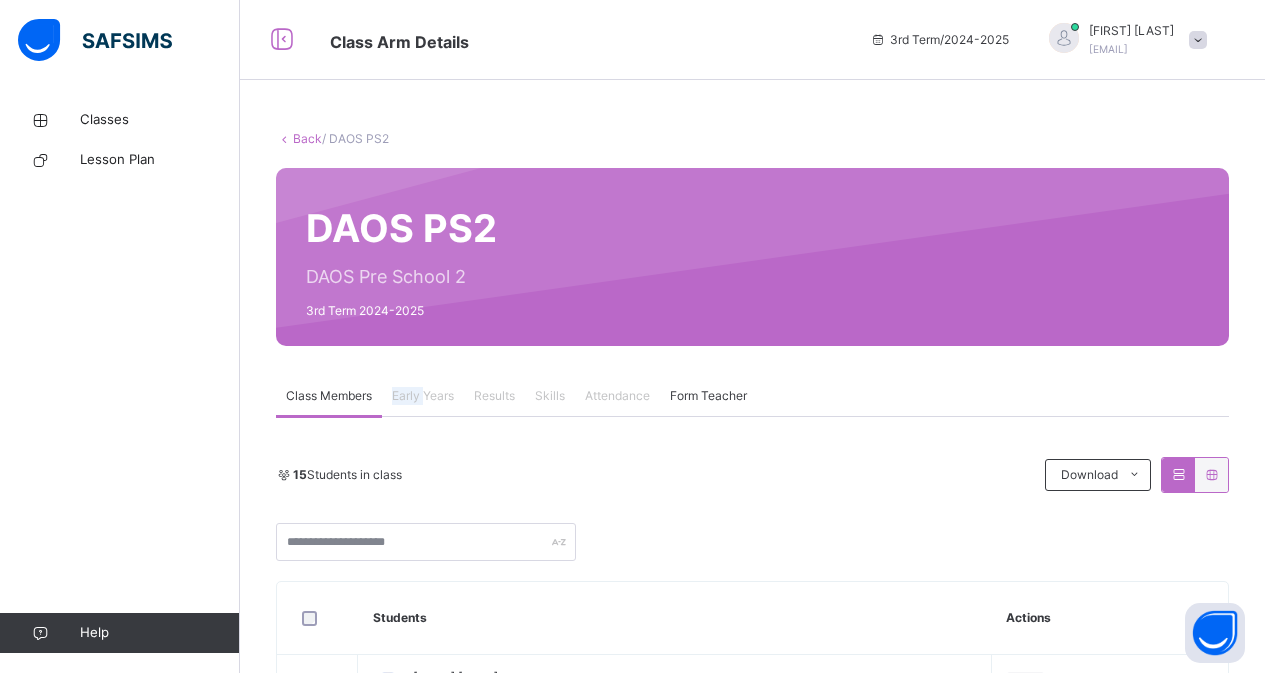 click on "Early Years" at bounding box center [423, 396] 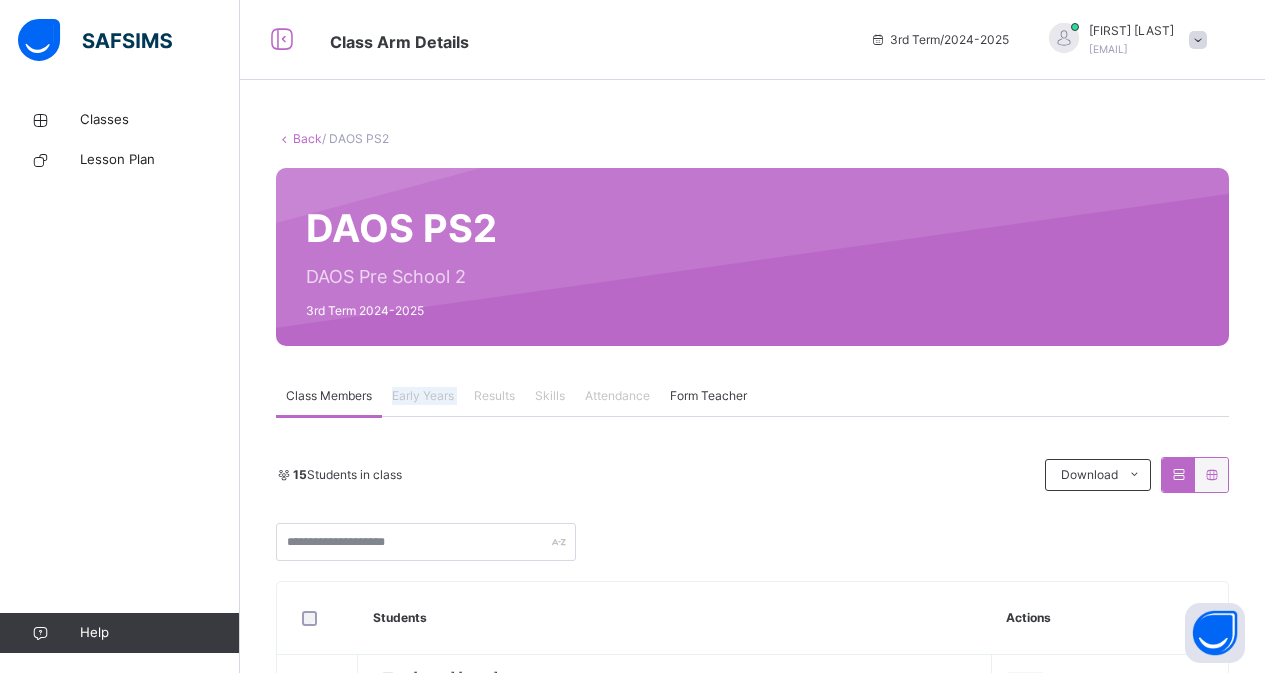 click on "Early Years" at bounding box center (423, 396) 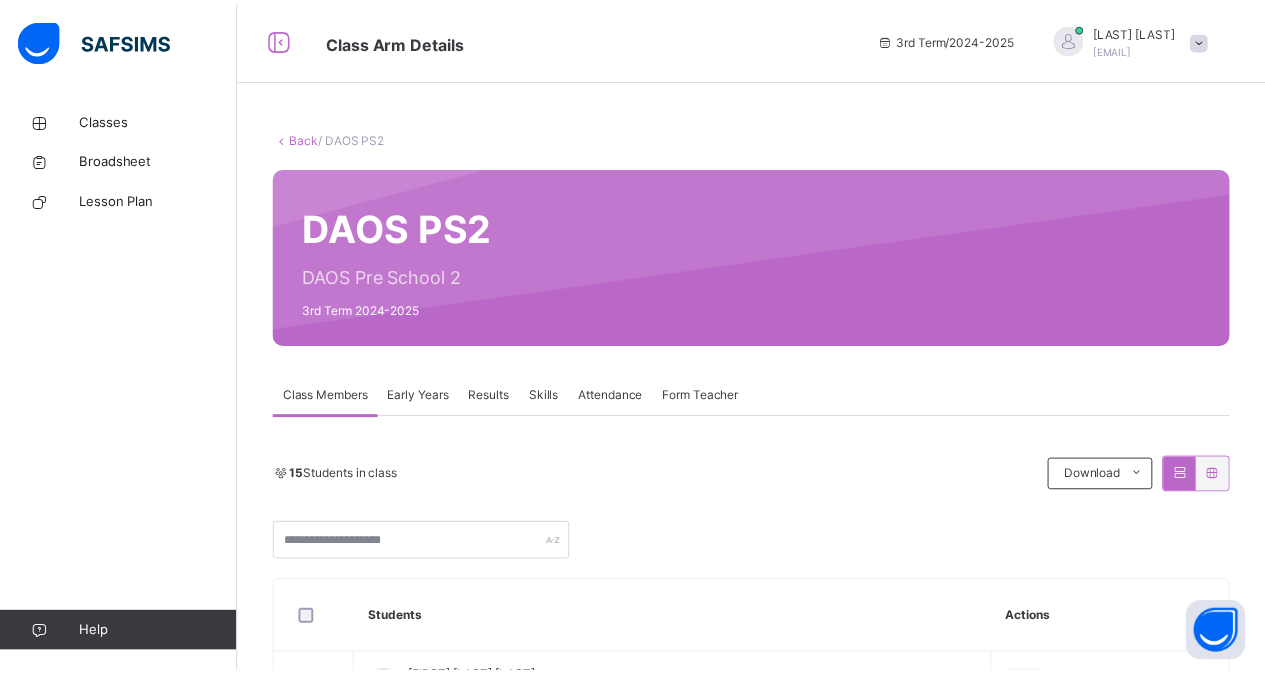 scroll, scrollTop: 0, scrollLeft: 0, axis: both 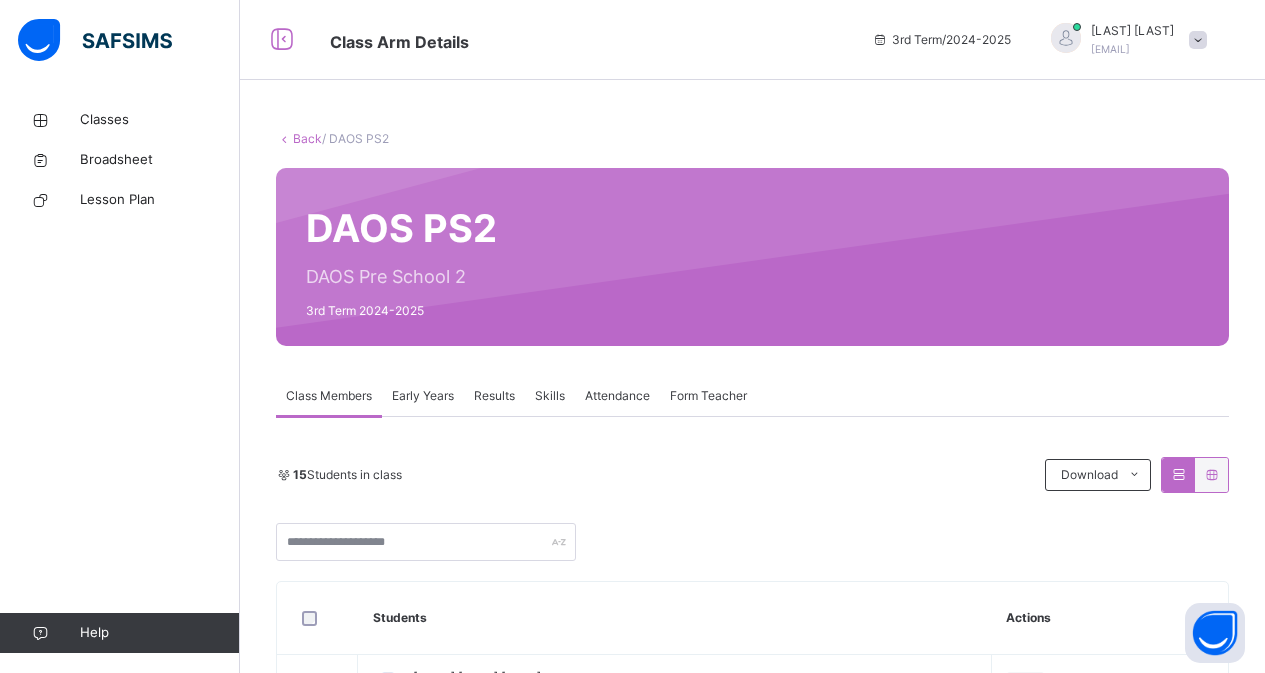 click on "Early Years" at bounding box center (423, 396) 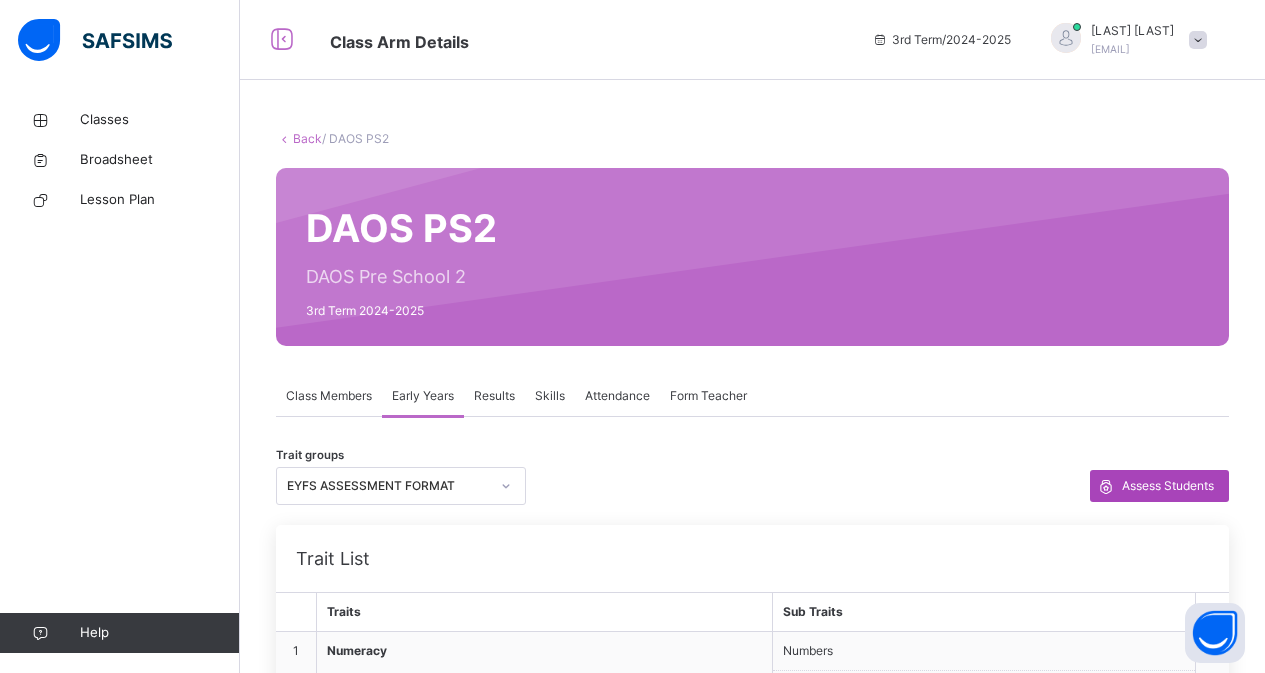click on "Assess Students" at bounding box center [1168, 486] 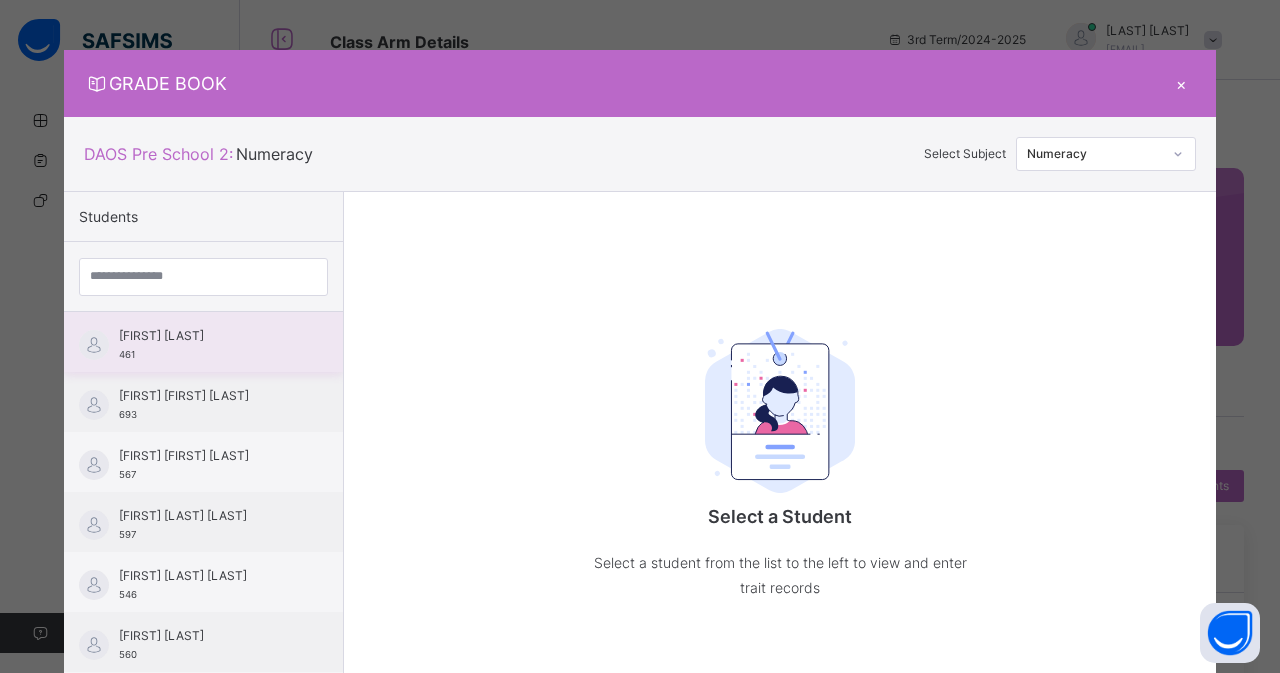 click on "Hamza  Abudusalami 461" at bounding box center [203, 342] 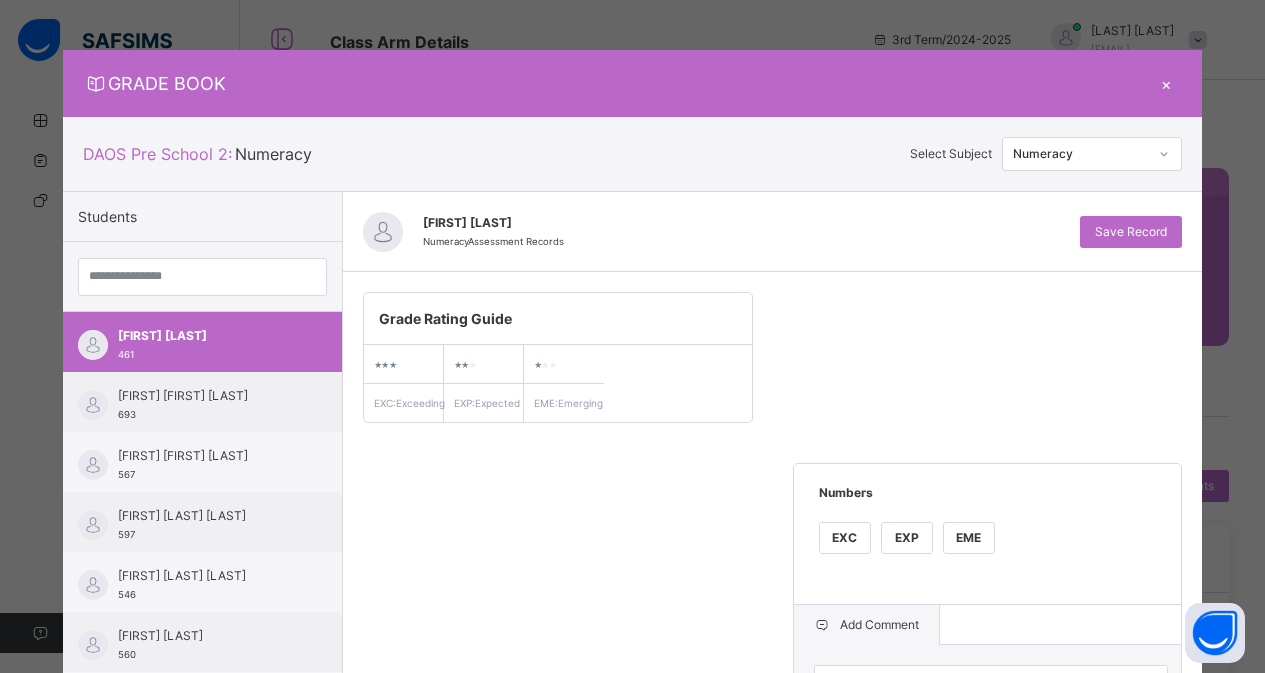click 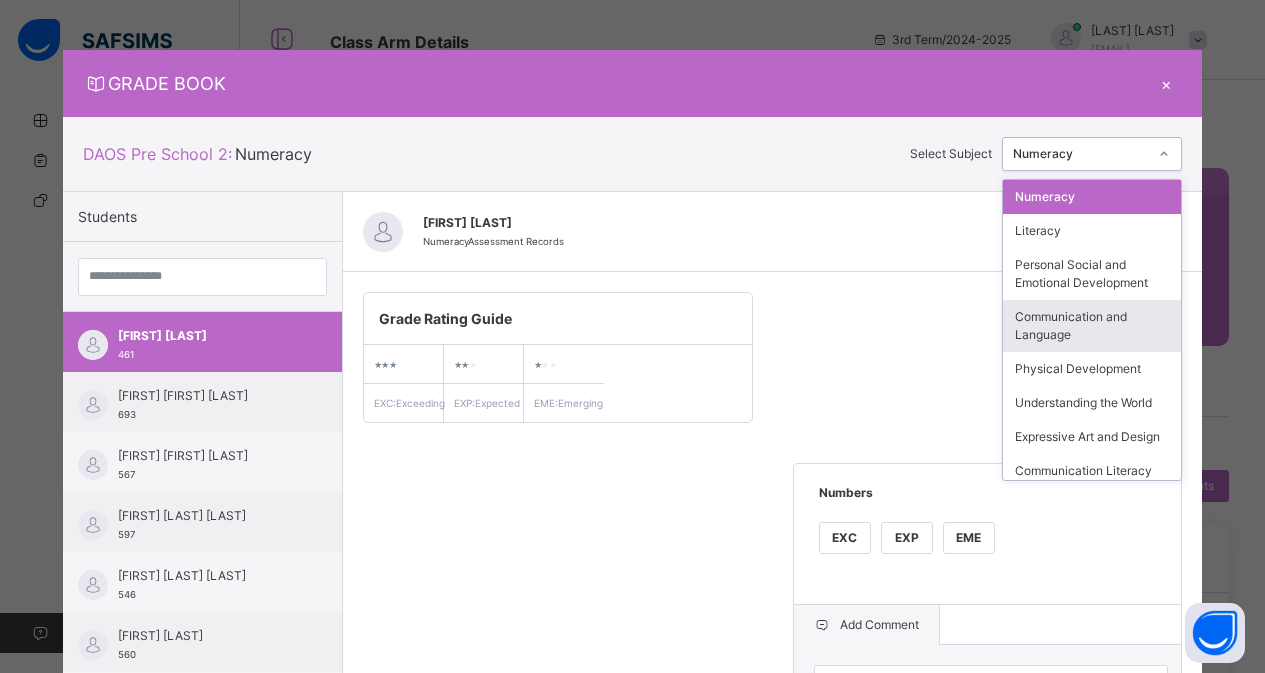 click on "Communication and Language" at bounding box center [1092, 326] 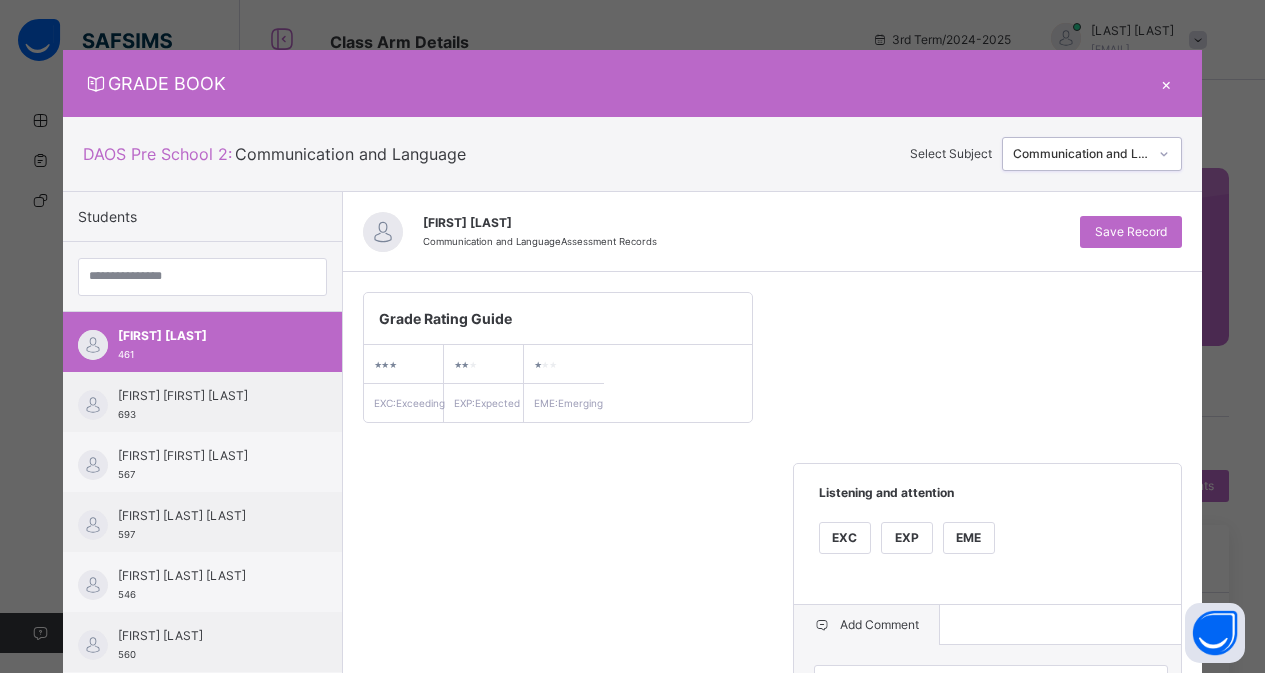 click on "**********" at bounding box center (772, 683) 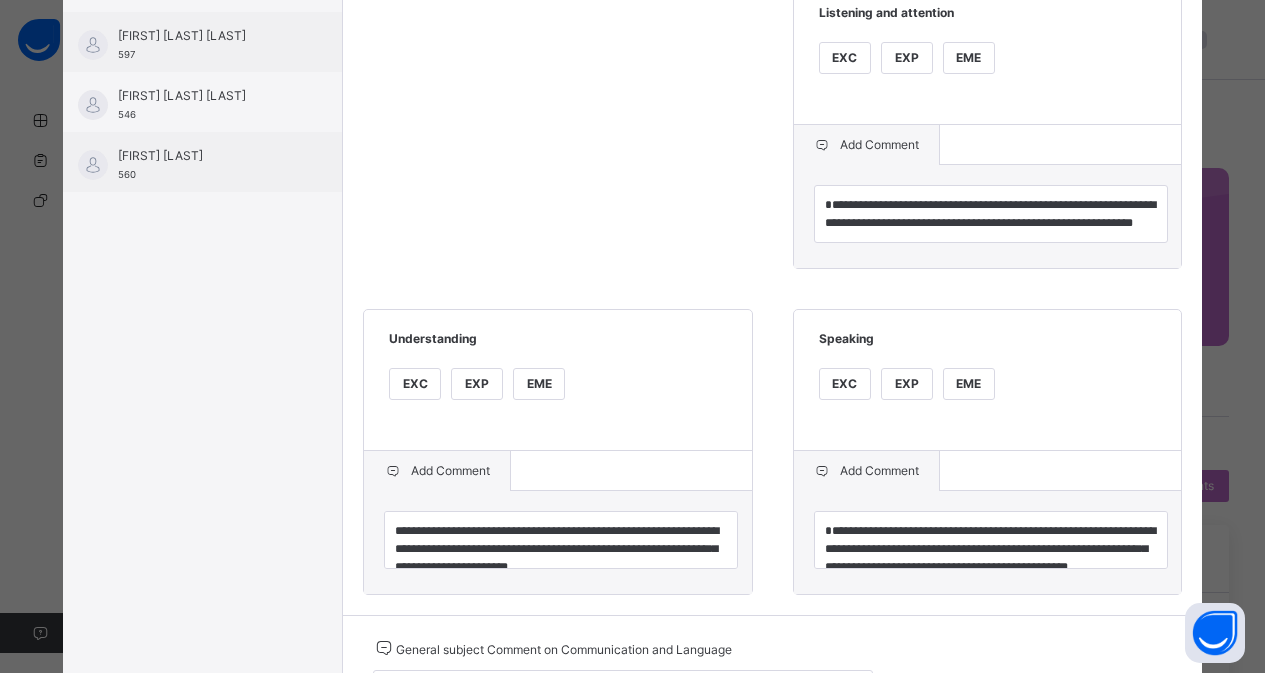 scroll, scrollTop: 520, scrollLeft: 0, axis: vertical 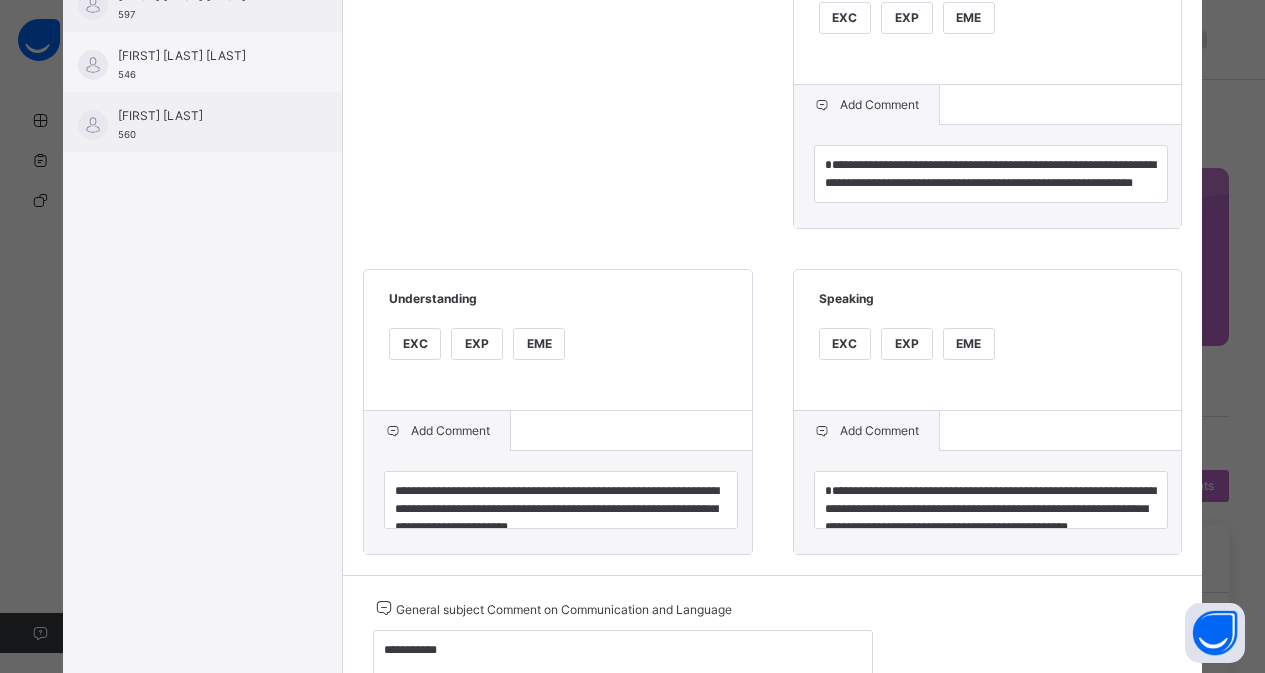 click on "**********" at bounding box center [772, 163] 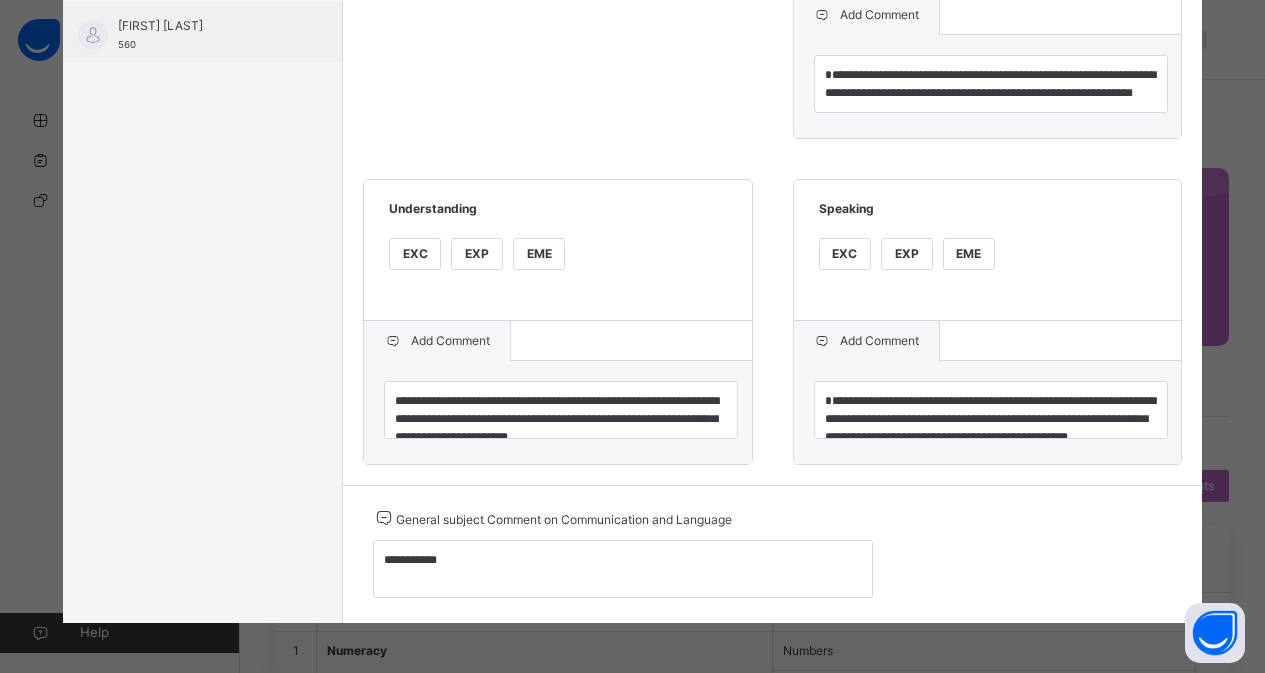 scroll, scrollTop: 634, scrollLeft: 0, axis: vertical 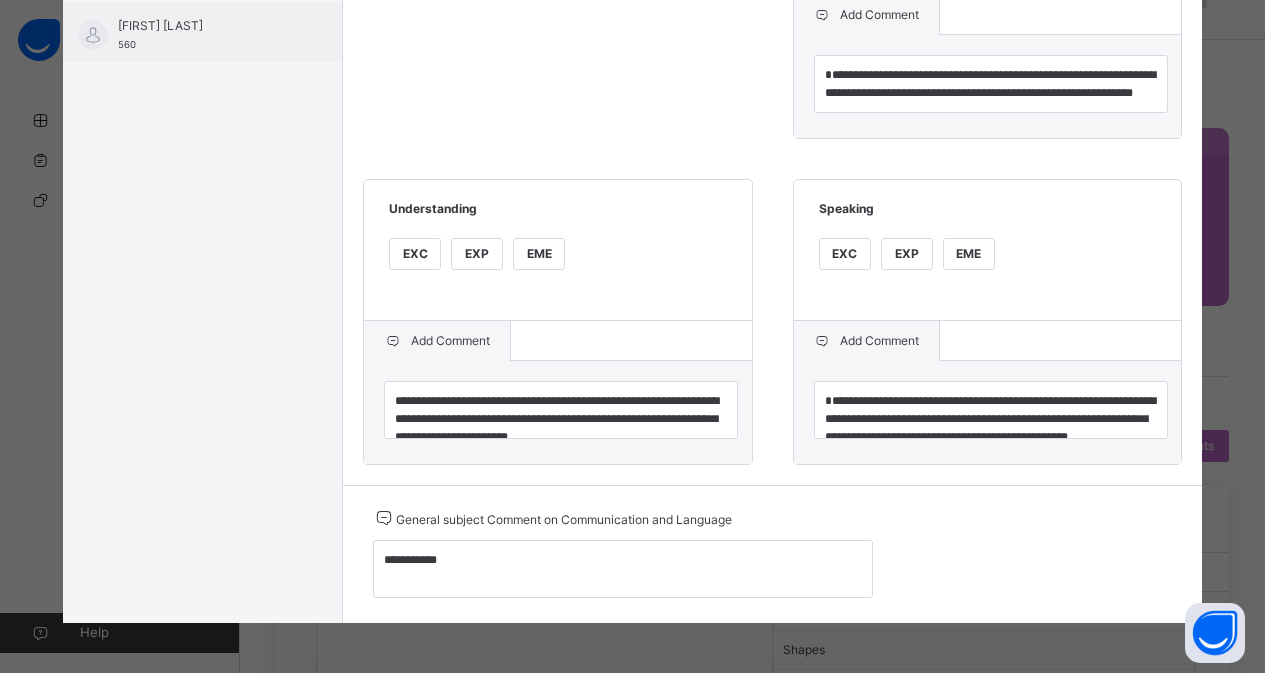 click on "**********" at bounding box center [772, 73] 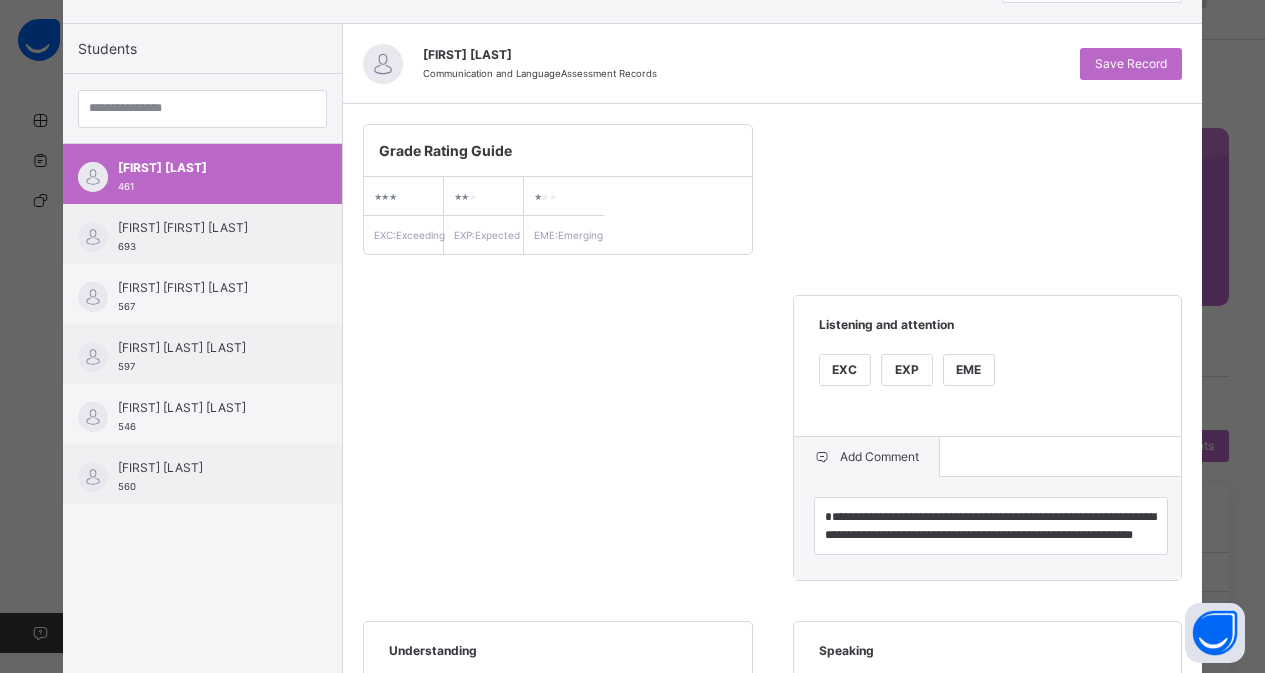 scroll, scrollTop: 0, scrollLeft: 0, axis: both 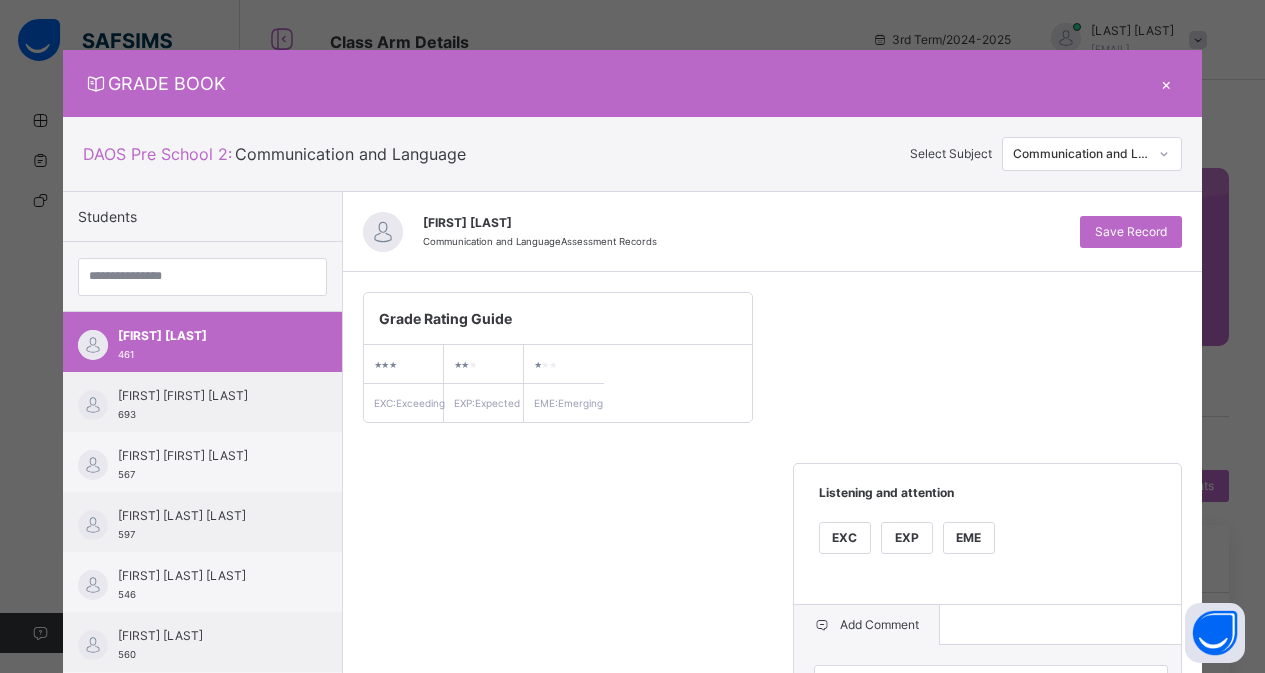 click 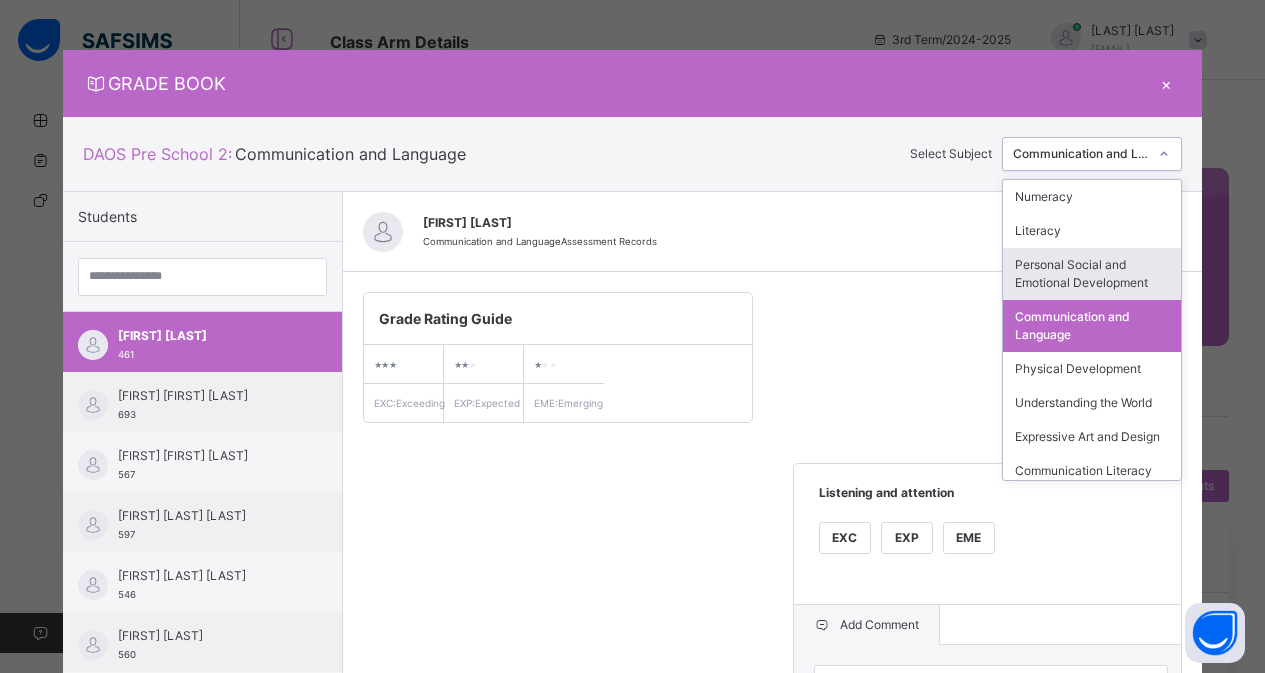 click on "Personal Social and Emotional Development" at bounding box center (1092, 274) 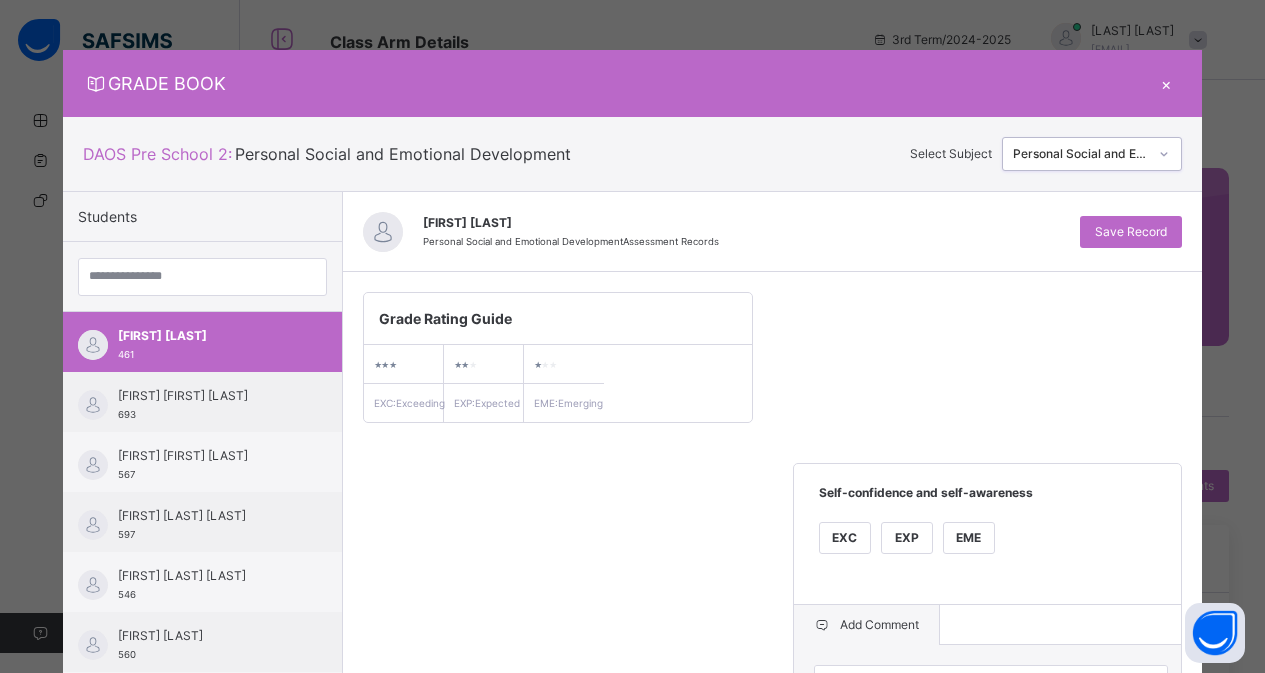 click on "**********" at bounding box center [772, 683] 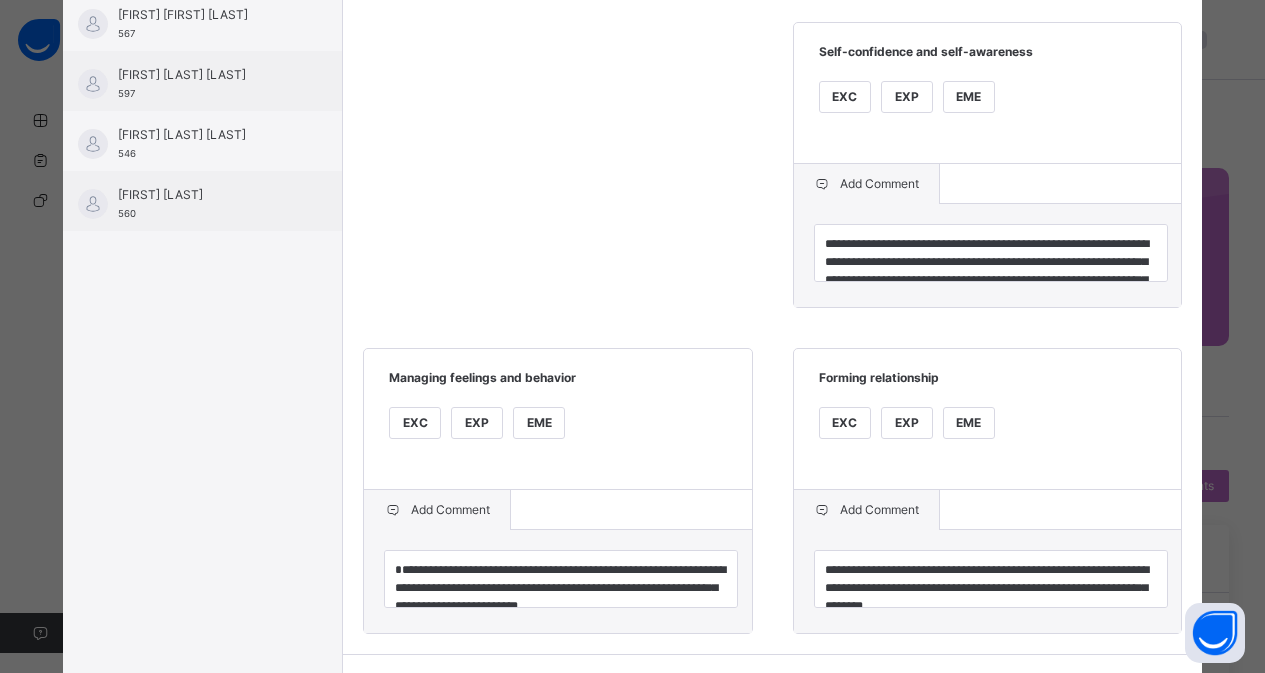 scroll, scrollTop: 630, scrollLeft: 0, axis: vertical 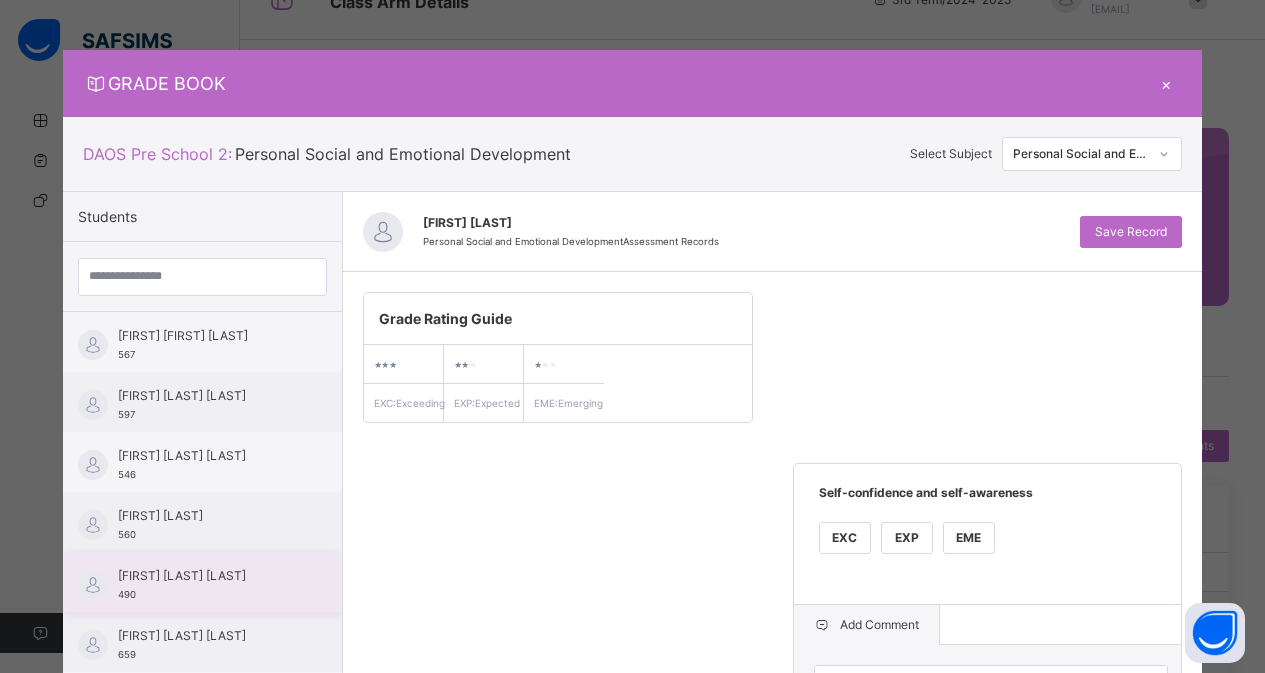 click on "[FIRST] [LAST]" at bounding box center (207, 576) 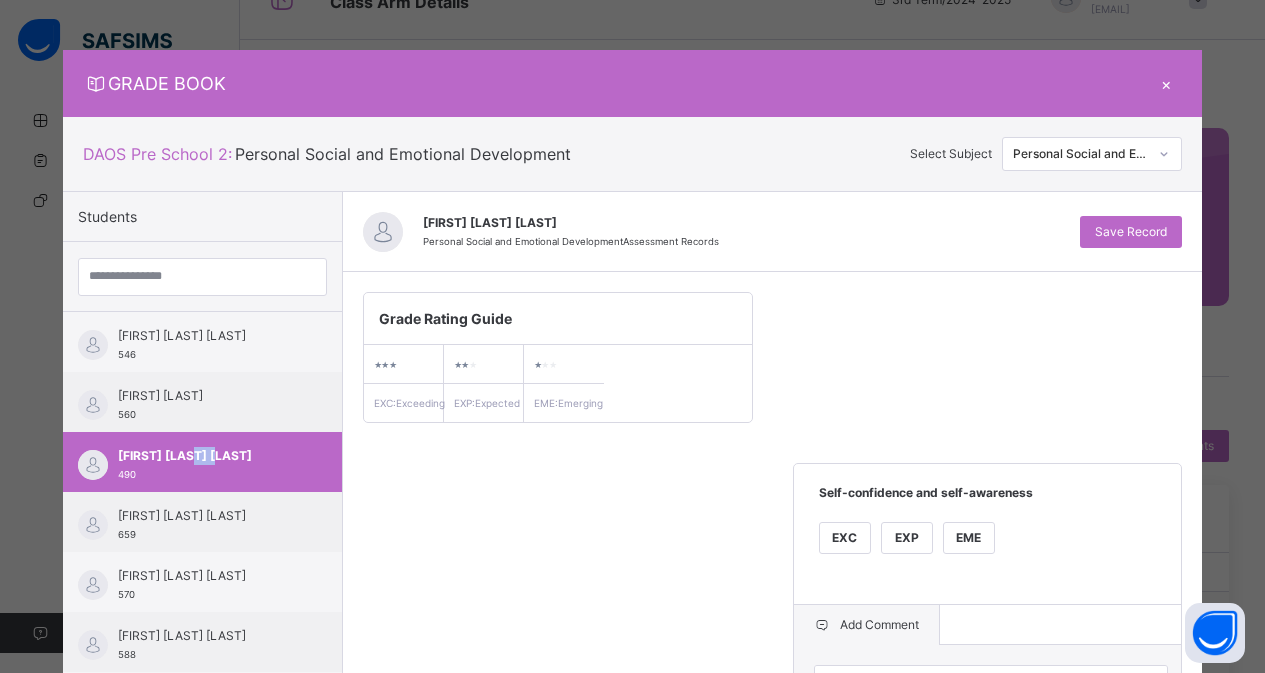scroll, scrollTop: 280, scrollLeft: 0, axis: vertical 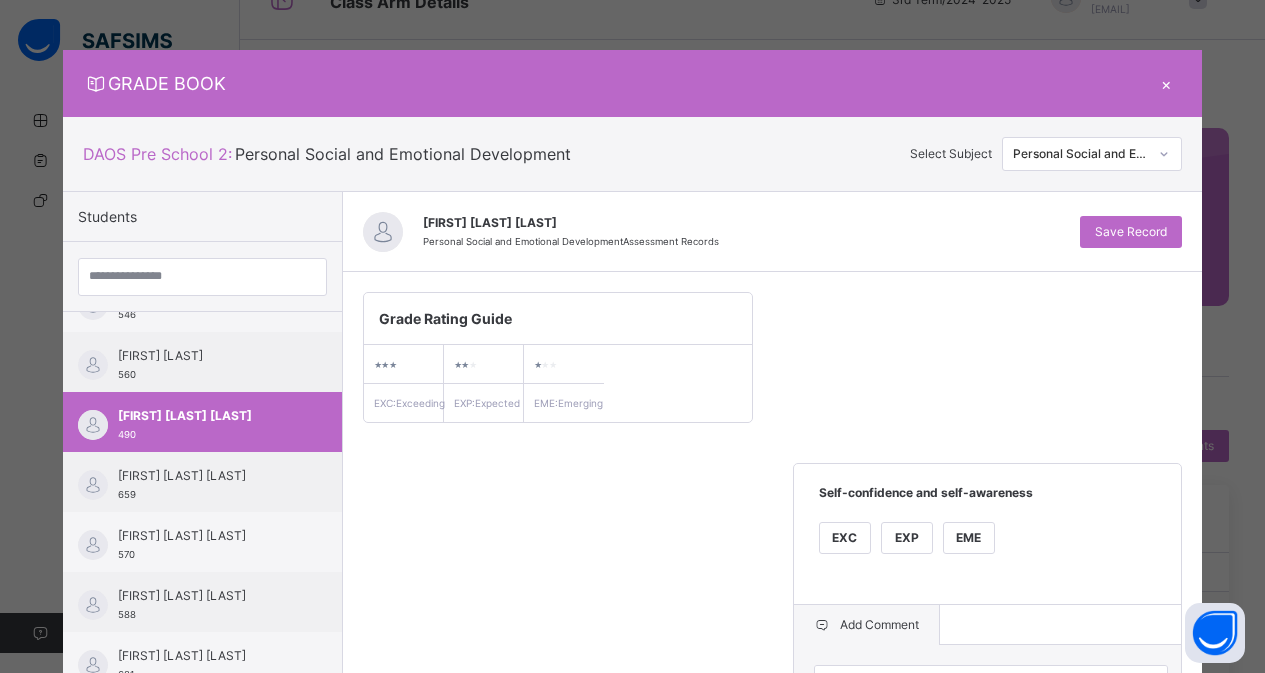 click on "**********" at bounding box center (772, 683) 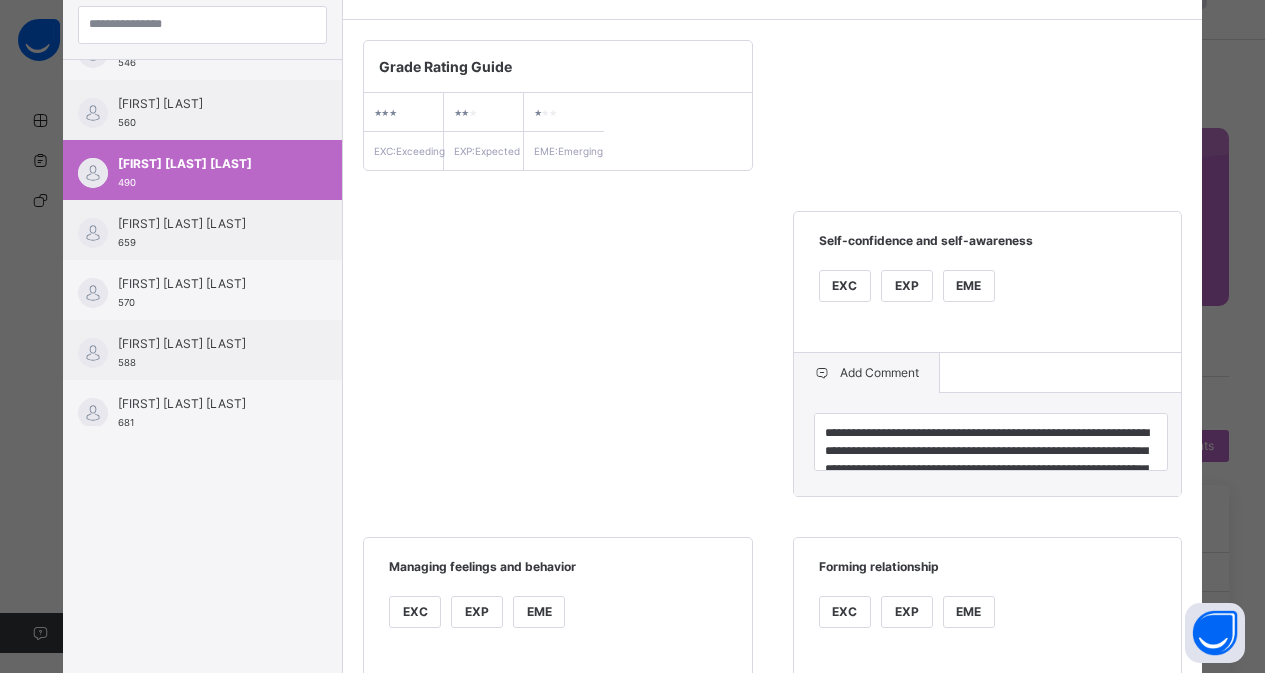 scroll, scrollTop: 4, scrollLeft: 0, axis: vertical 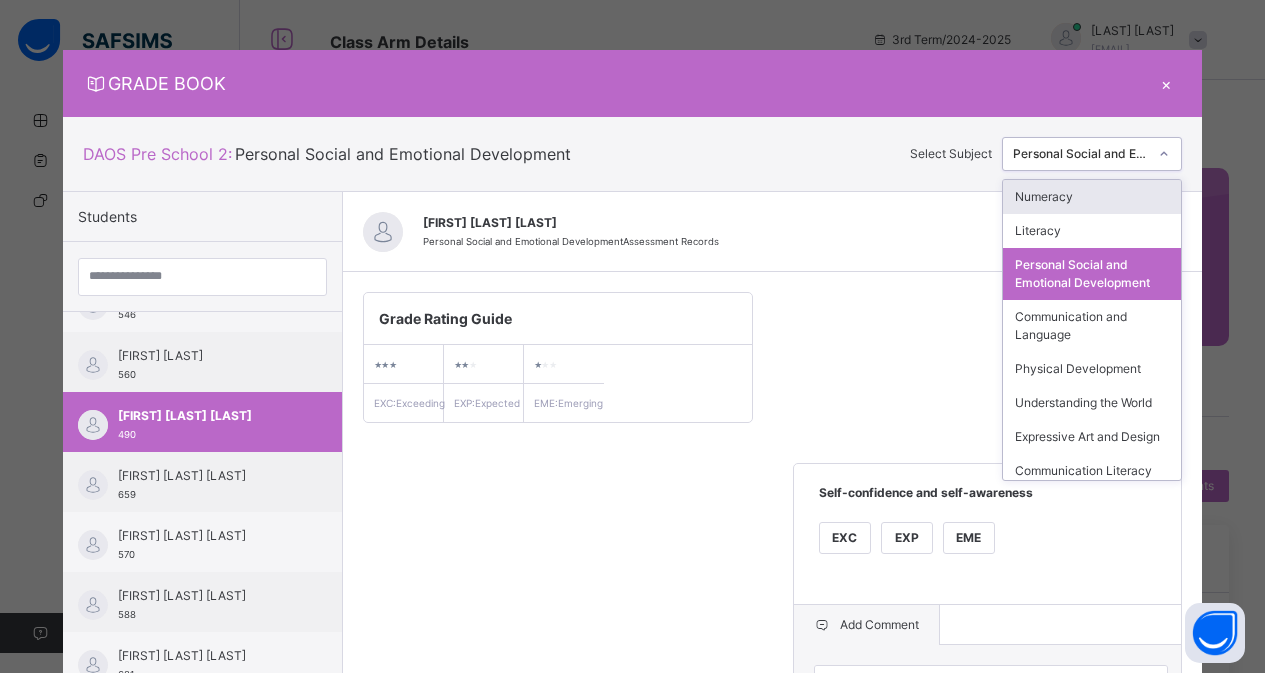 click at bounding box center (1164, 154) 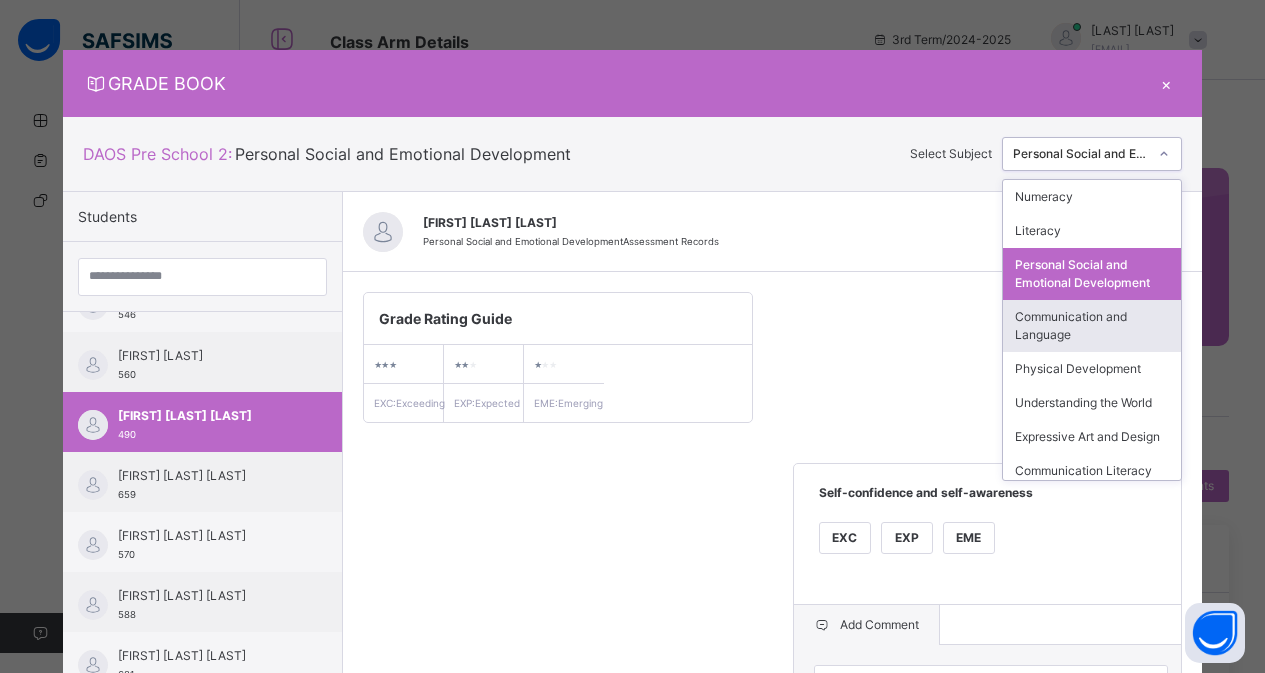click on "Communication and Language" at bounding box center [1092, 326] 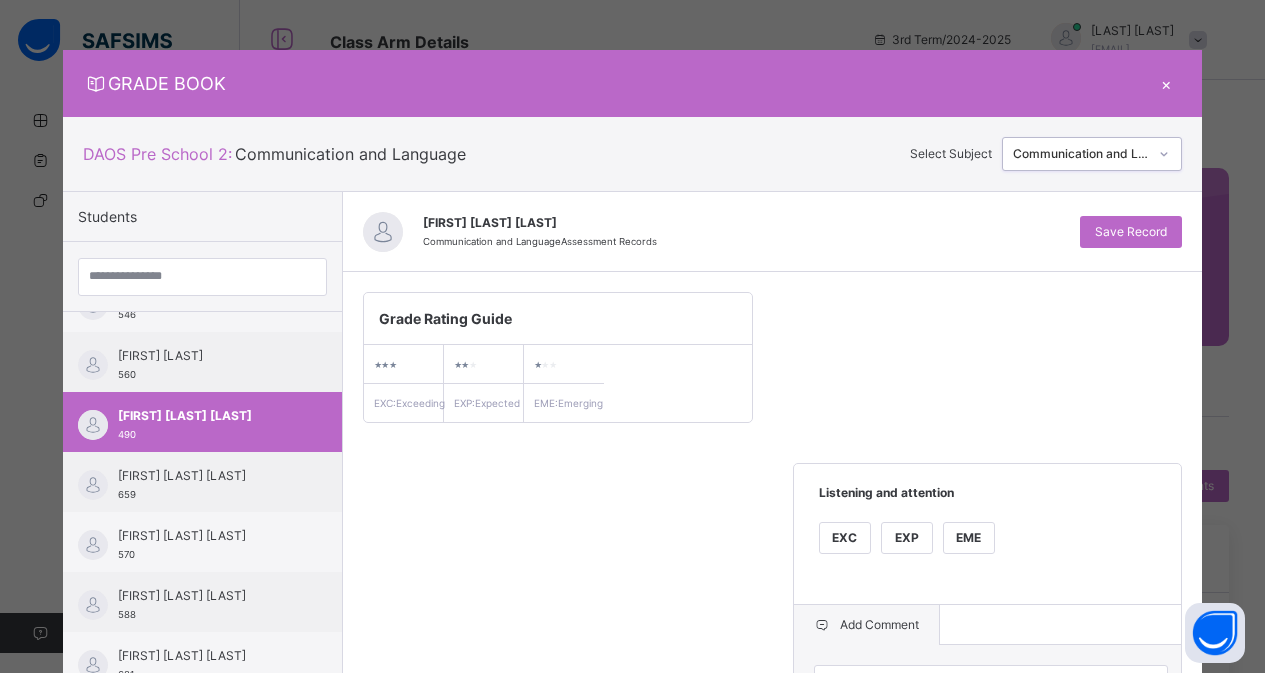 click on "**********" at bounding box center [772, 683] 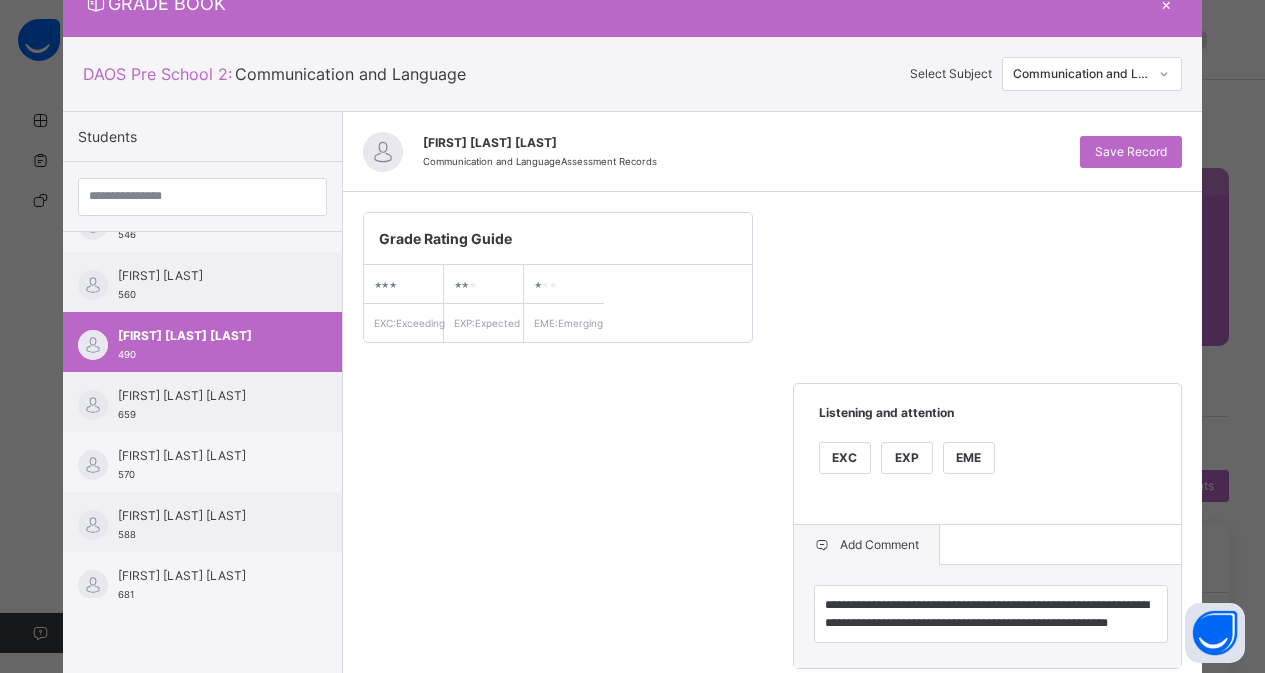 scroll, scrollTop: 120, scrollLeft: 0, axis: vertical 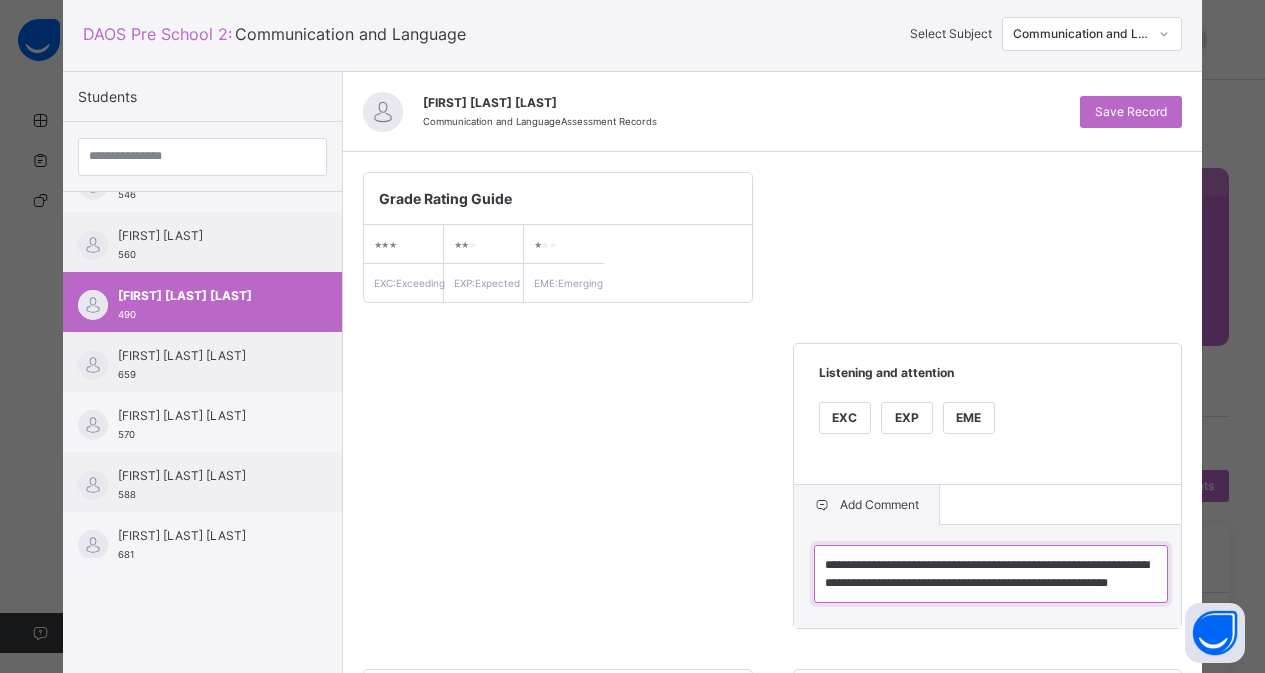 click on "**********" at bounding box center (991, 574) 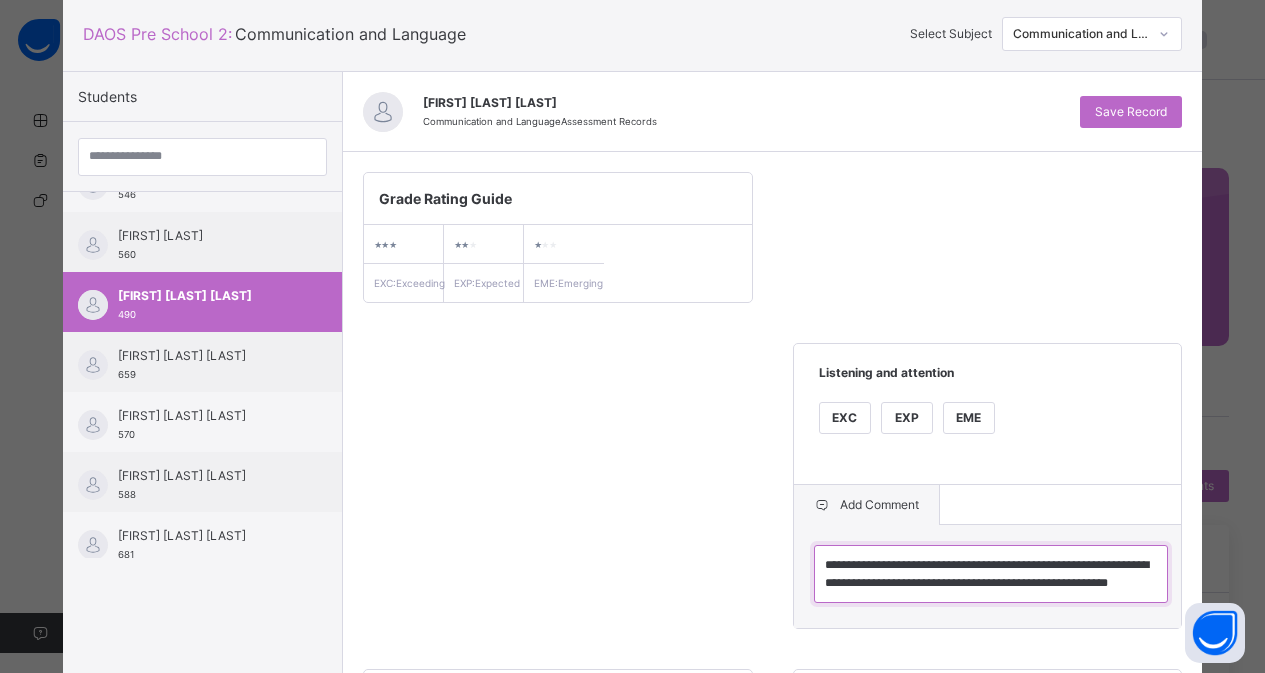 click on "**********" at bounding box center (991, 574) 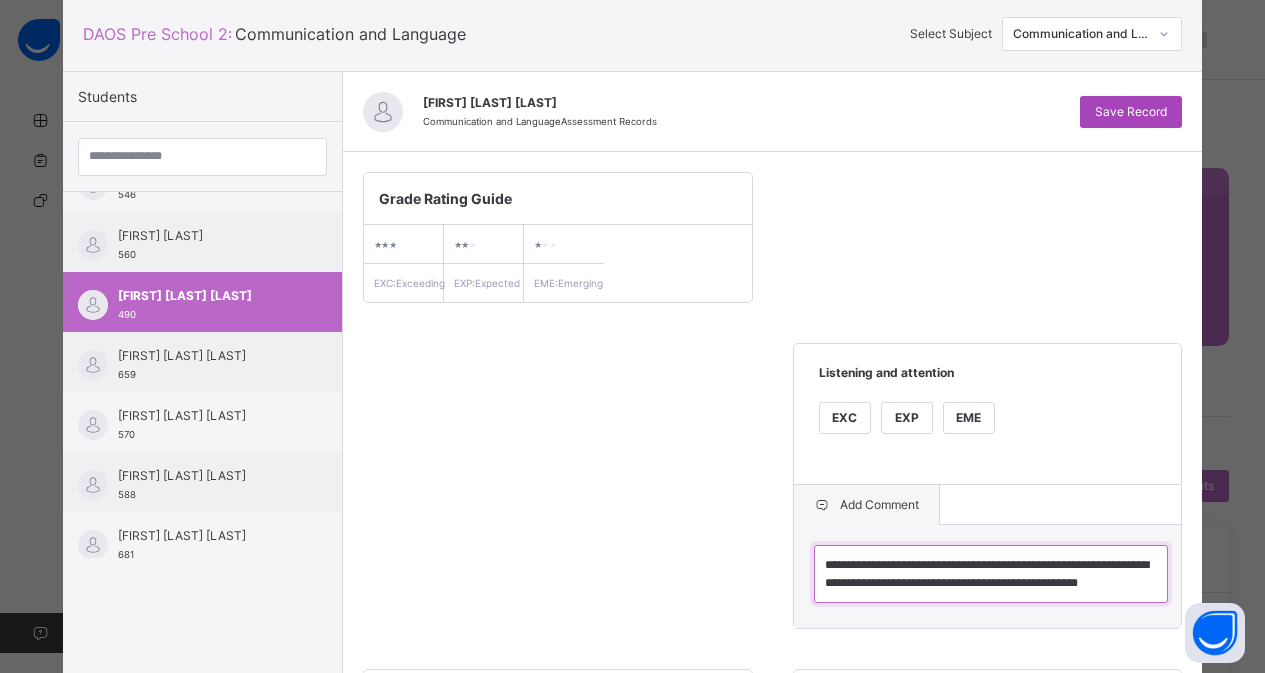 type on "**********" 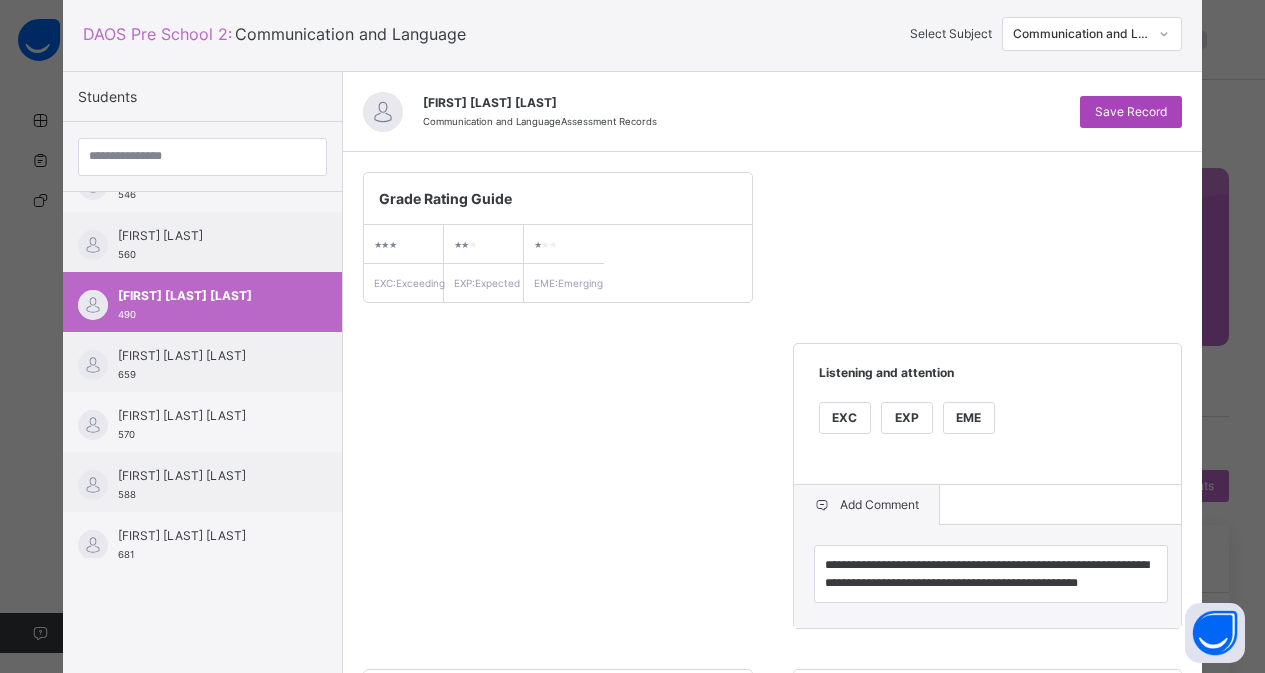 click on "Save Record" at bounding box center [1131, 112] 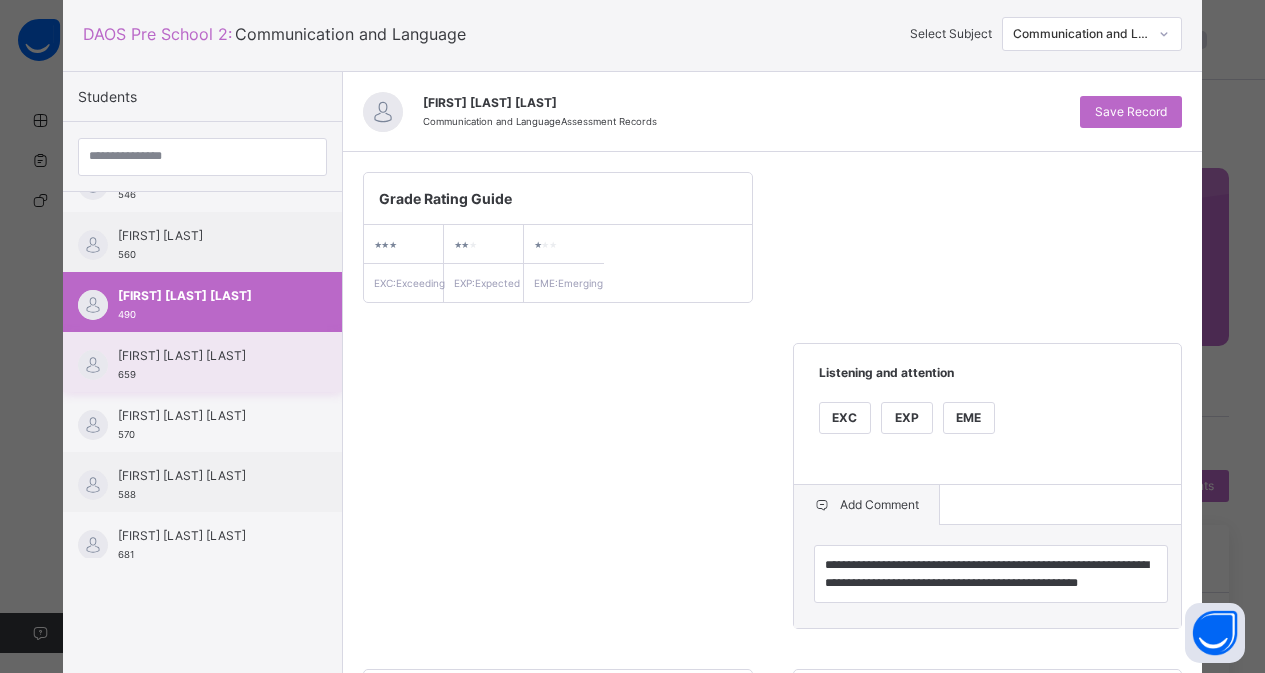 click on "[FIRST] [LAST] [LAST]" at bounding box center (207, 356) 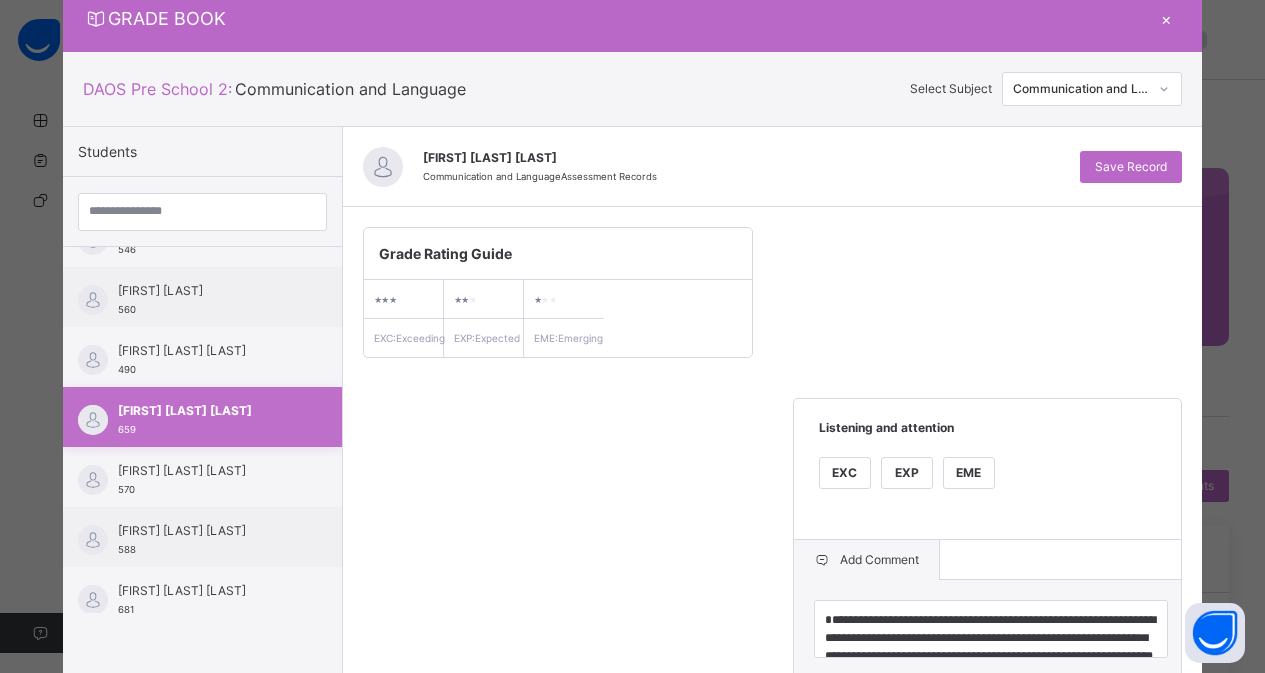 scroll, scrollTop: 120, scrollLeft: 0, axis: vertical 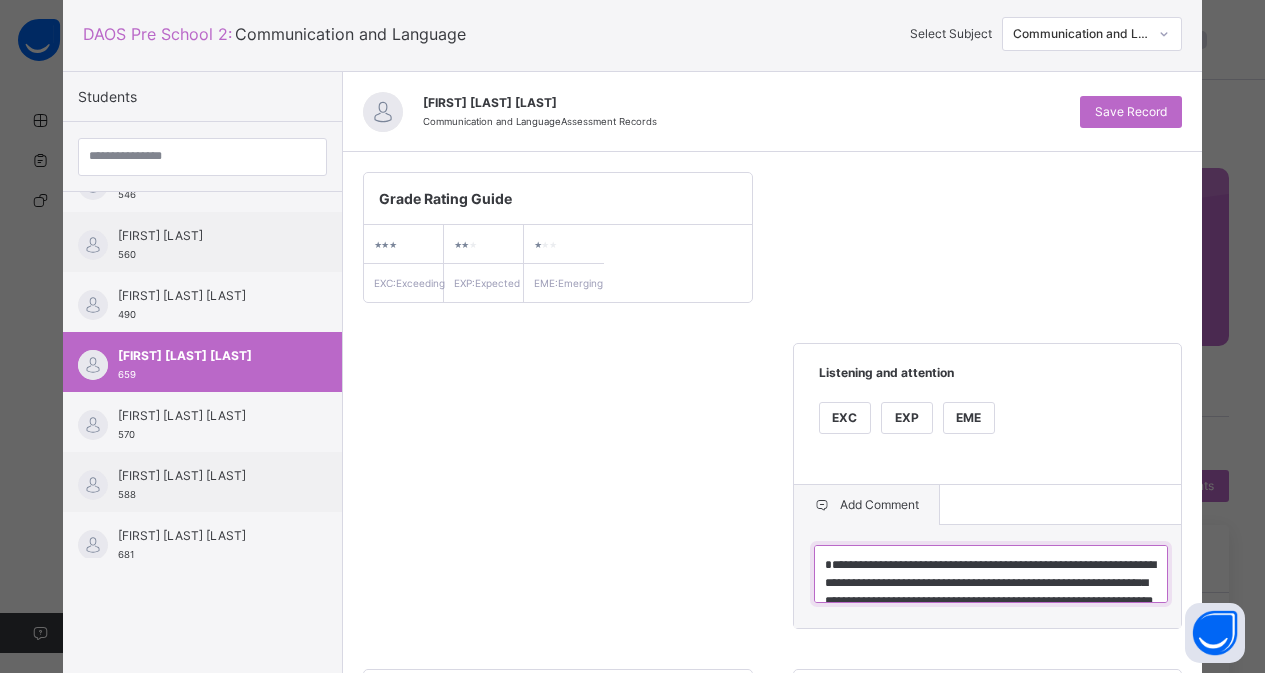 click on "**********" at bounding box center (991, 574) 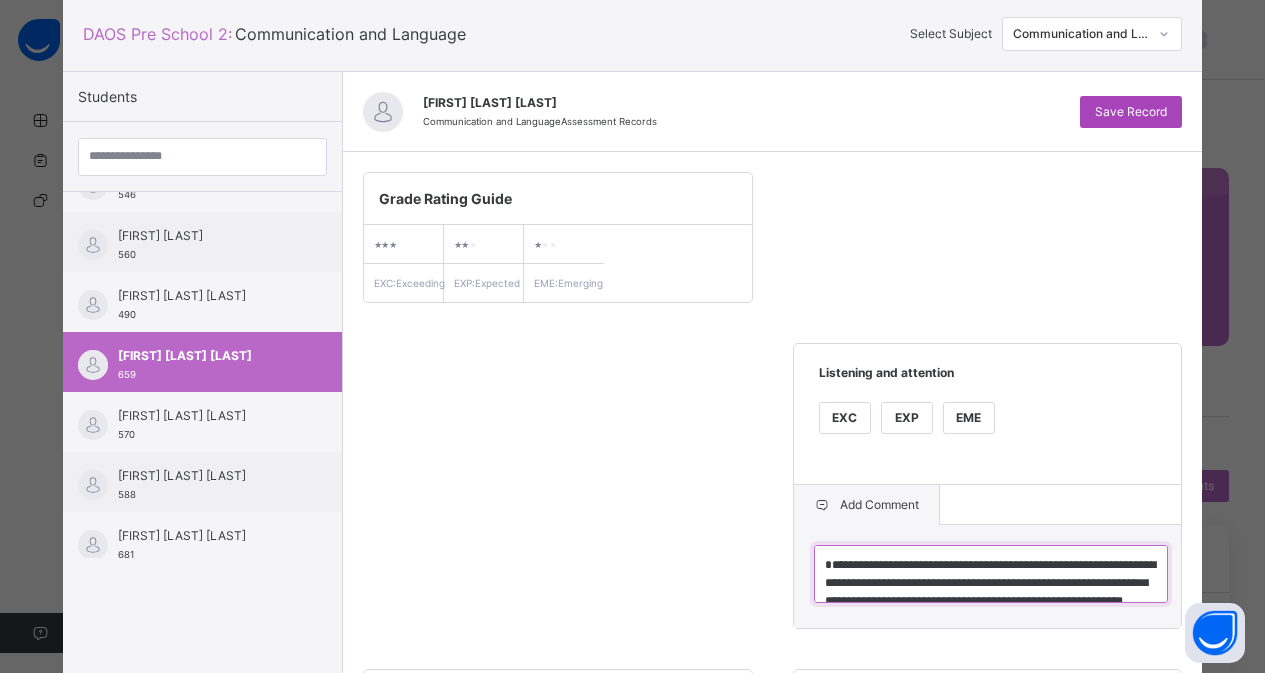 type on "**********" 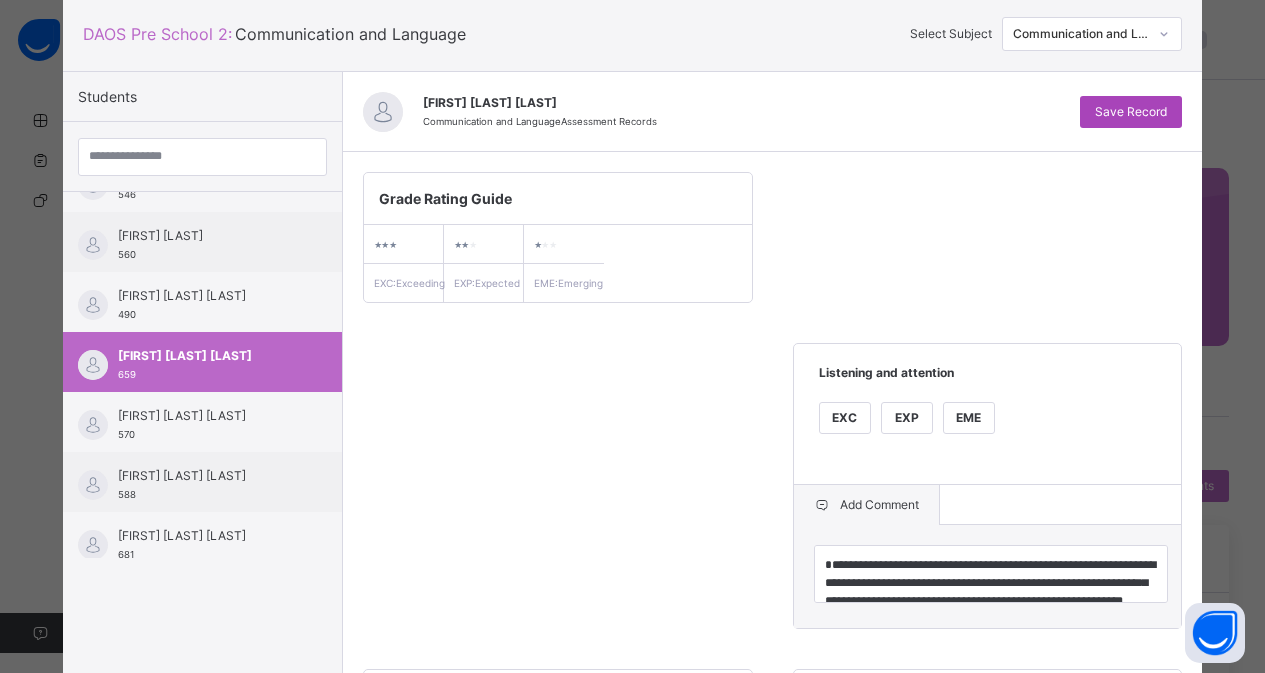 click on "Save Record" at bounding box center [1131, 112] 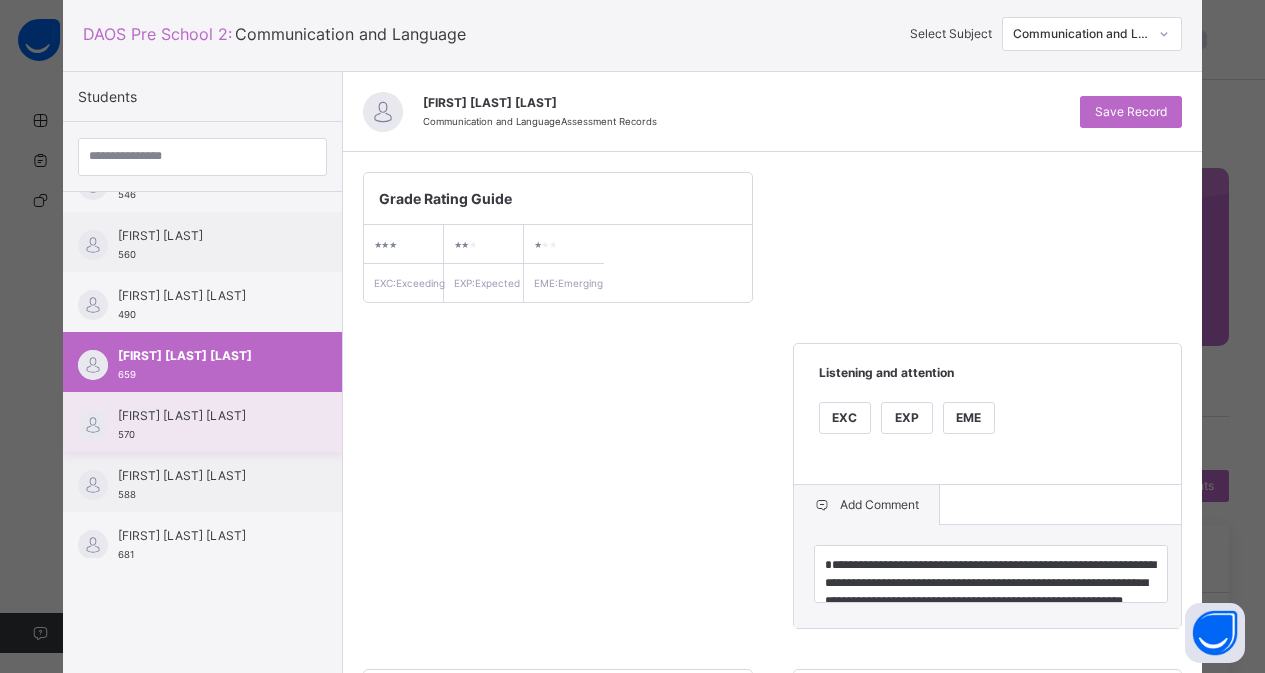 click on "[FIRST] [FIRST] [LAST]" at bounding box center [207, 416] 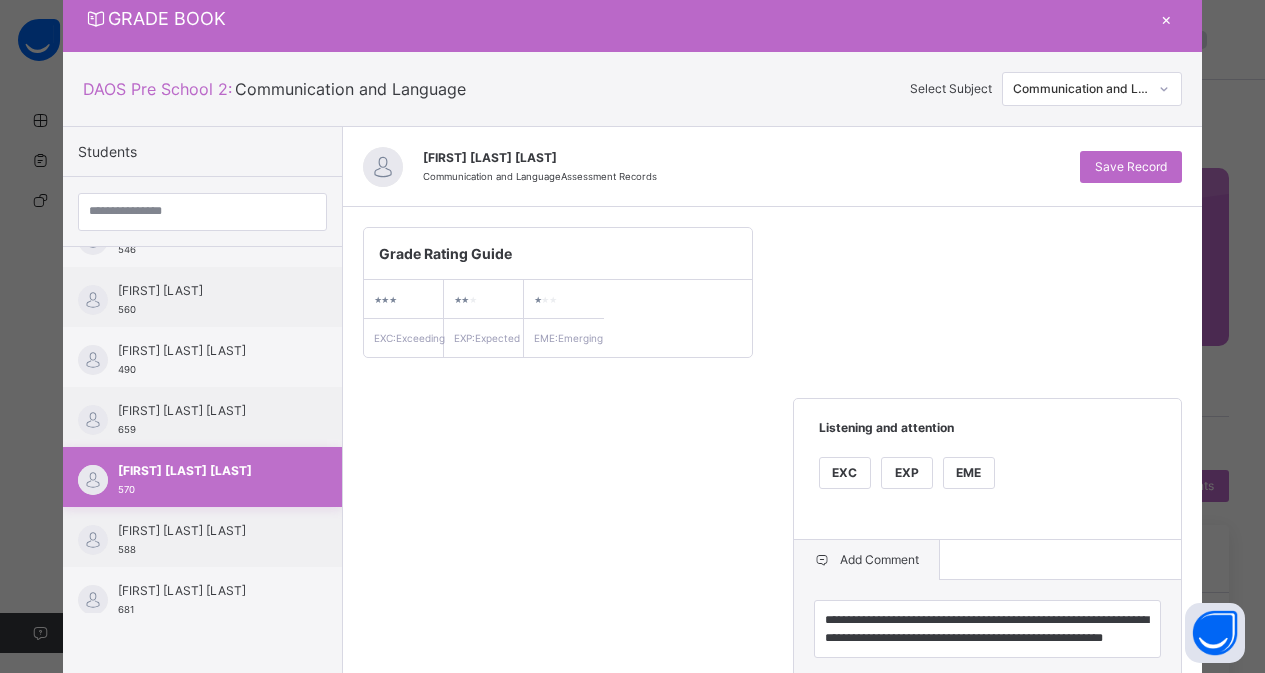 scroll, scrollTop: 120, scrollLeft: 0, axis: vertical 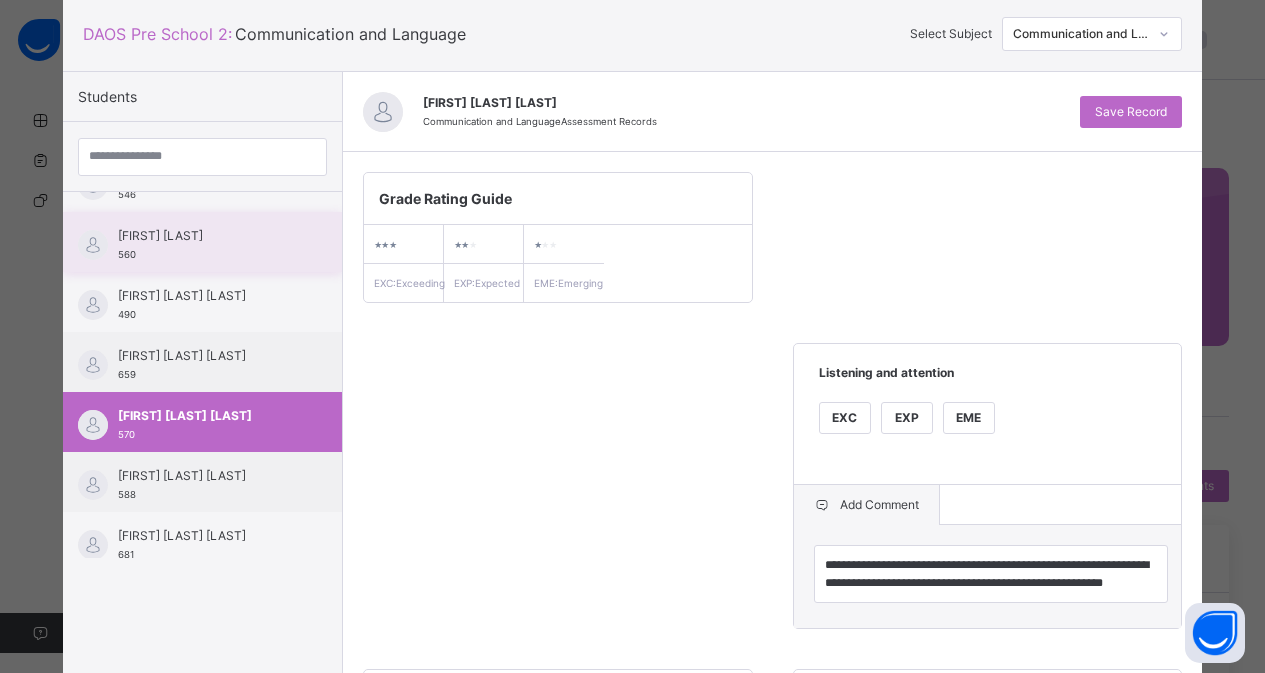 click on "Layla  Ibrahim 560" at bounding box center [207, 245] 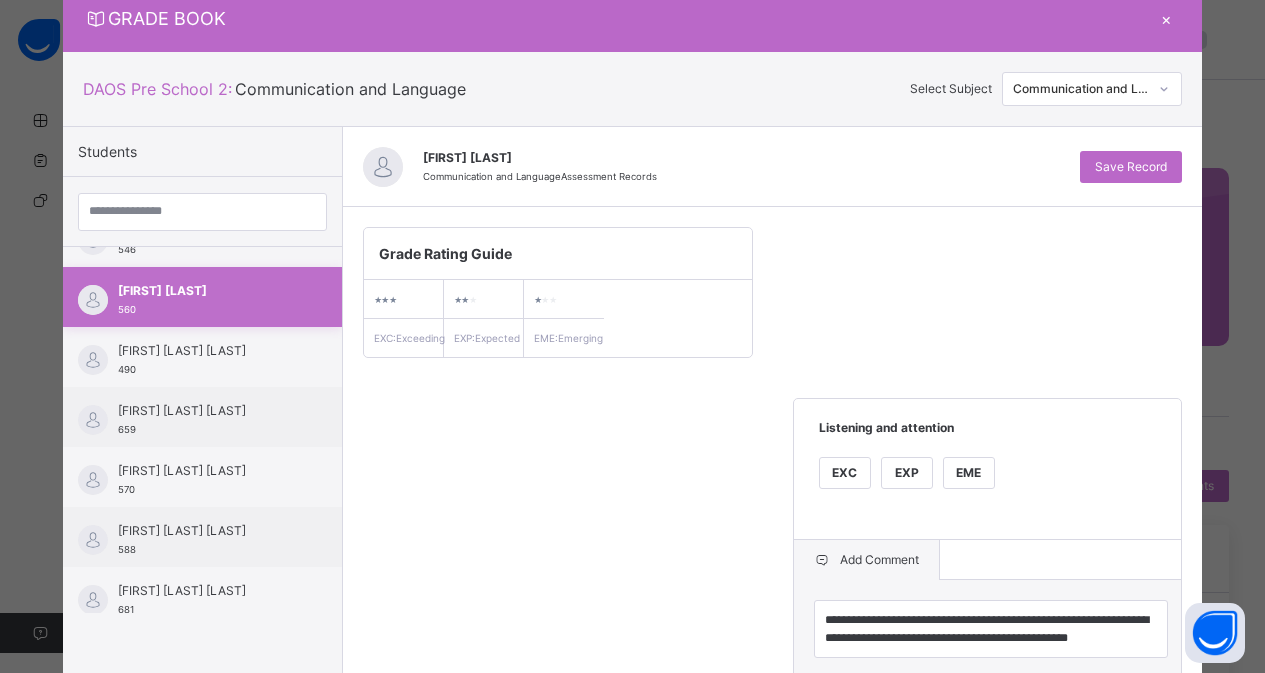 scroll, scrollTop: 120, scrollLeft: 0, axis: vertical 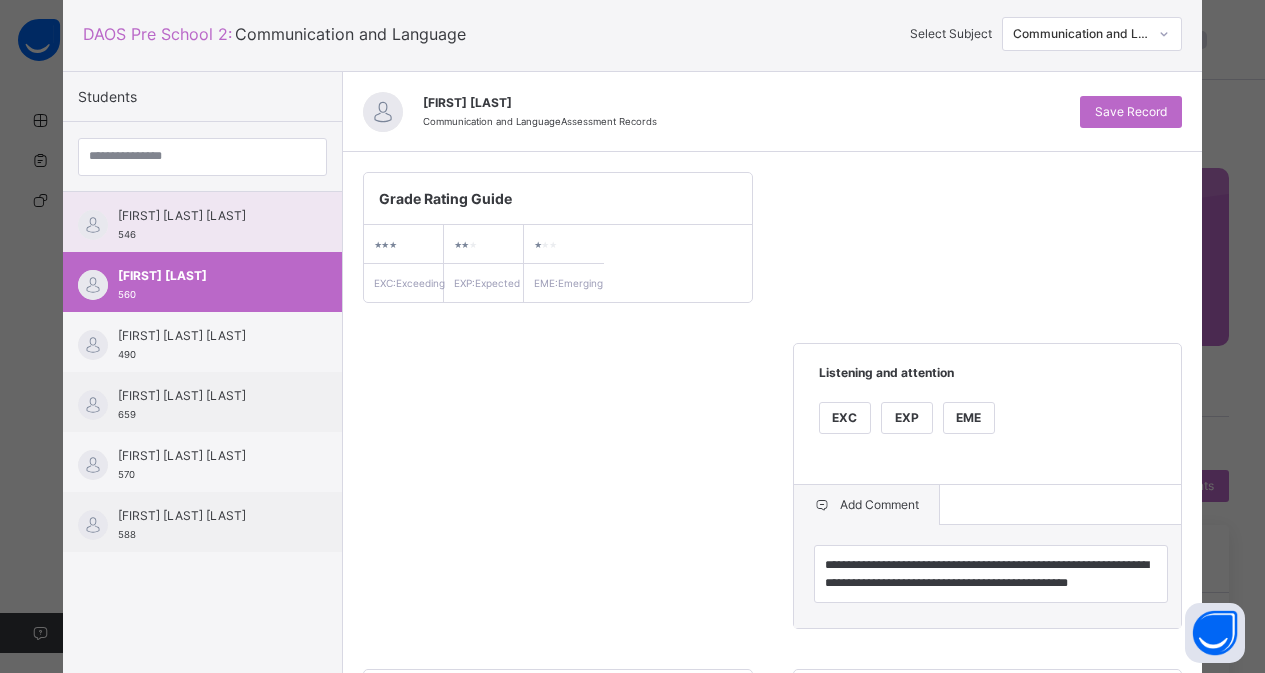click on "Zayyan Oluwatunmise Kazeem 546" at bounding box center [202, 222] 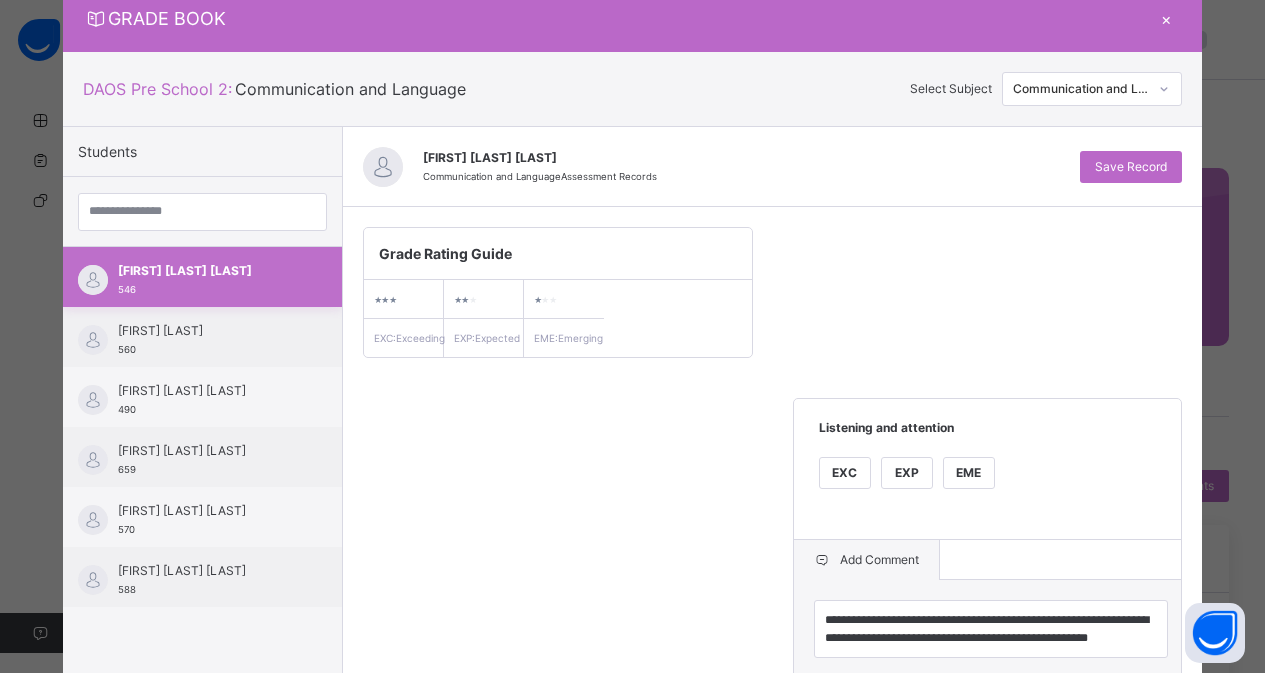 scroll, scrollTop: 120, scrollLeft: 0, axis: vertical 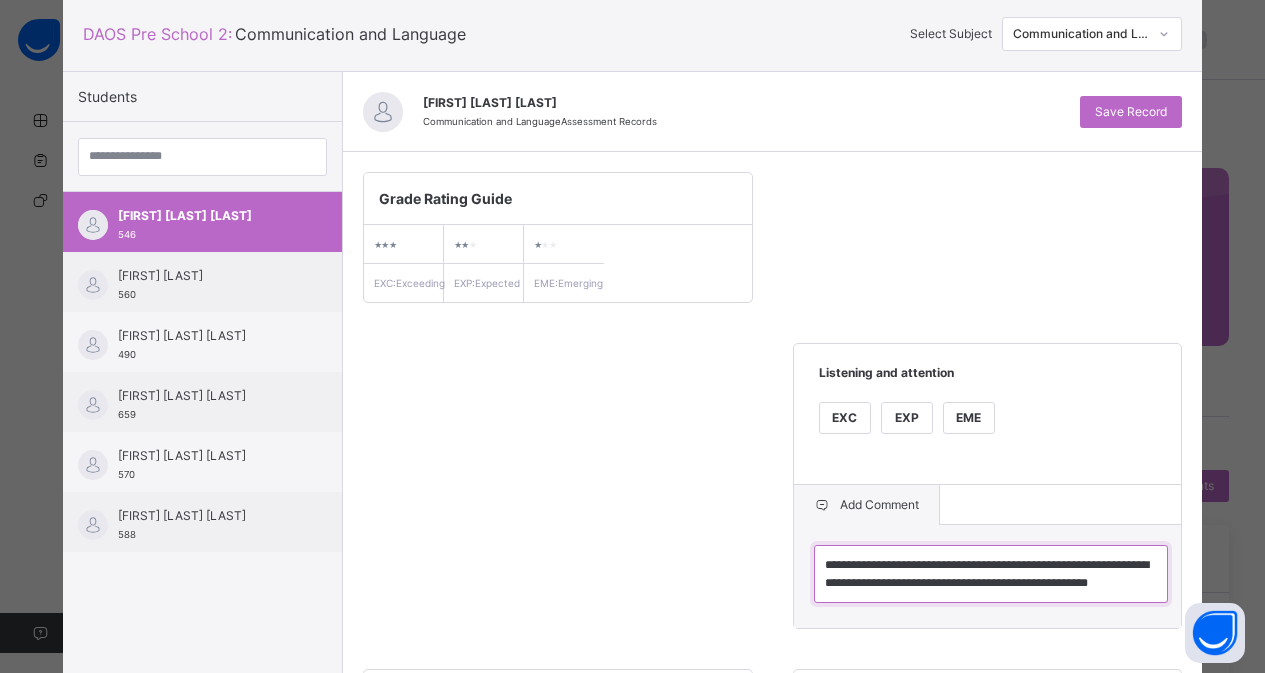 click on "**********" at bounding box center [991, 574] 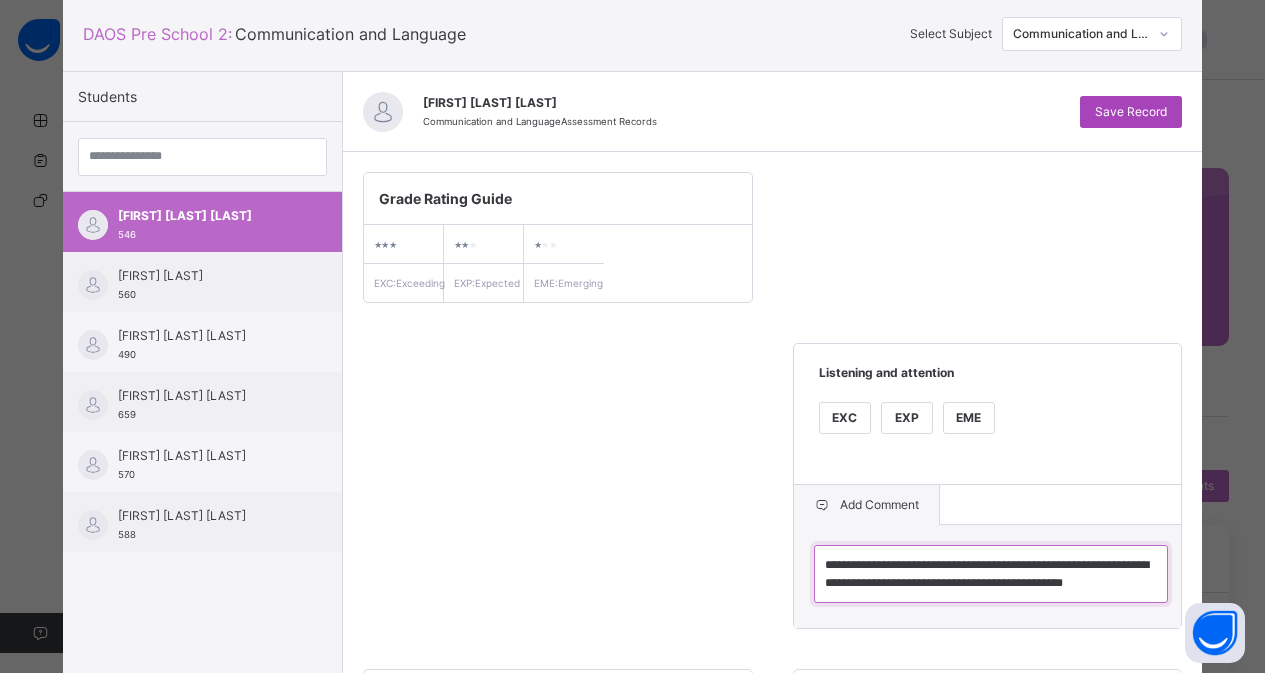 type on "**********" 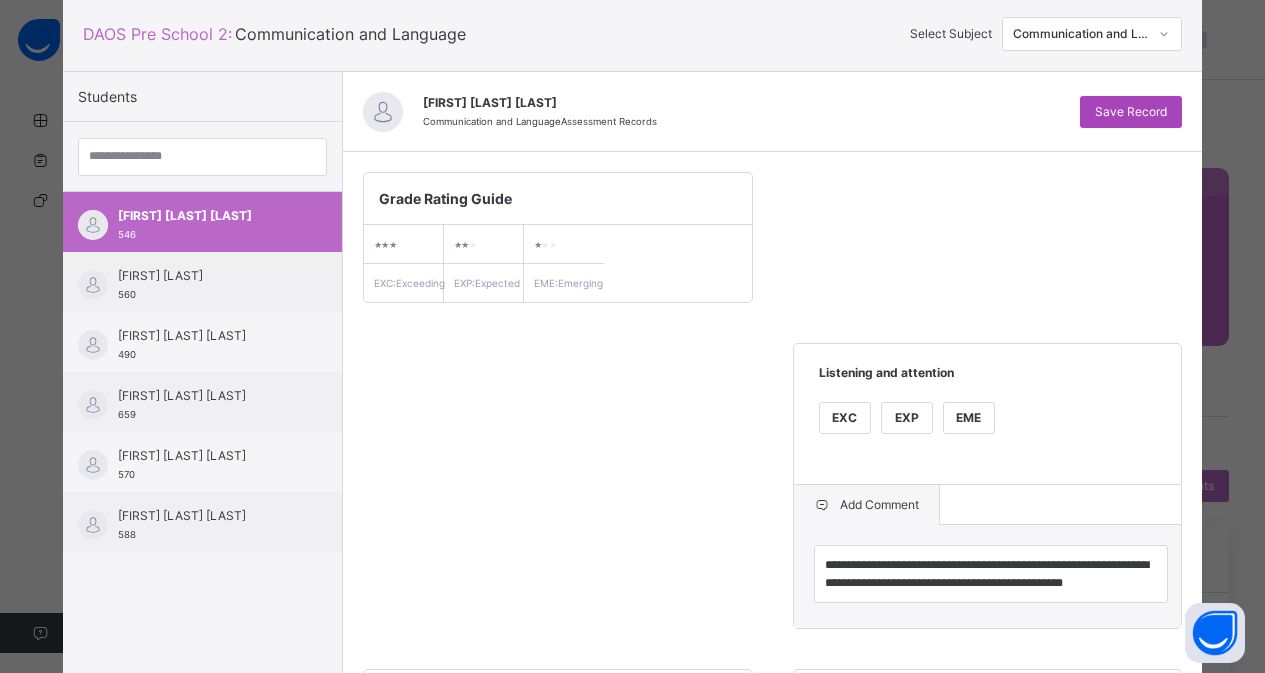 click on "Save Record" at bounding box center [1131, 112] 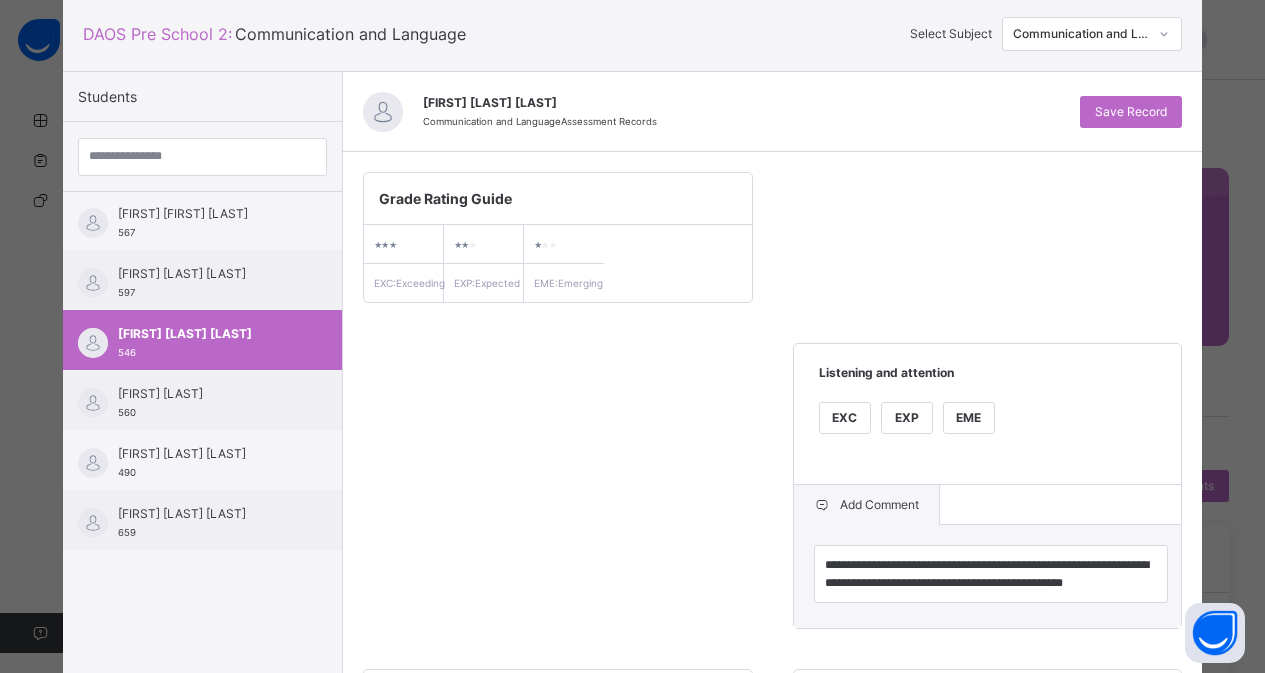 scroll, scrollTop: 120, scrollLeft: 0, axis: vertical 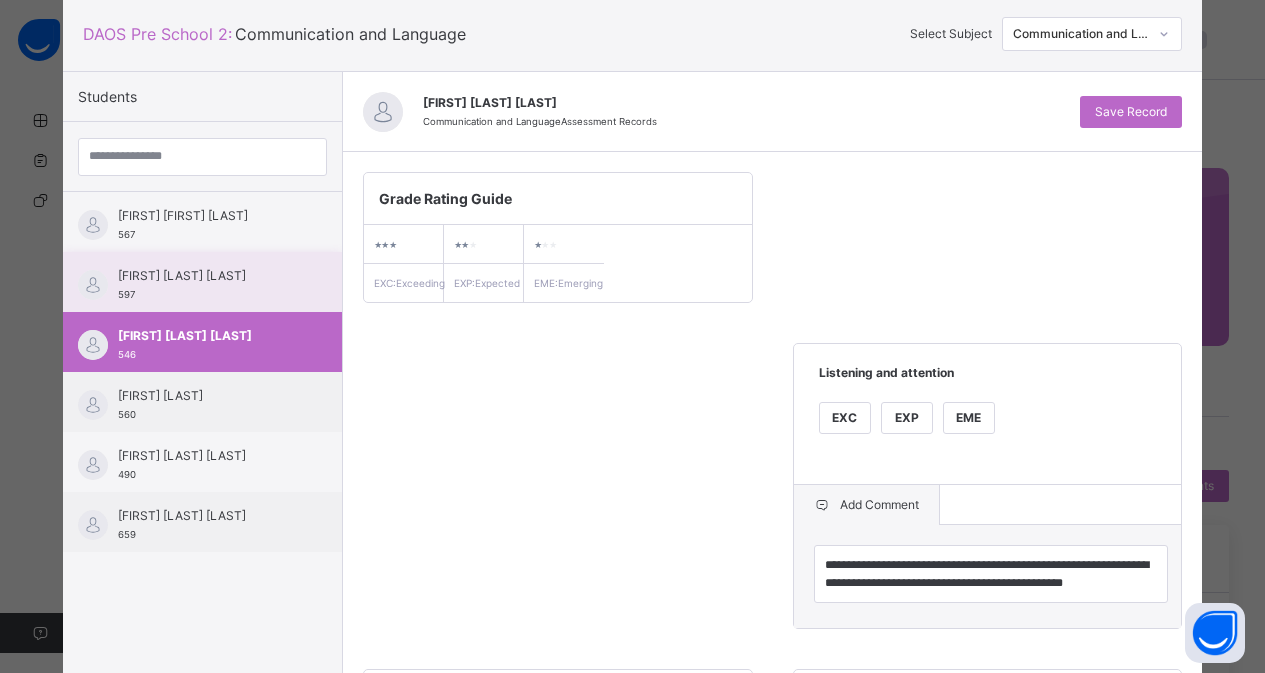 click on "[FIRST] [FIRST] [LAST]" at bounding box center [207, 276] 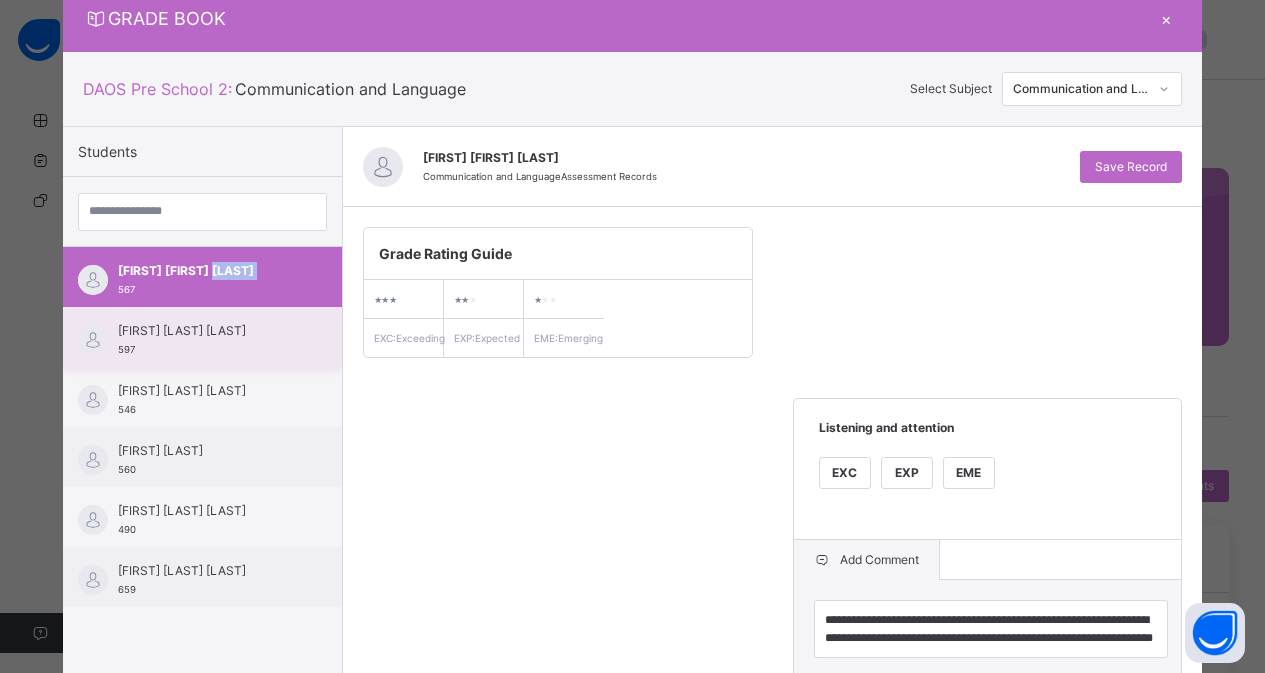 scroll, scrollTop: 120, scrollLeft: 0, axis: vertical 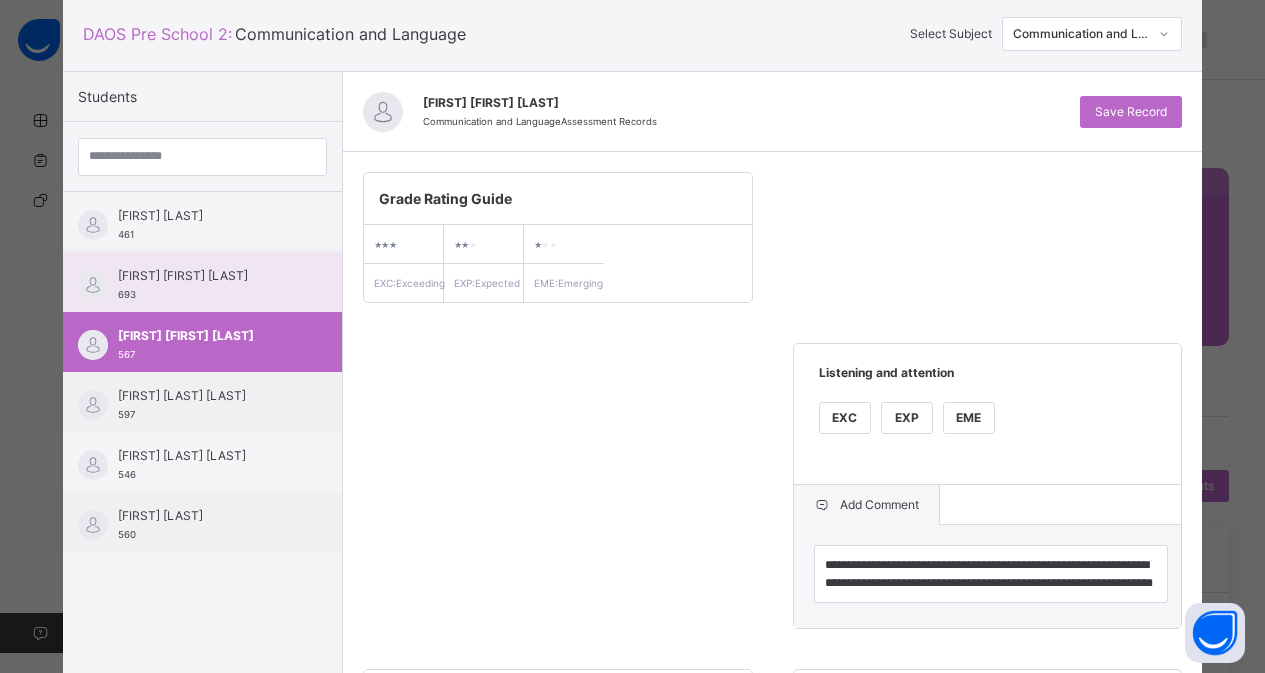 click on "Chukwuebuka Dominic Okoli 693" at bounding box center (207, 285) 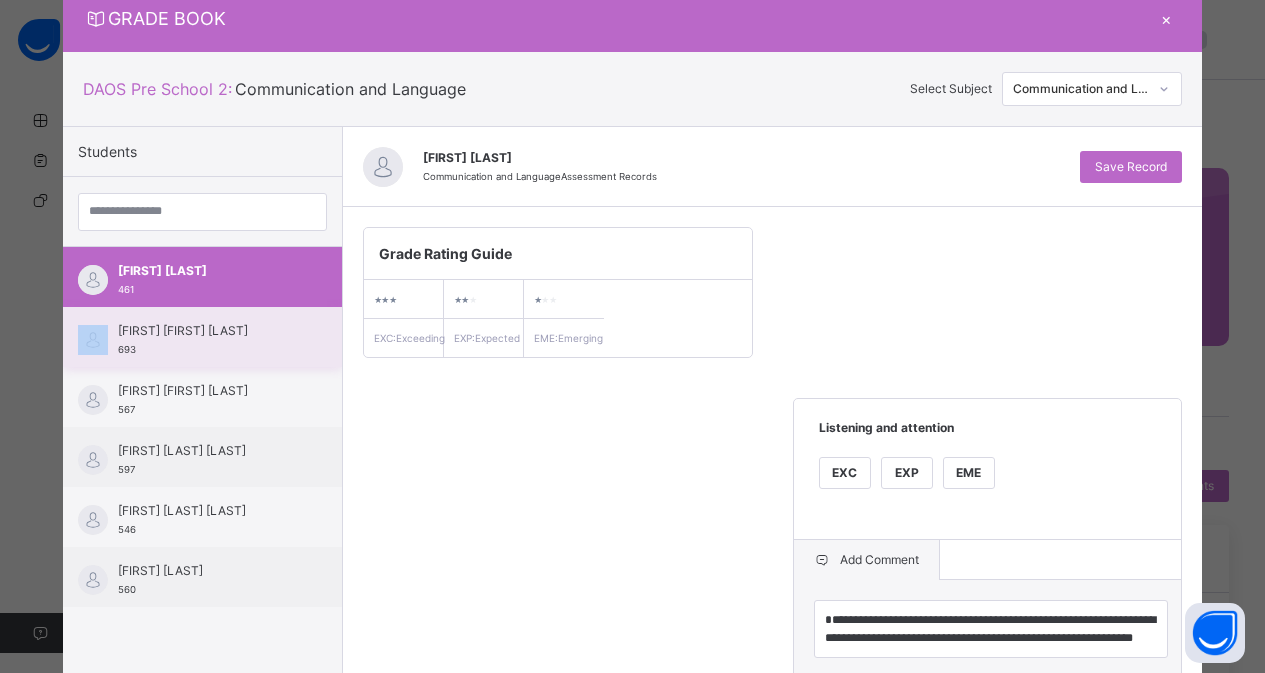 scroll, scrollTop: 120, scrollLeft: 0, axis: vertical 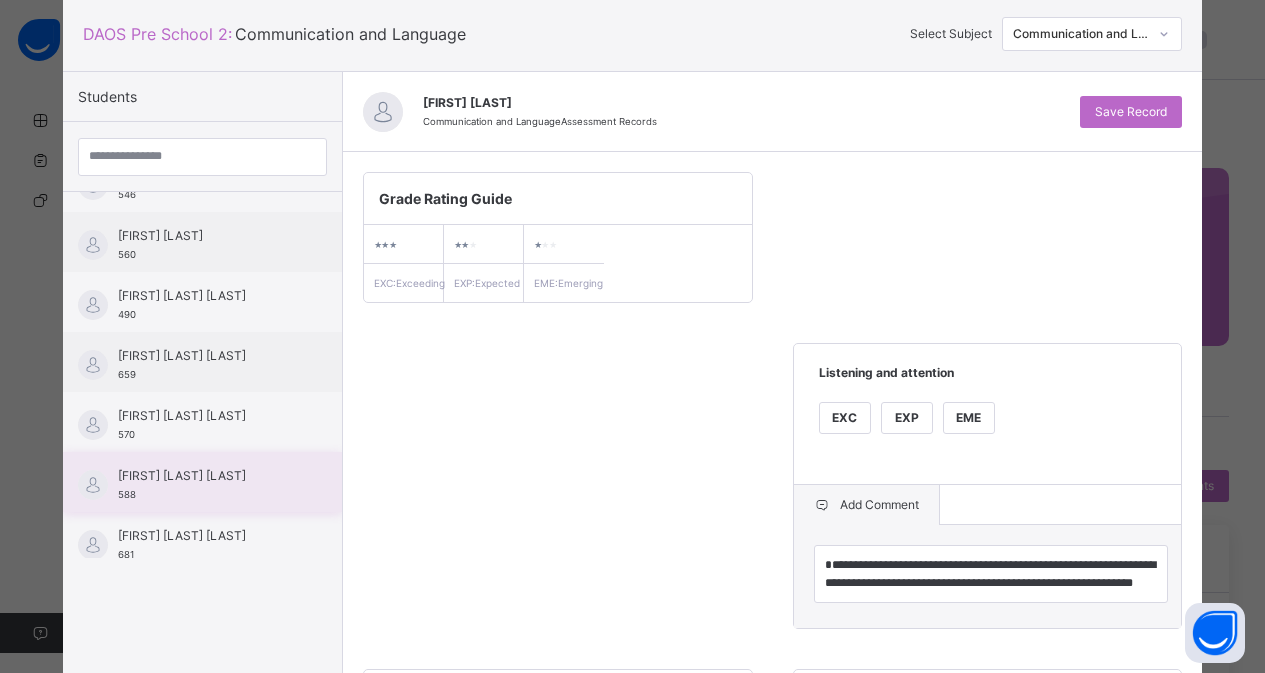 click on "[FIRST] [LAST] [LAST]" at bounding box center (207, 476) 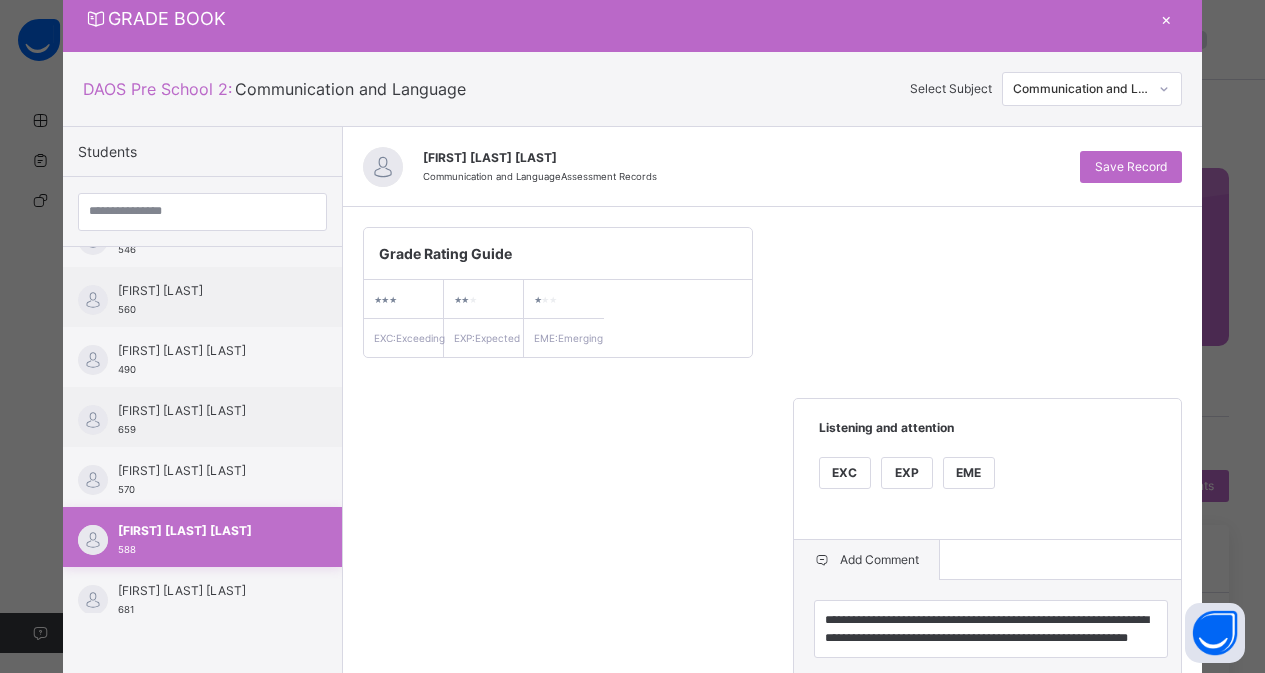 scroll, scrollTop: 120, scrollLeft: 0, axis: vertical 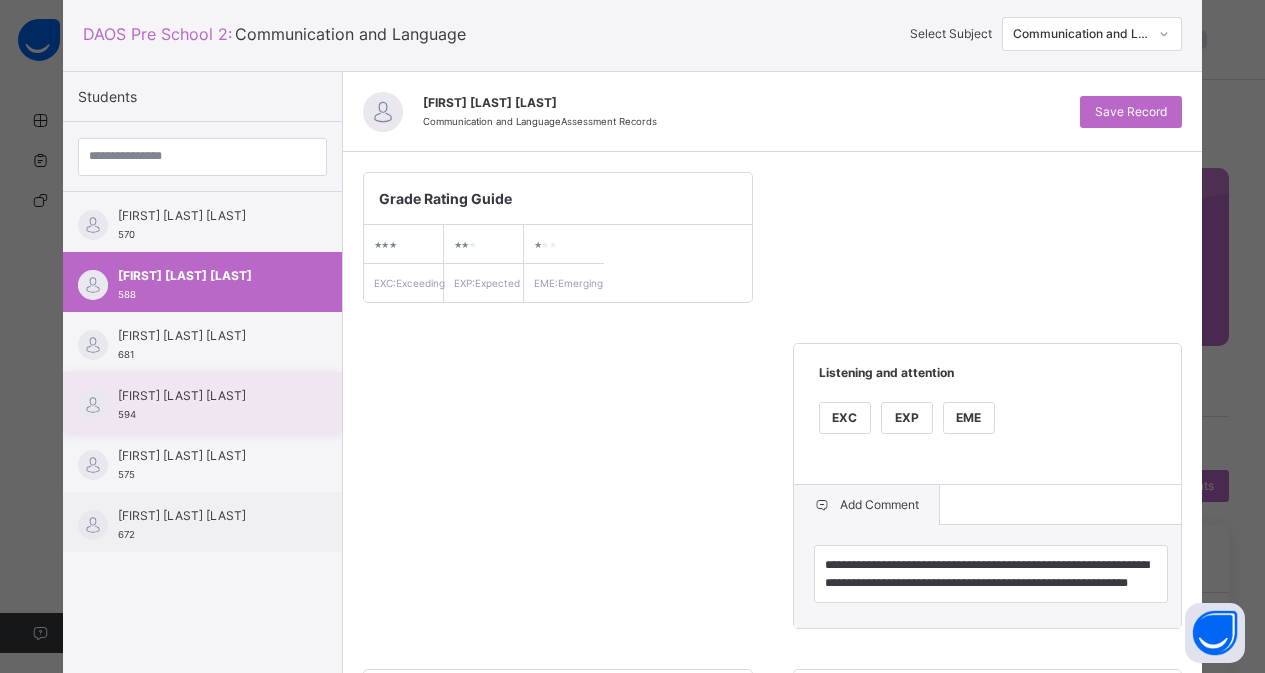 click on "[FIRST] [LAST] [LAST]" at bounding box center (207, 396) 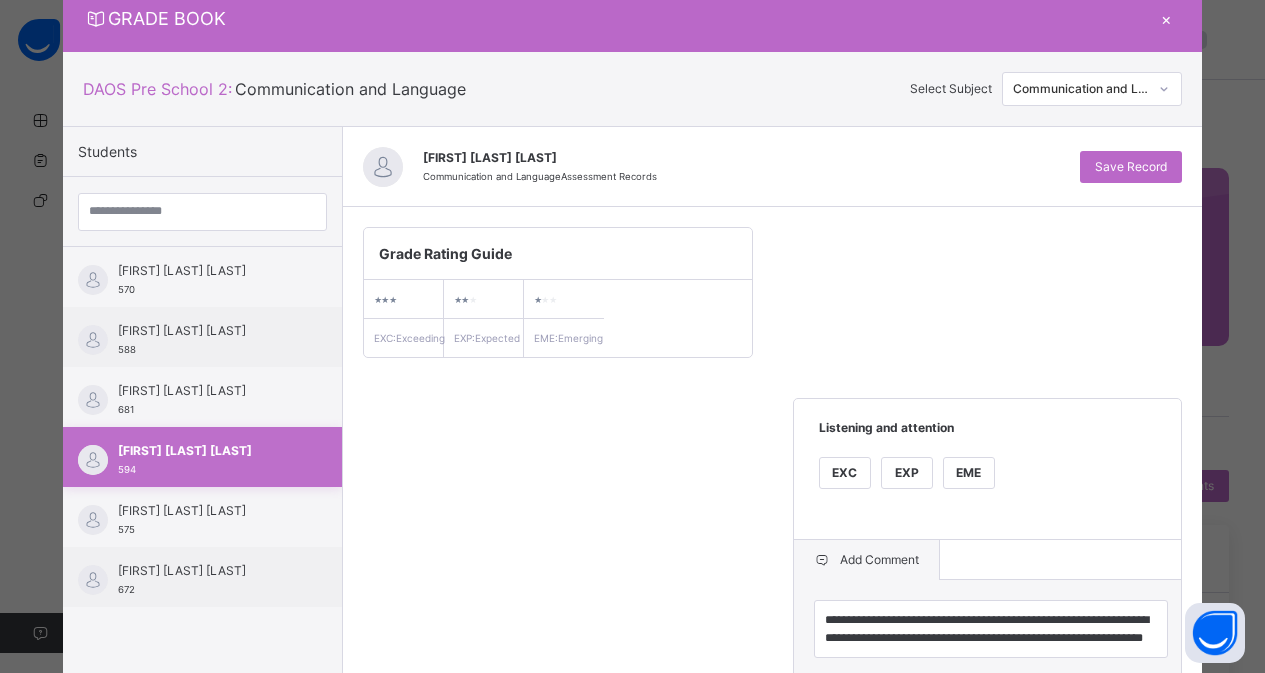 scroll, scrollTop: 120, scrollLeft: 0, axis: vertical 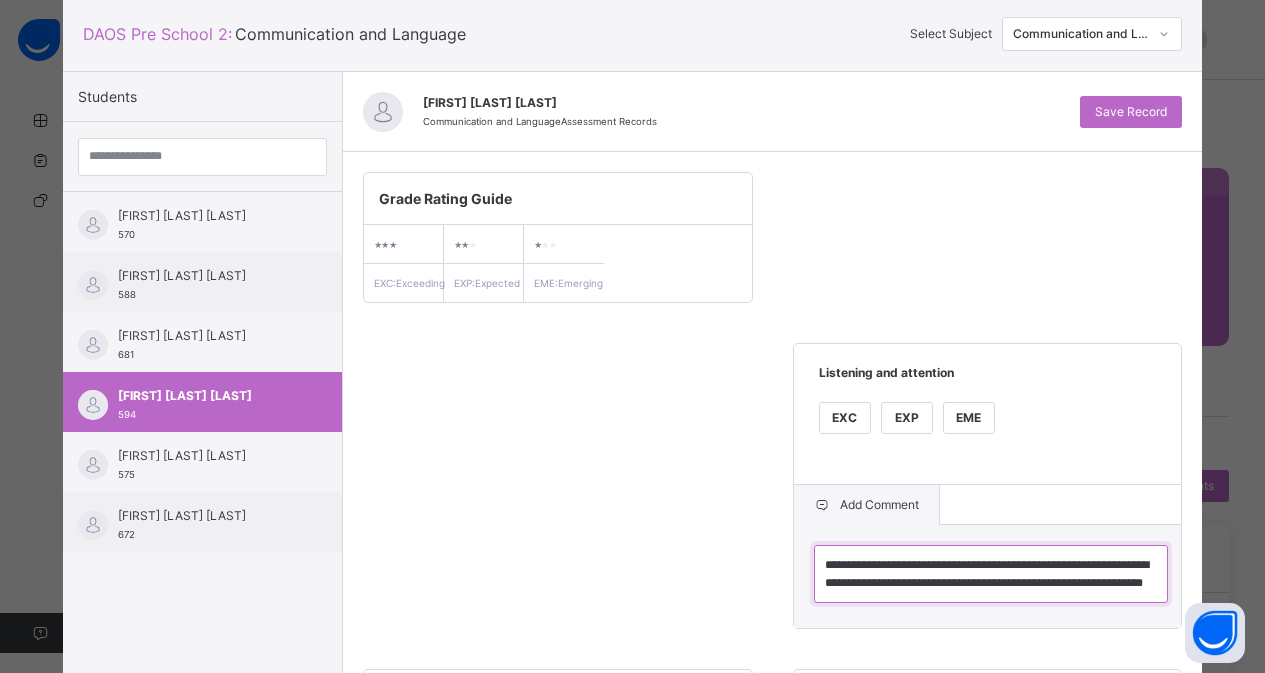 click on "**********" at bounding box center [991, 574] 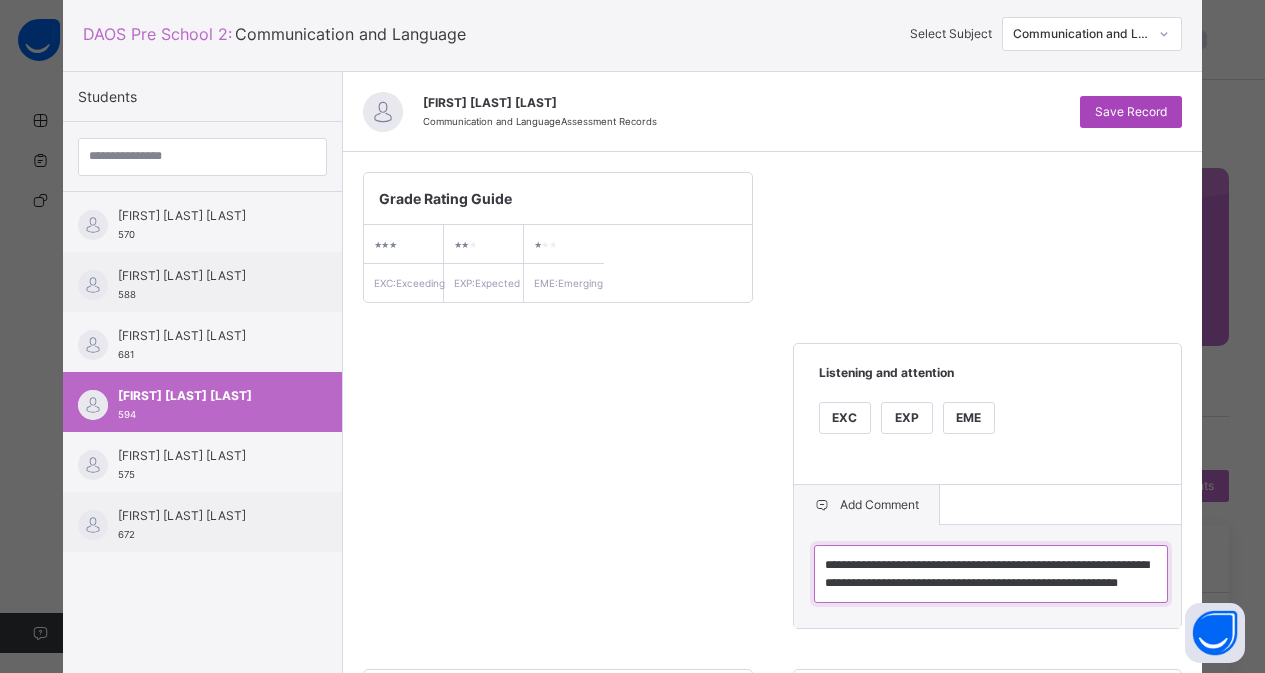 type on "**********" 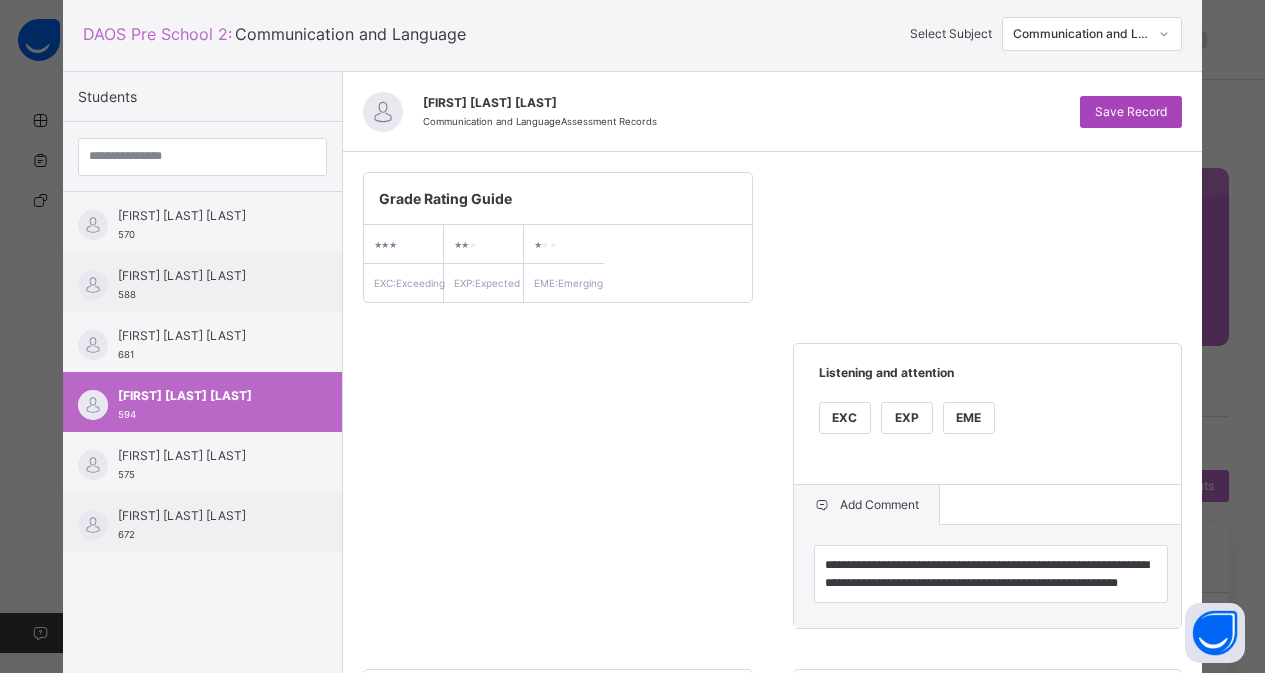 click on "Save Record" at bounding box center [1131, 112] 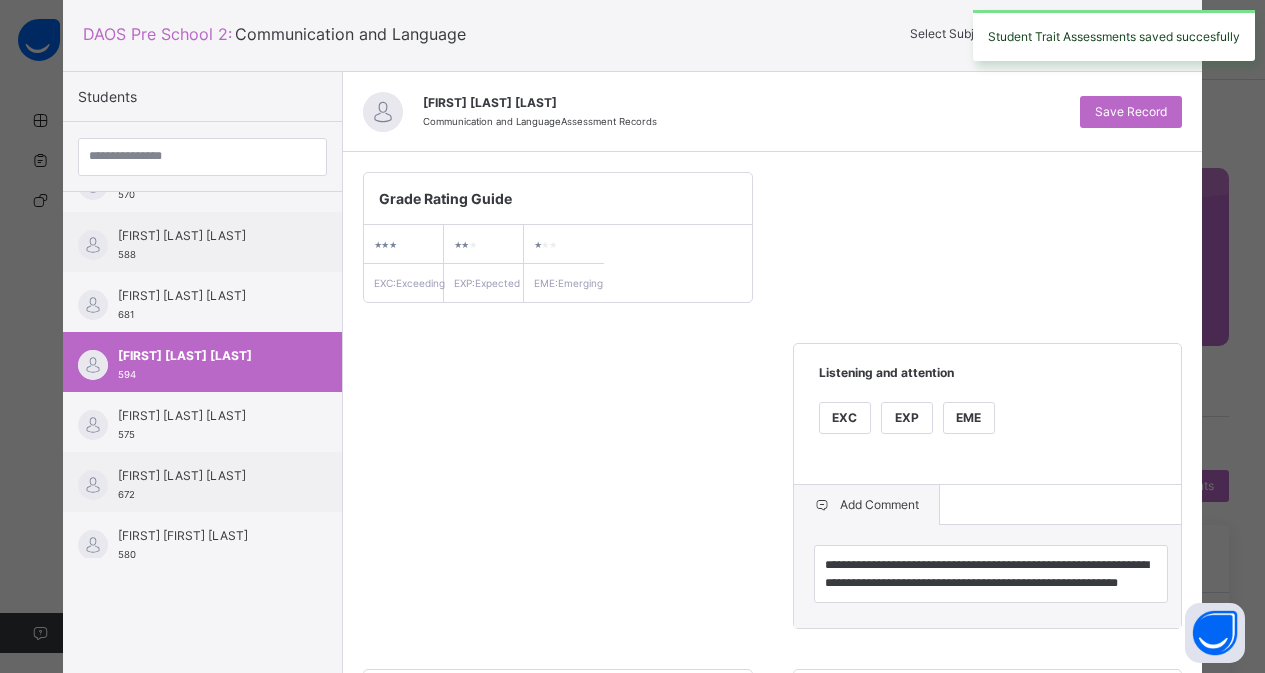 scroll, scrollTop: 534, scrollLeft: 0, axis: vertical 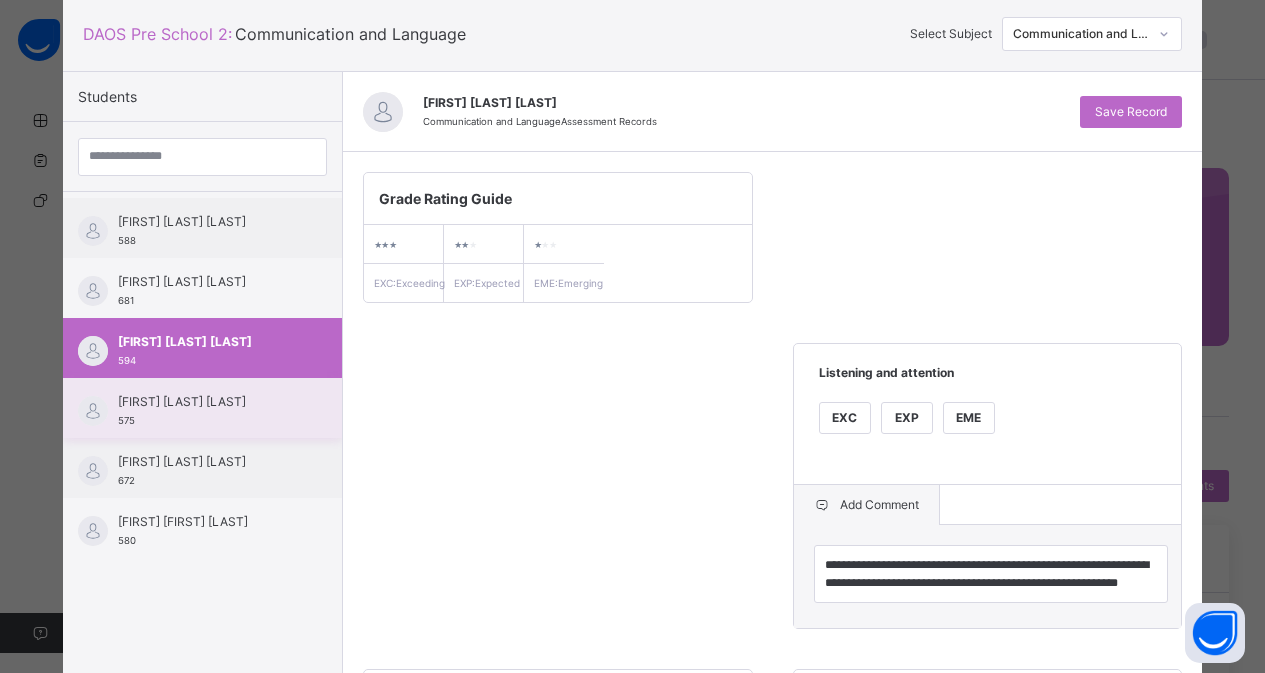 click on "[FIRST] [LAST] [LAST]" at bounding box center [207, 402] 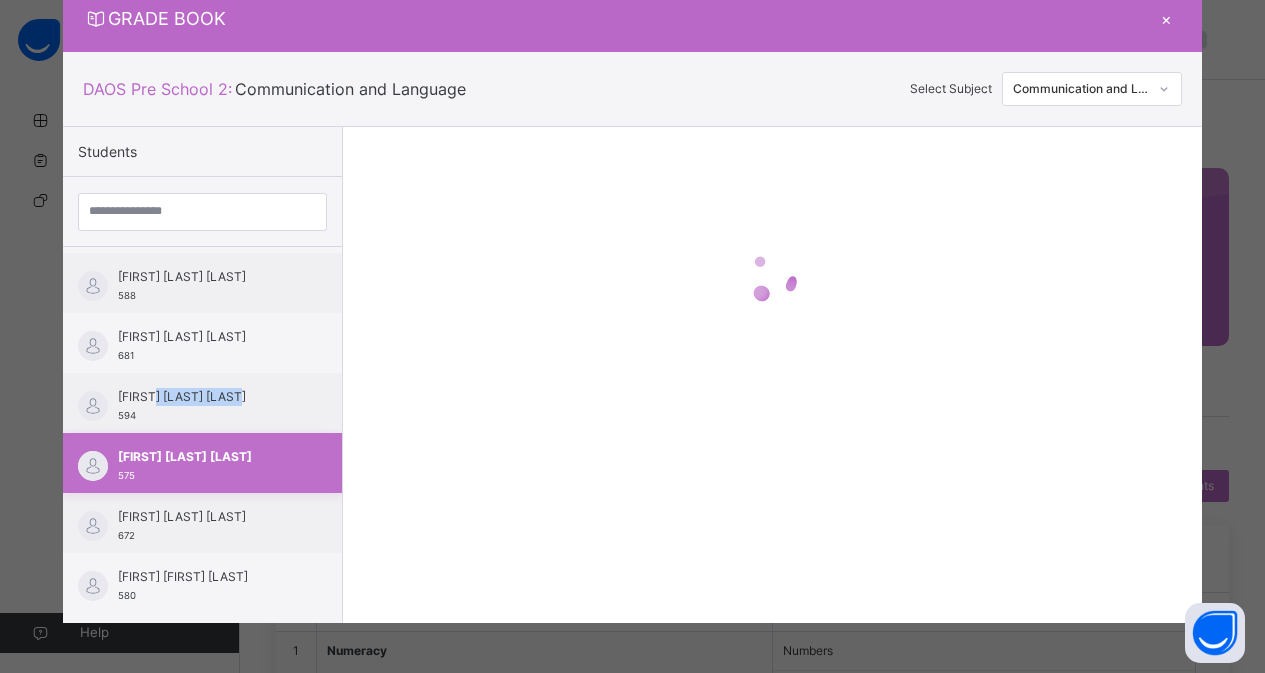 click on "[FIRST] [LAST] [LAST]" at bounding box center [207, 397] 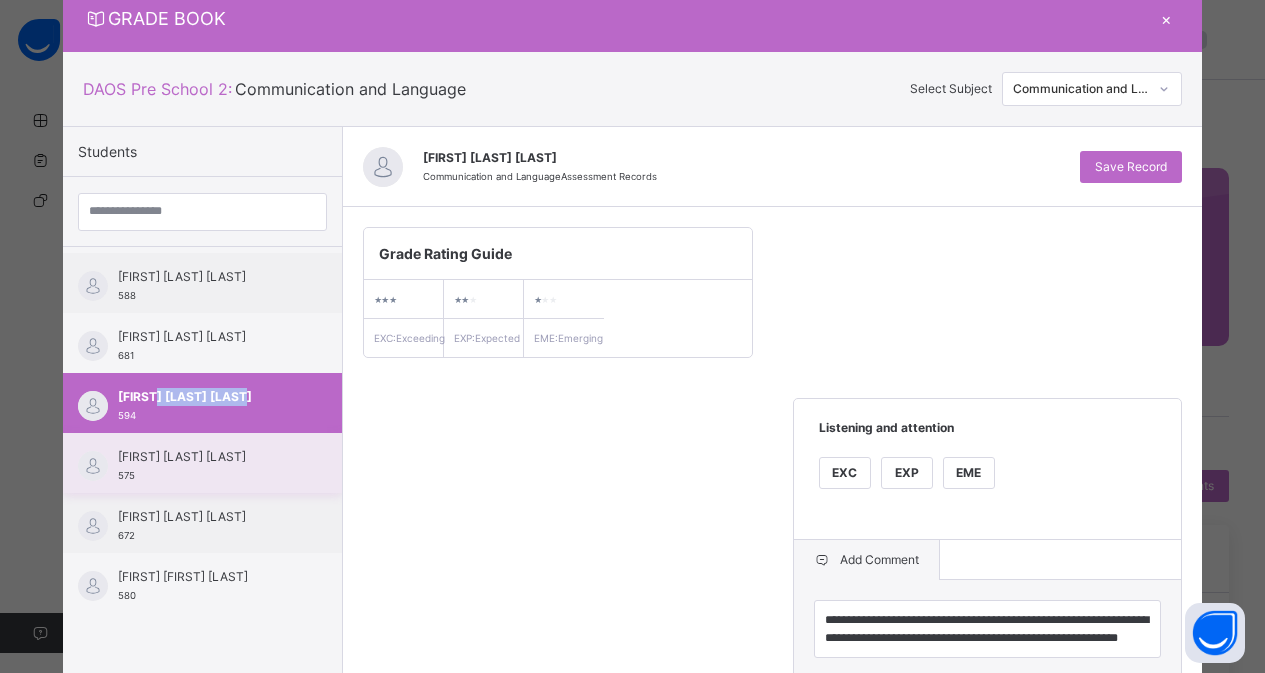 scroll, scrollTop: 120, scrollLeft: 0, axis: vertical 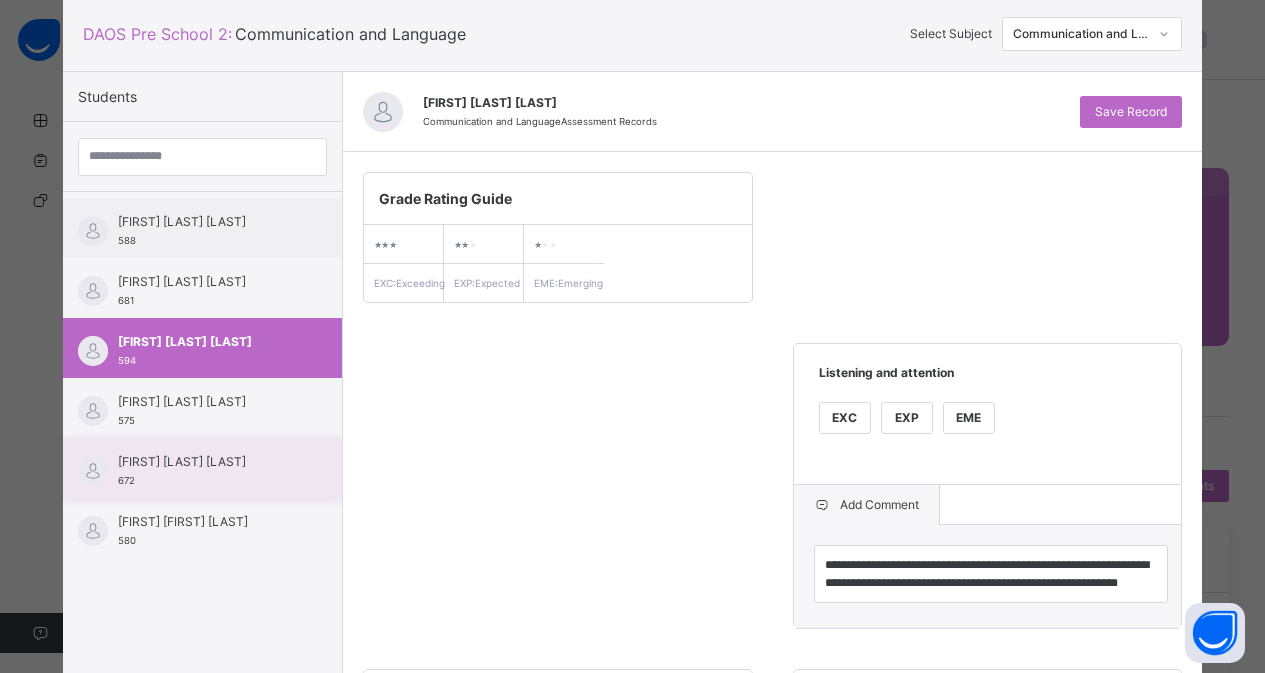 click on "[FIRST] [FIRST] [LAST]" at bounding box center (207, 462) 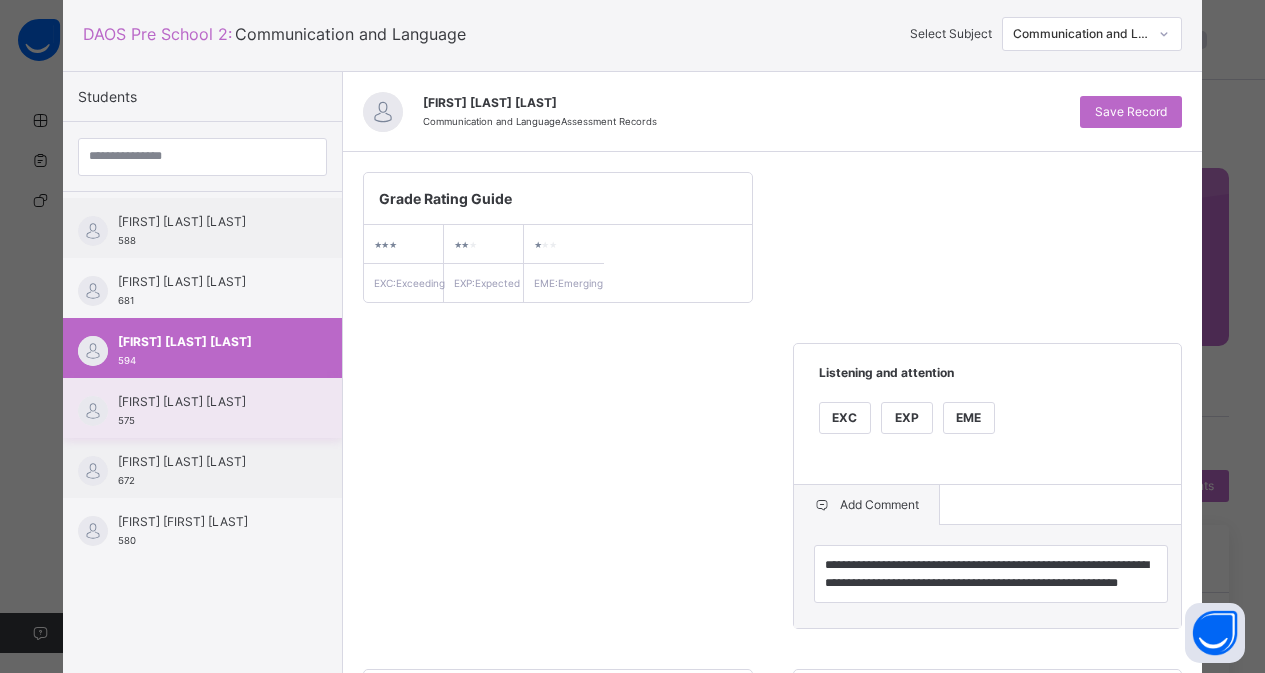 click on "[FIRST] [LAST] [LAST]" at bounding box center (207, 402) 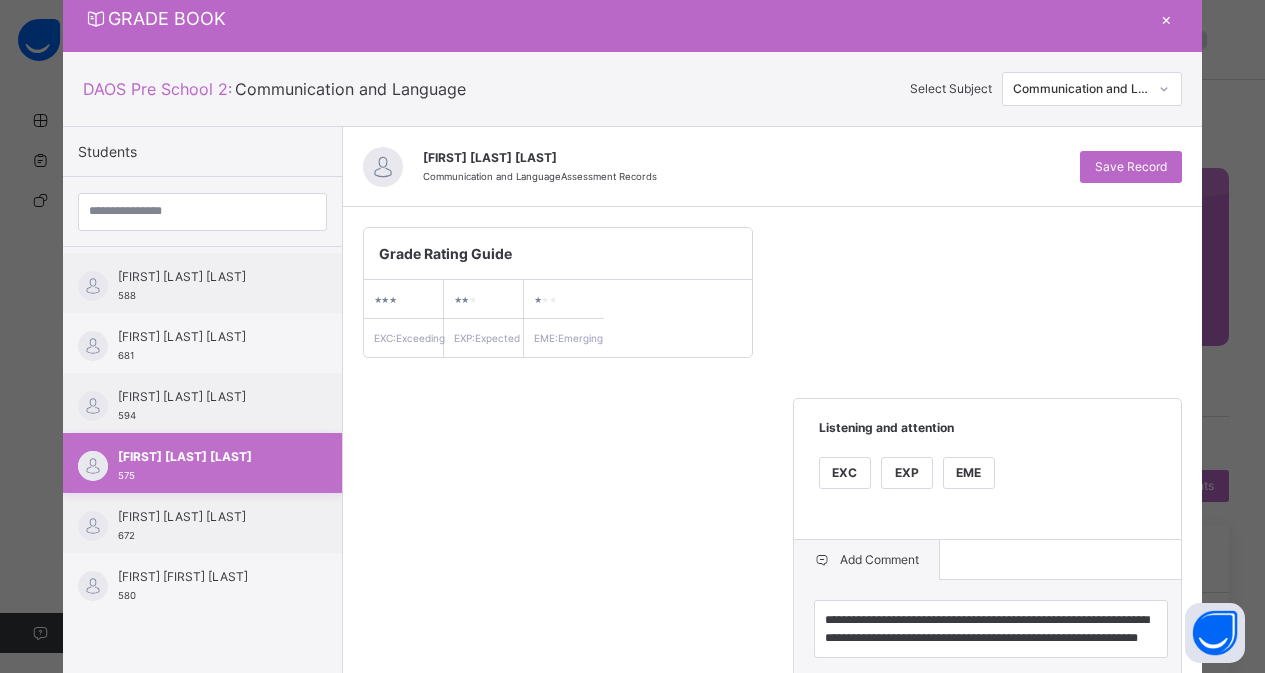 scroll, scrollTop: 120, scrollLeft: 0, axis: vertical 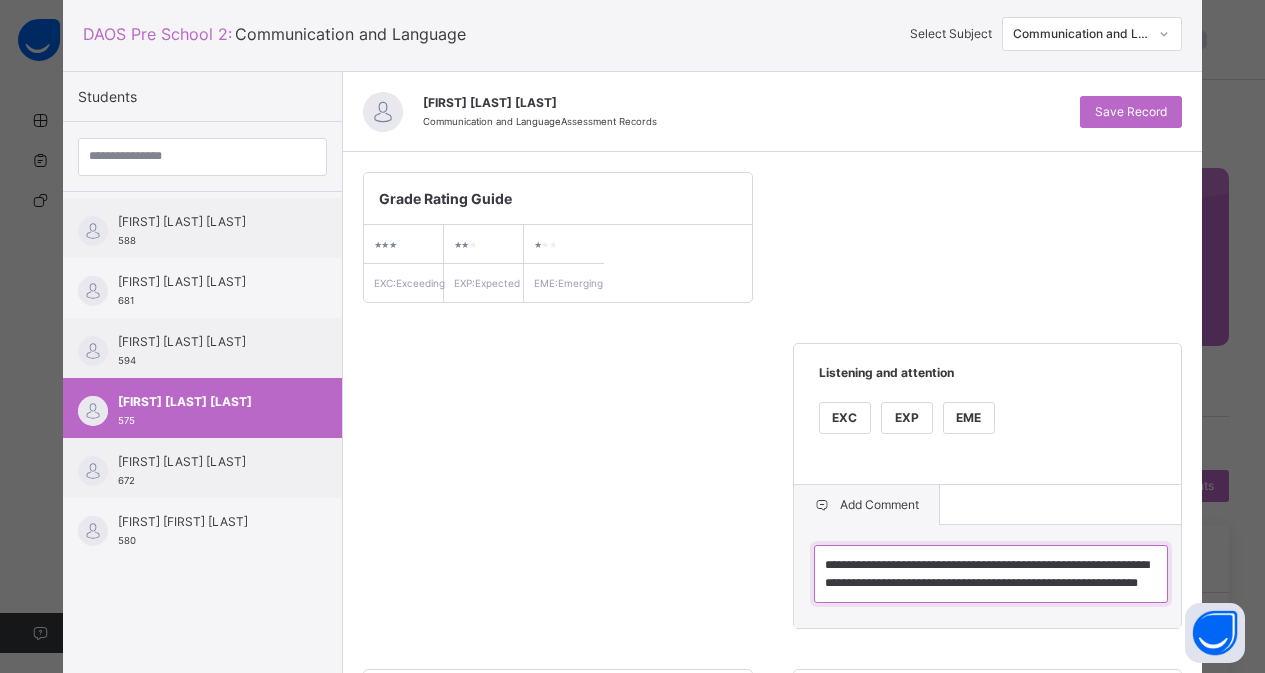 click on "**********" at bounding box center (991, 574) 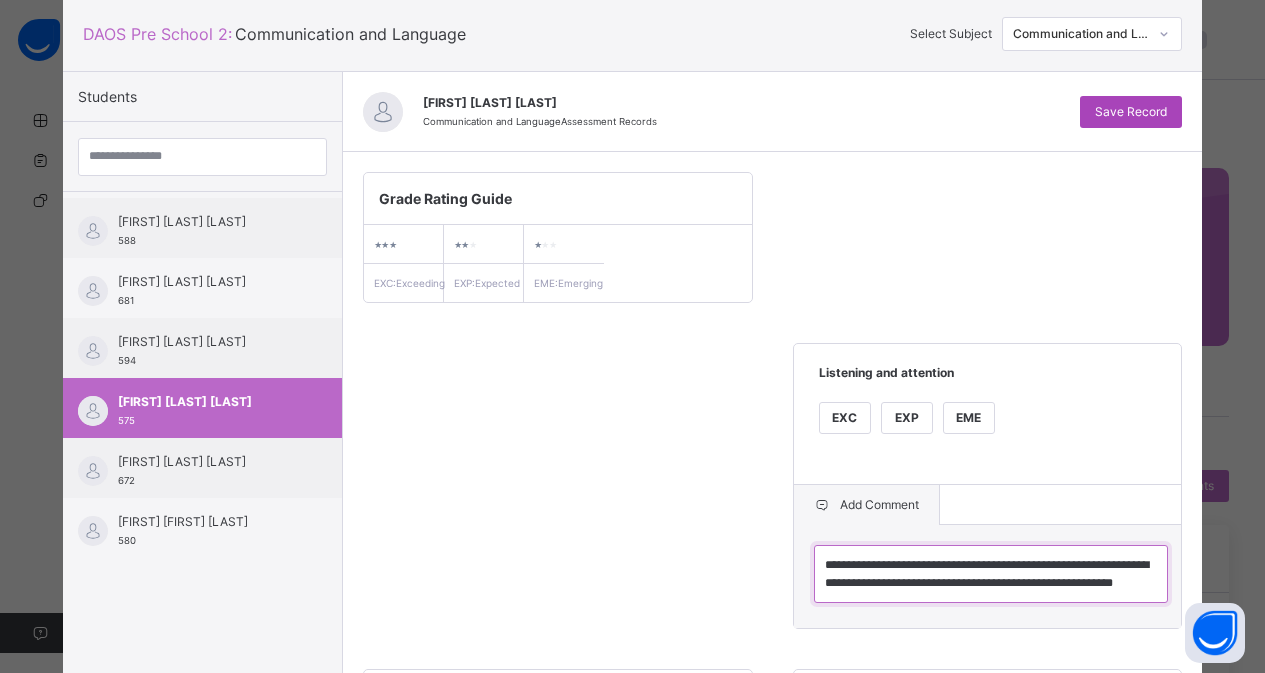 type on "**********" 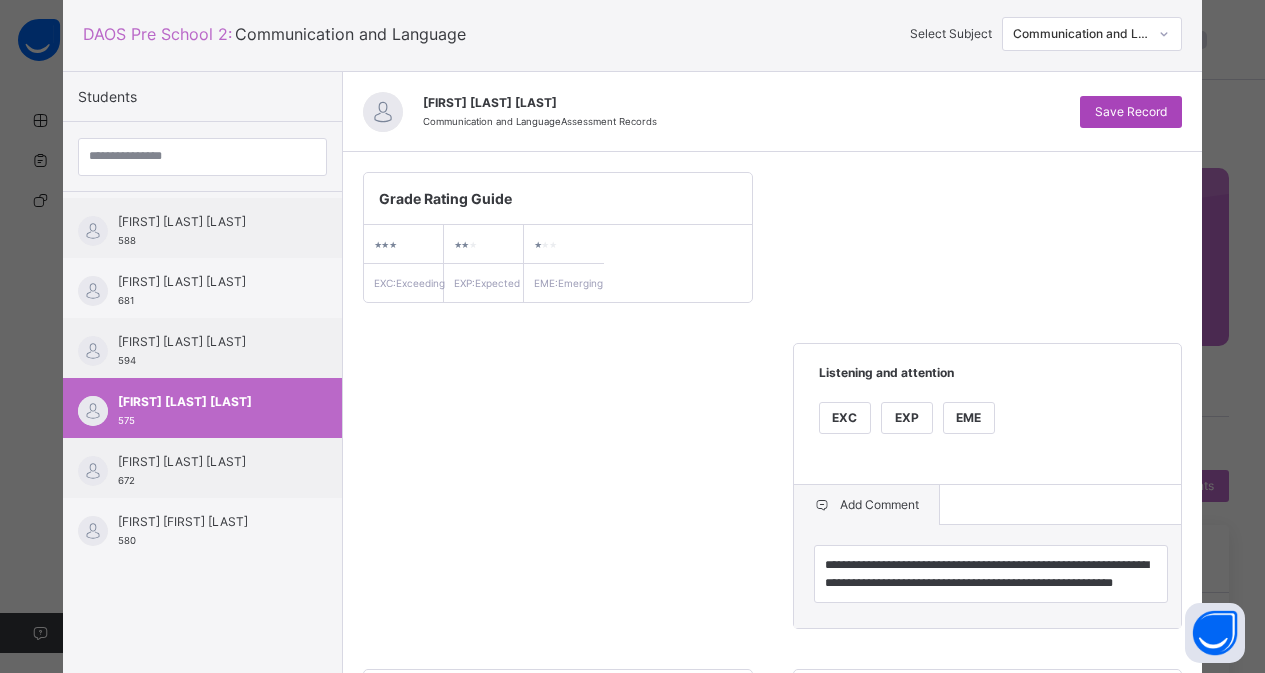 click on "Save Record" at bounding box center [1131, 112] 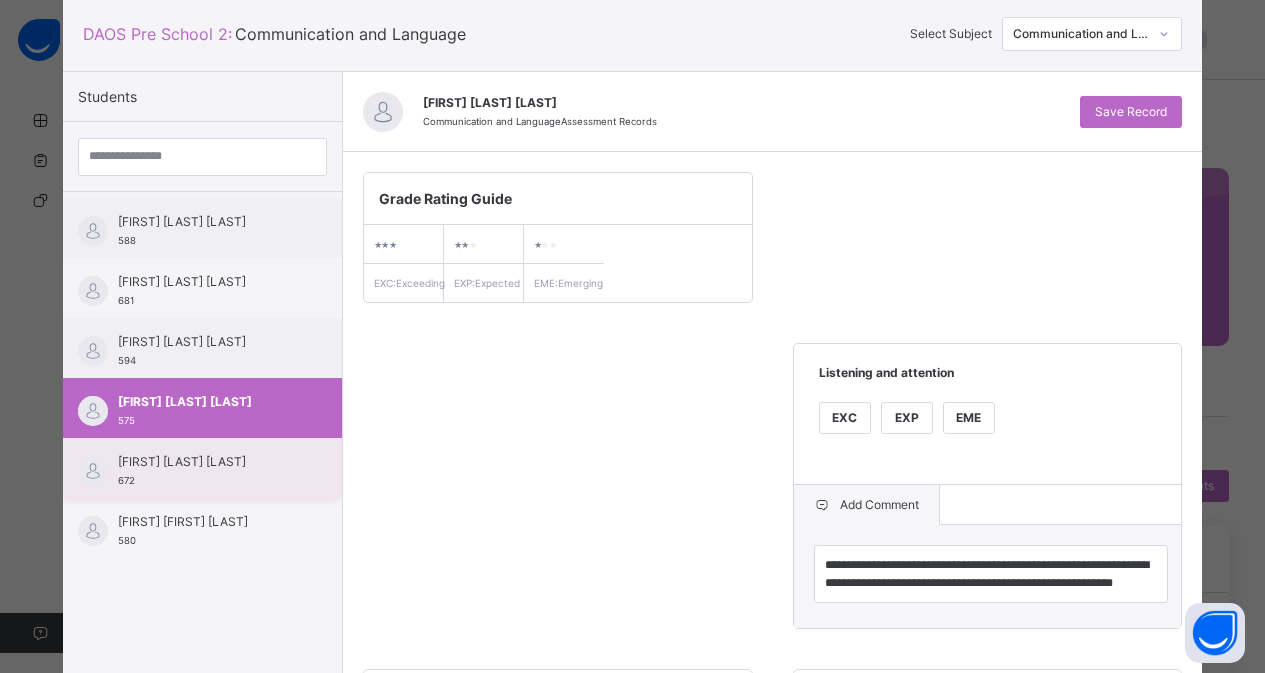 click on "[FIRST] [FIRST] [LAST]" at bounding box center (207, 462) 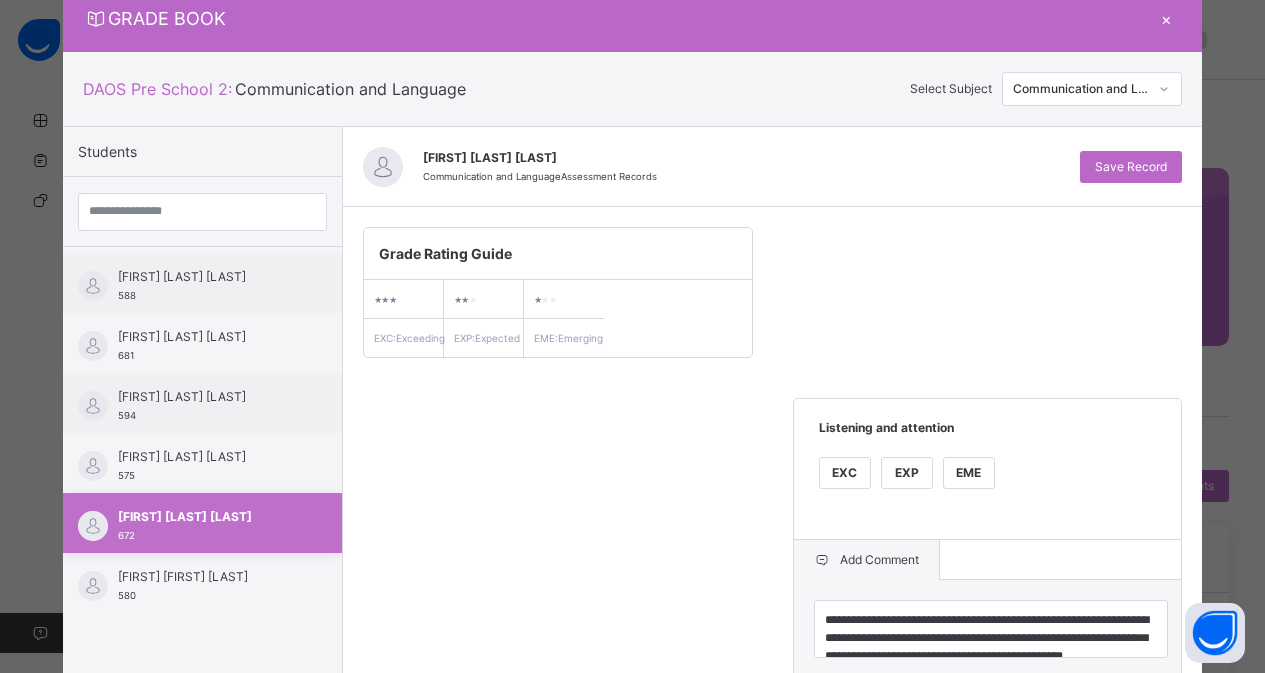 scroll, scrollTop: 120, scrollLeft: 0, axis: vertical 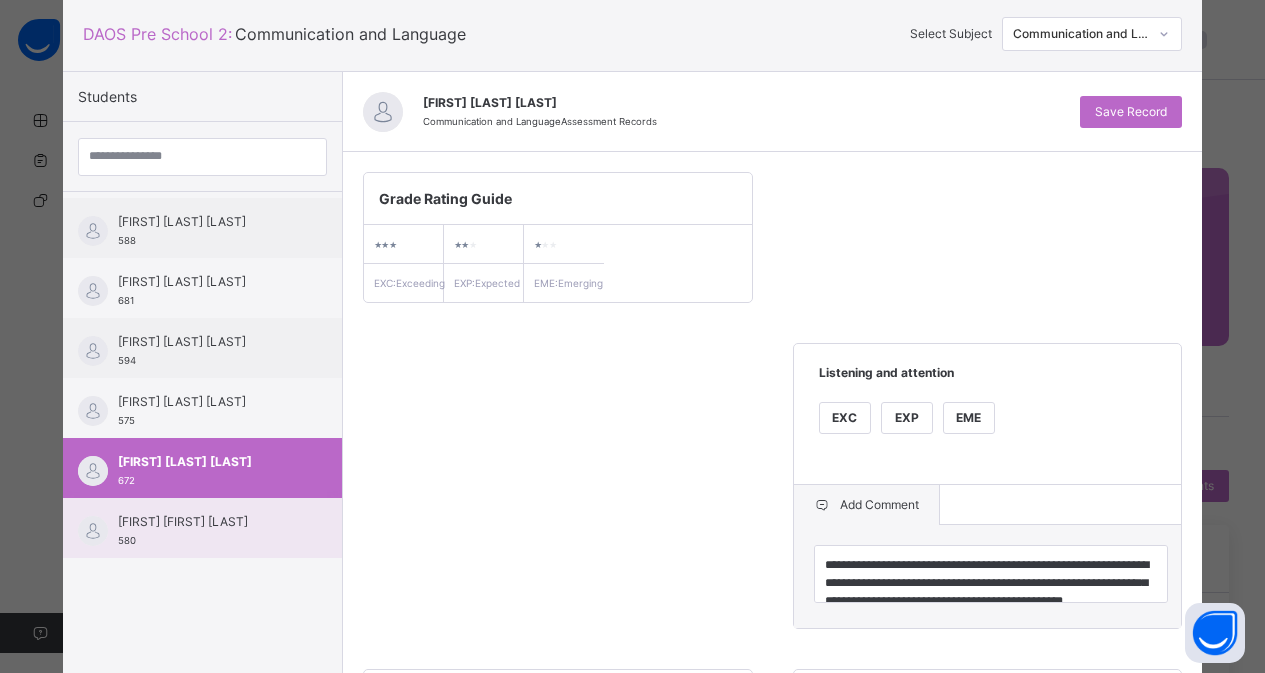 click on "Chigozie Francis Emelife 580" at bounding box center [207, 531] 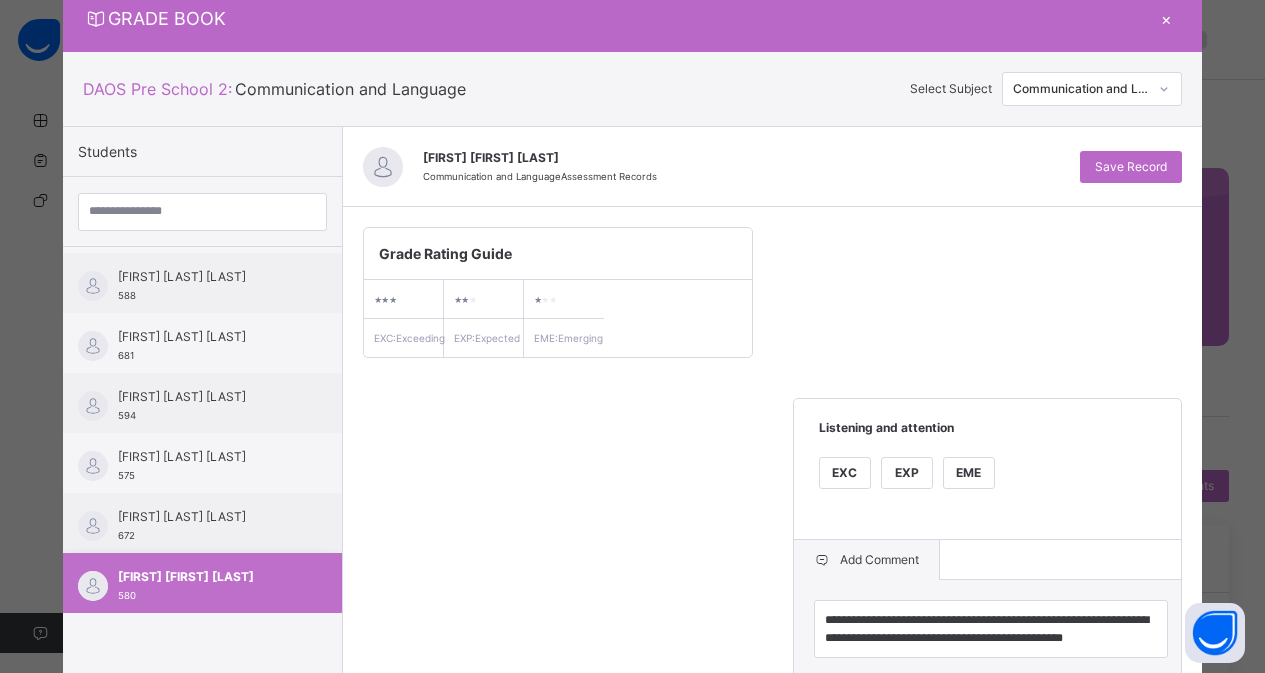 scroll, scrollTop: 120, scrollLeft: 0, axis: vertical 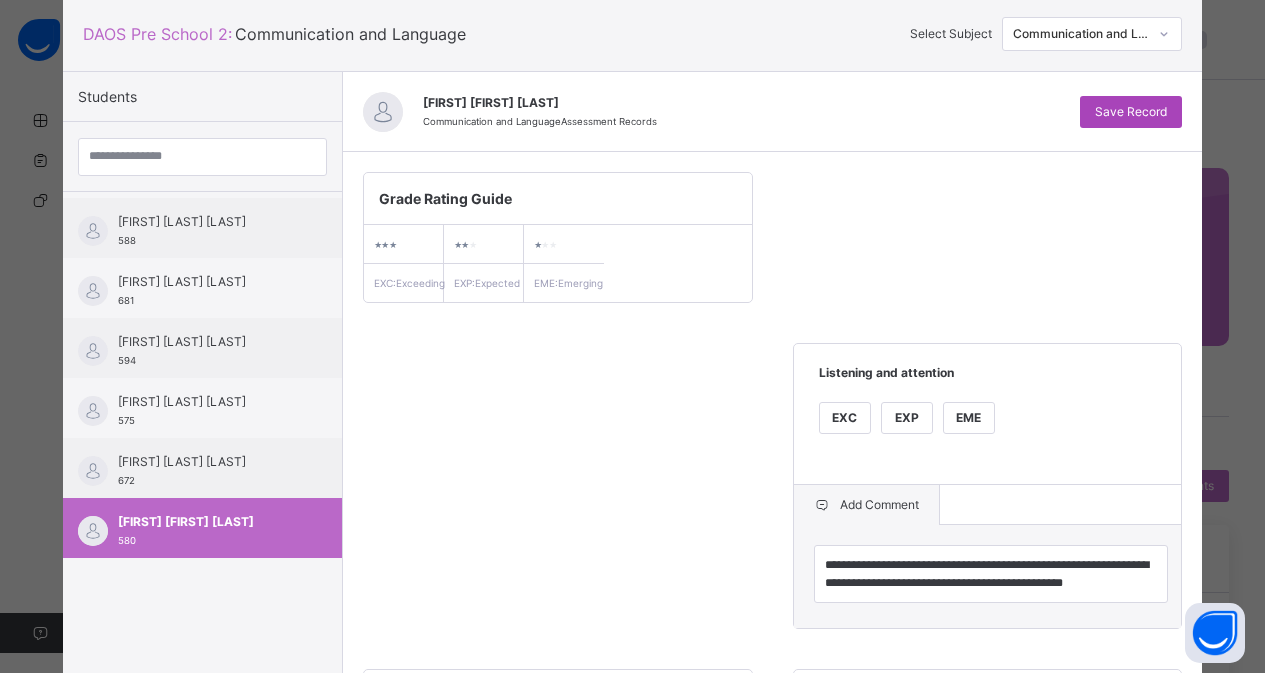 click on "Save Record" at bounding box center (1131, 112) 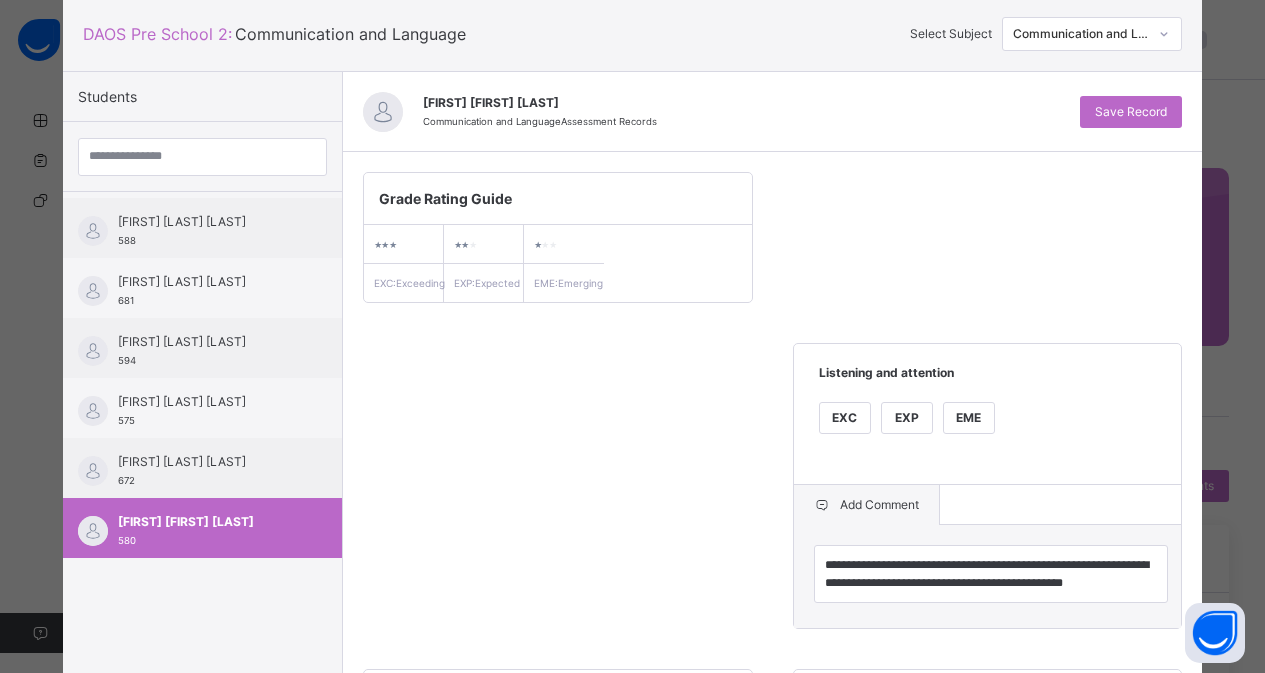 click on "**********" at bounding box center [772, 563] 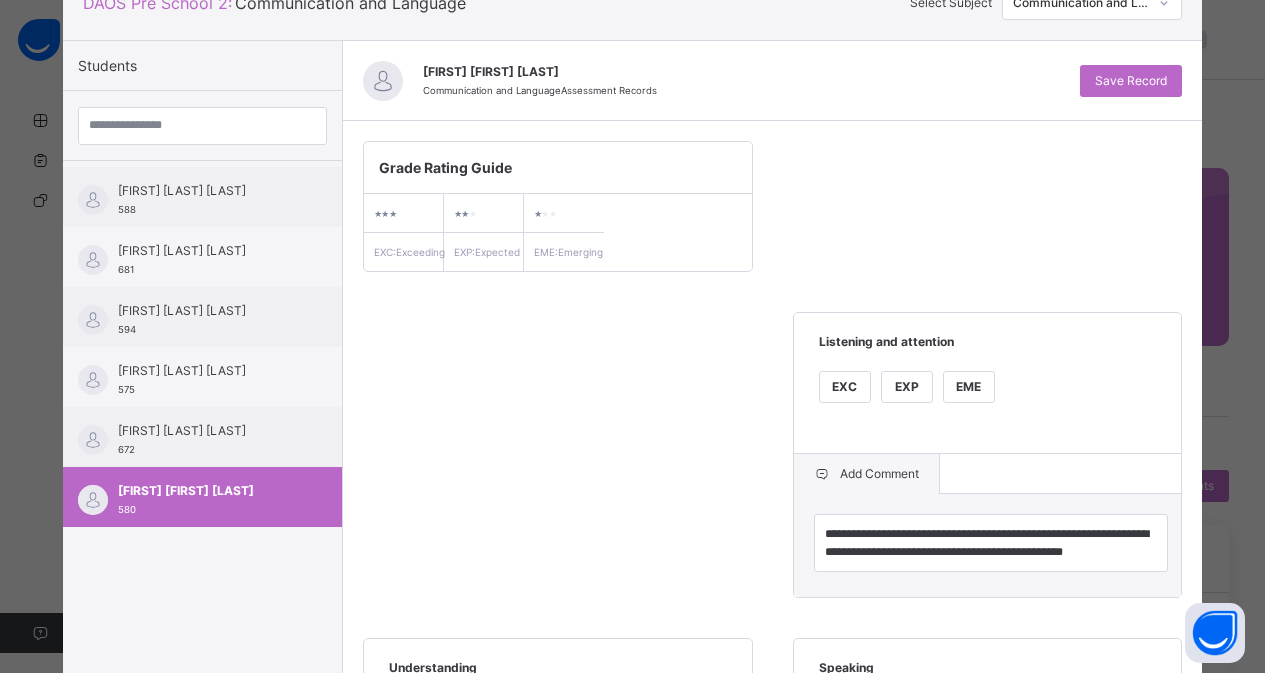 scroll, scrollTop: 120, scrollLeft: 0, axis: vertical 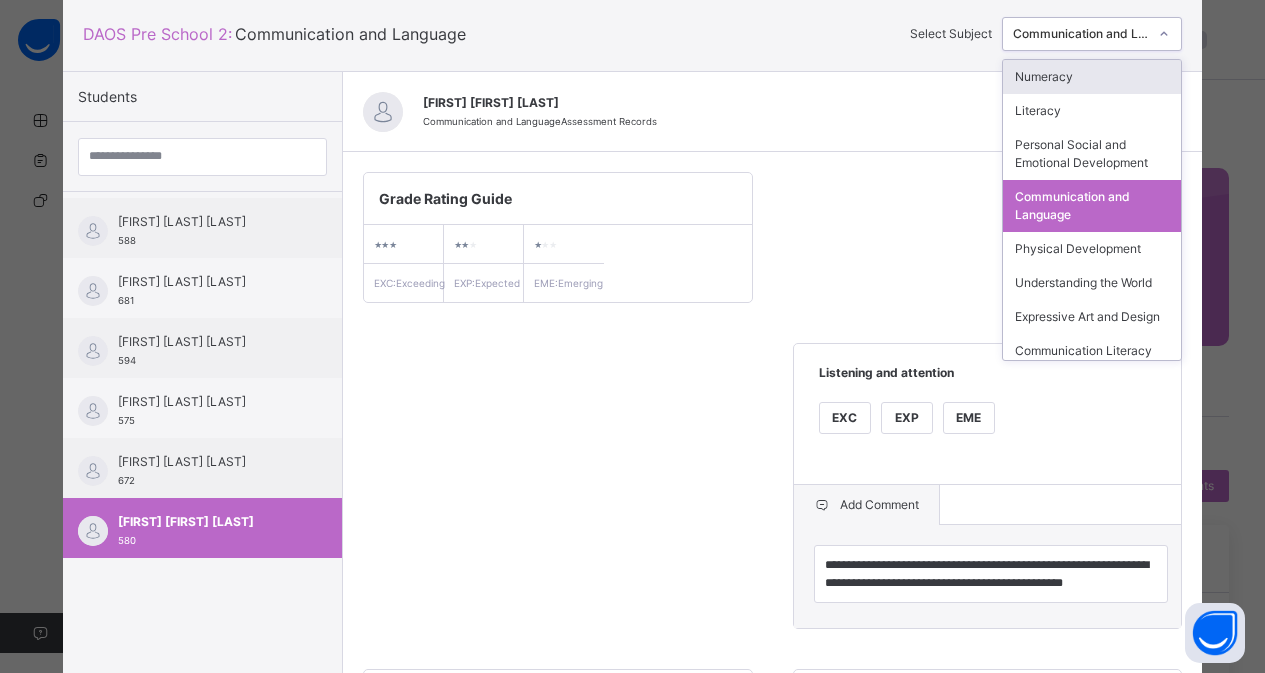 click 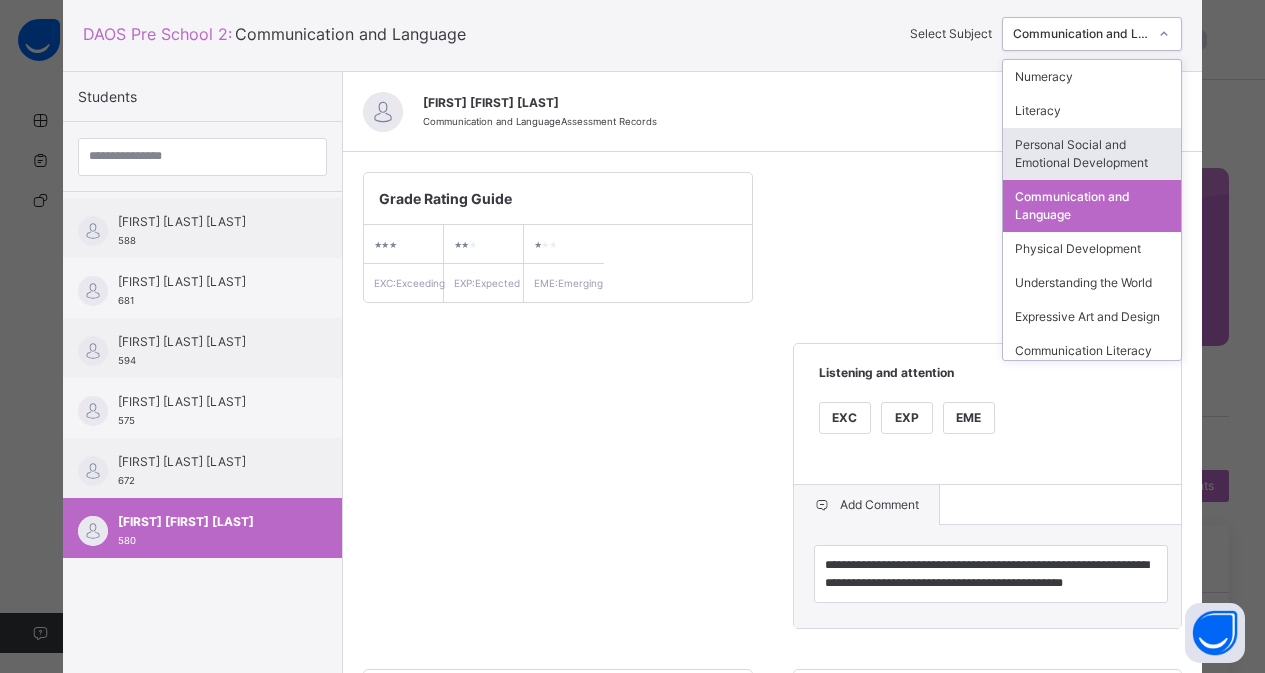 click on "Personal Social and Emotional Development" at bounding box center [1092, 154] 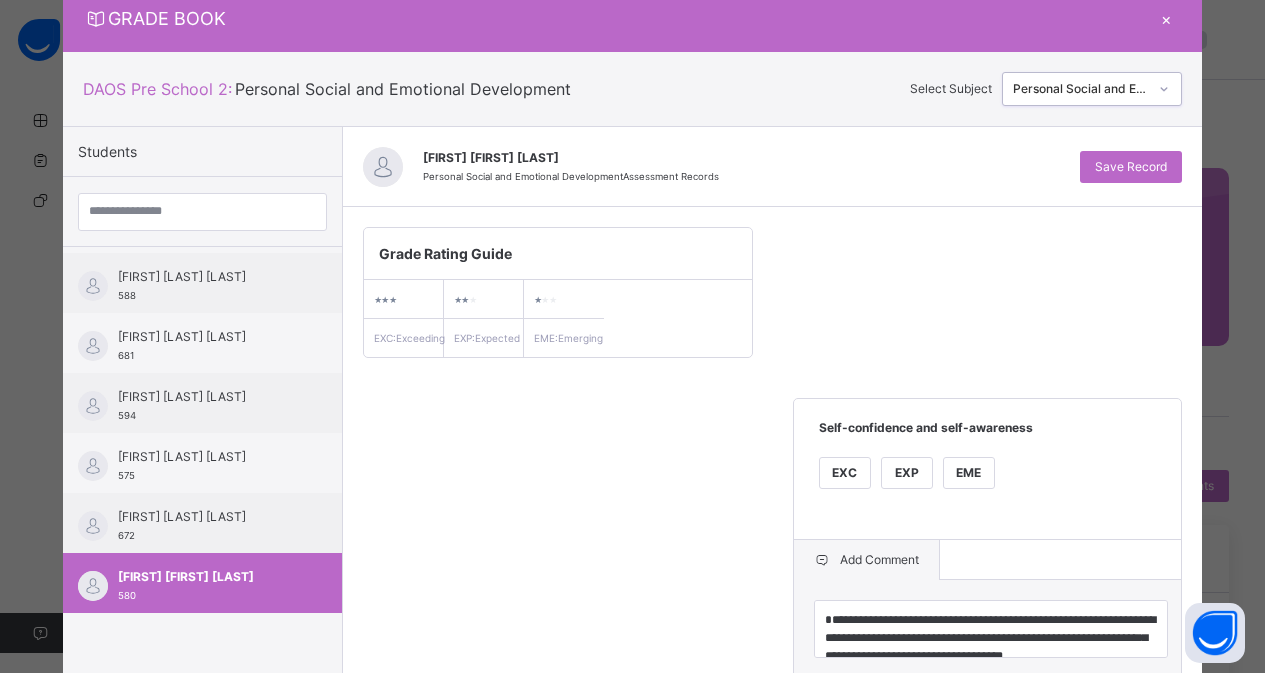 scroll, scrollTop: 120, scrollLeft: 0, axis: vertical 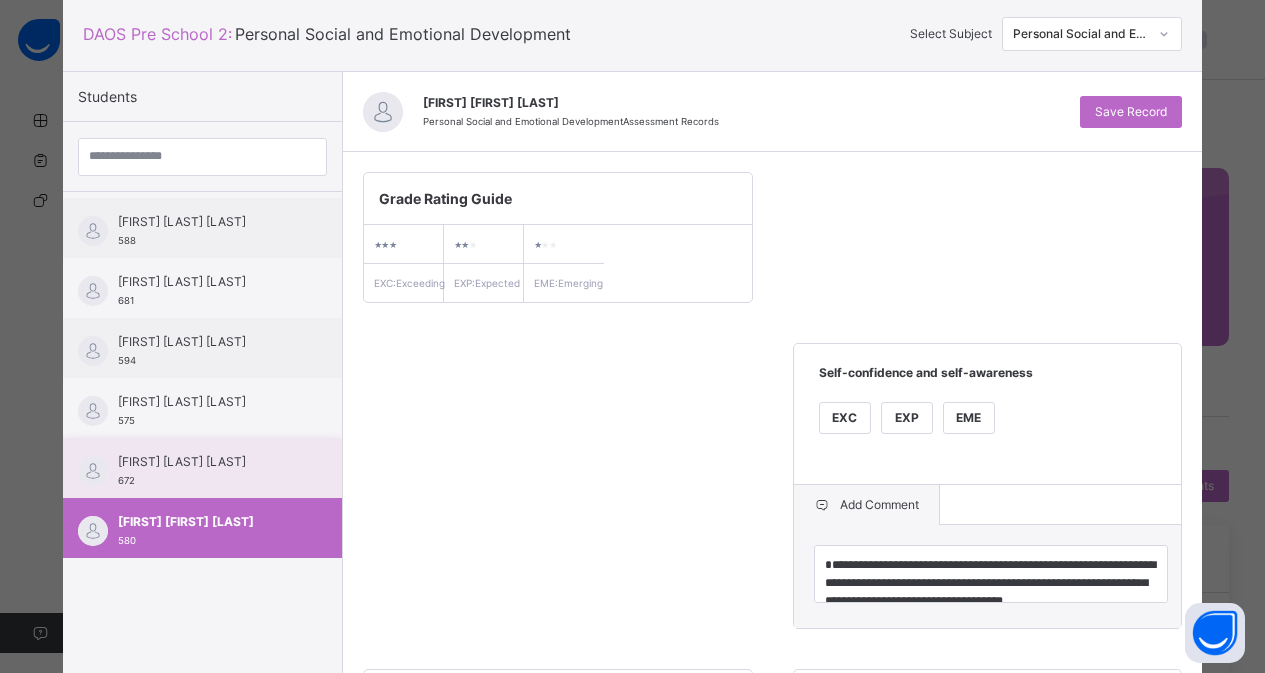 click on "[FIRST] [FIRST] [LAST]" at bounding box center (207, 462) 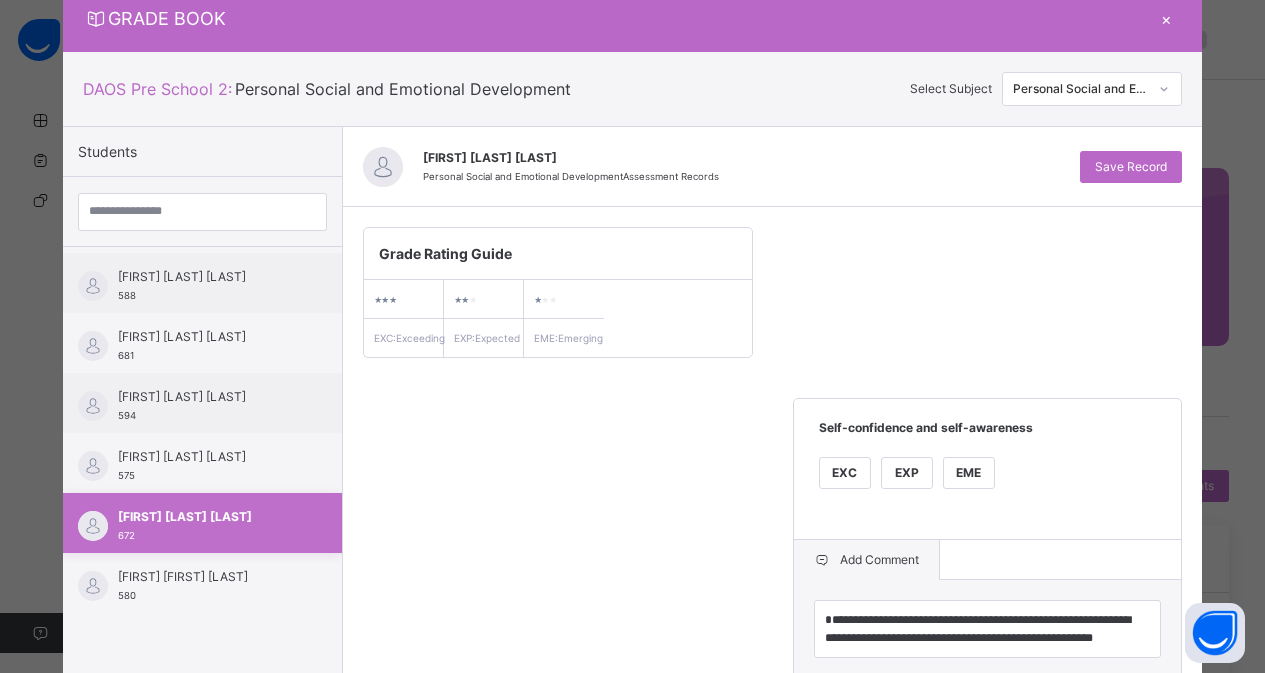 scroll, scrollTop: 120, scrollLeft: 0, axis: vertical 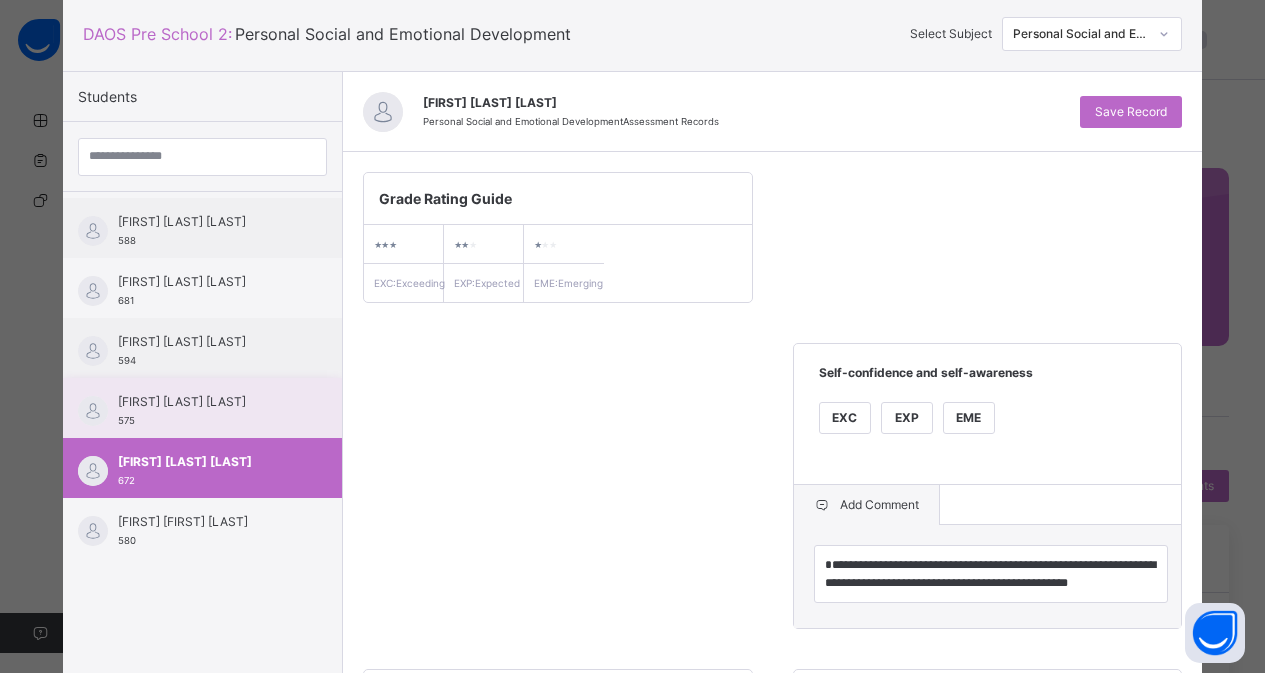 click on "[FIRST] [LAST] [LAST]" at bounding box center [207, 402] 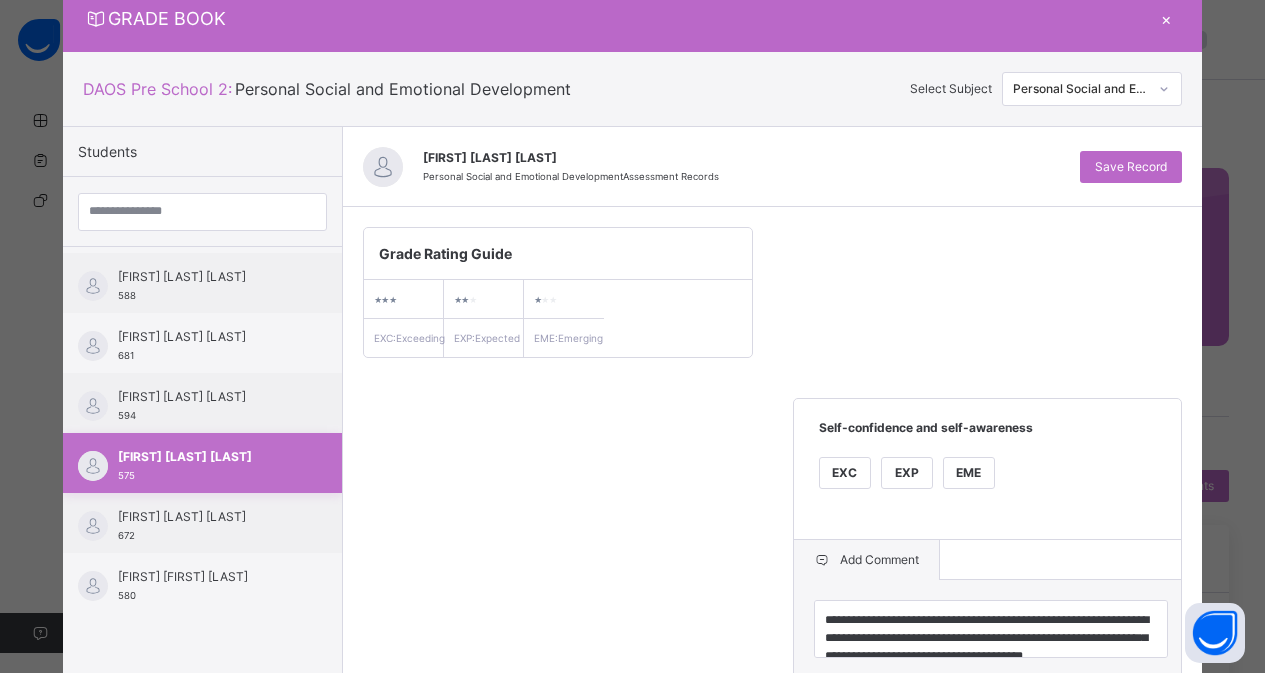 scroll, scrollTop: 120, scrollLeft: 0, axis: vertical 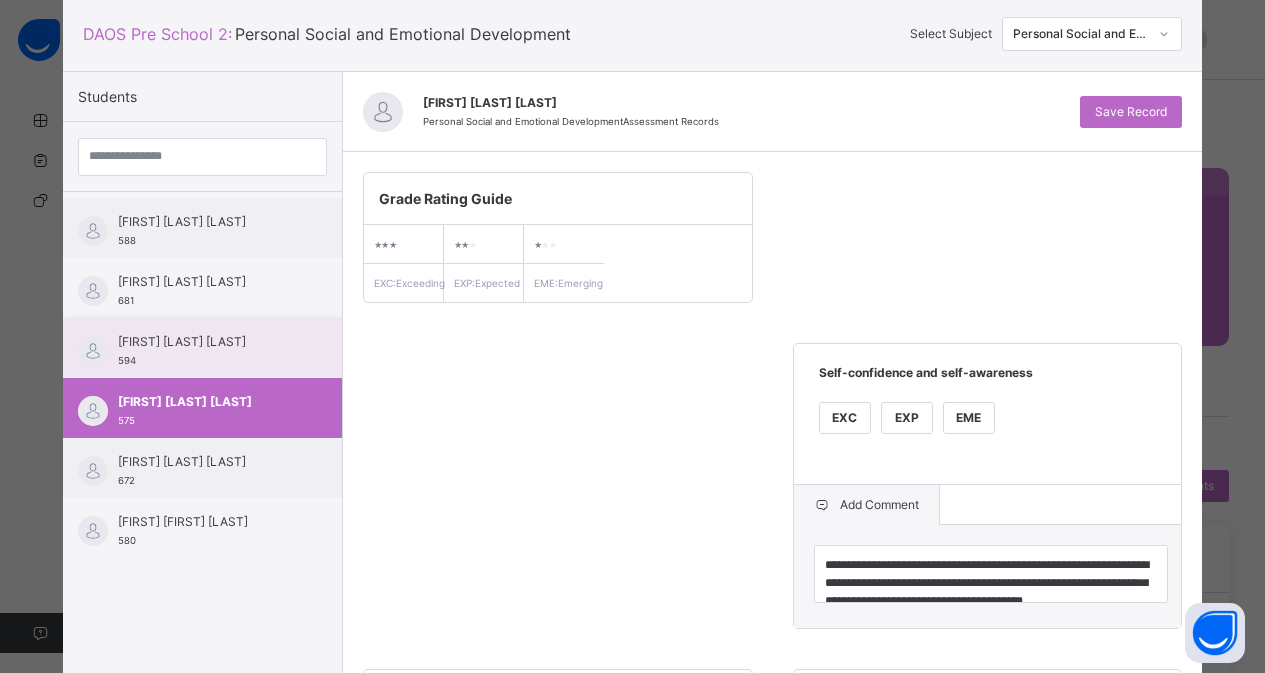 click on "[FIRST] [LAST] [LAST]" at bounding box center [207, 342] 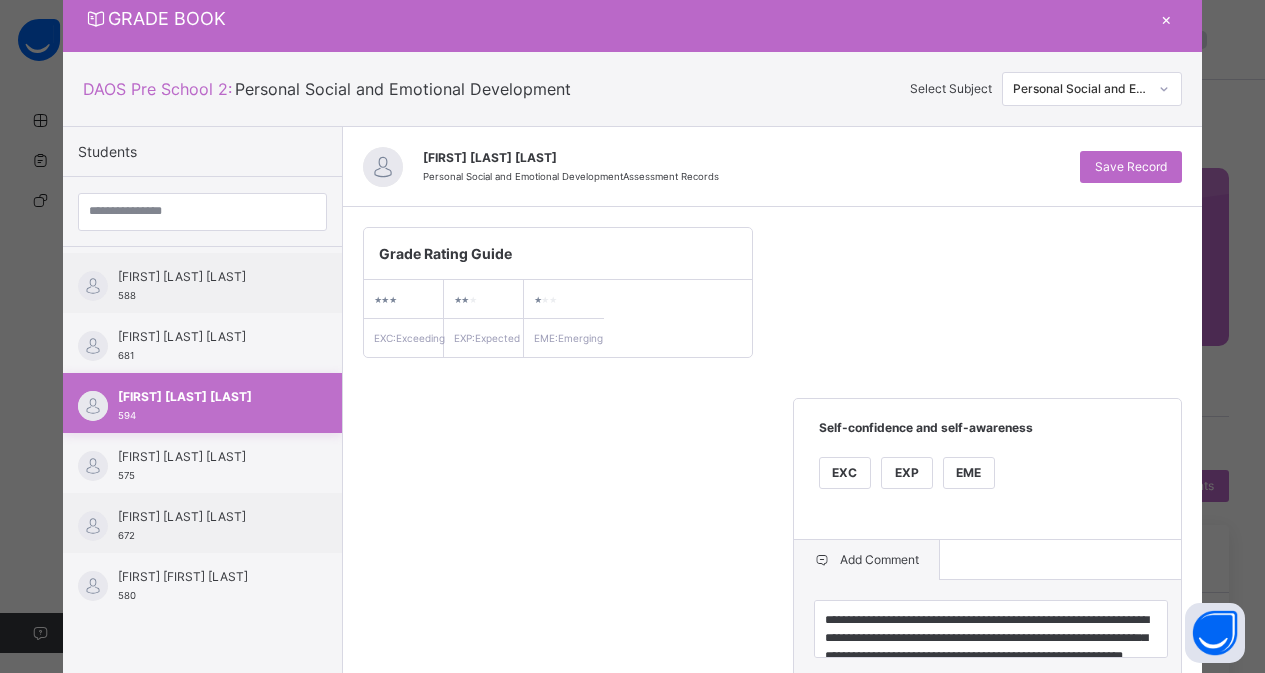 scroll, scrollTop: 120, scrollLeft: 0, axis: vertical 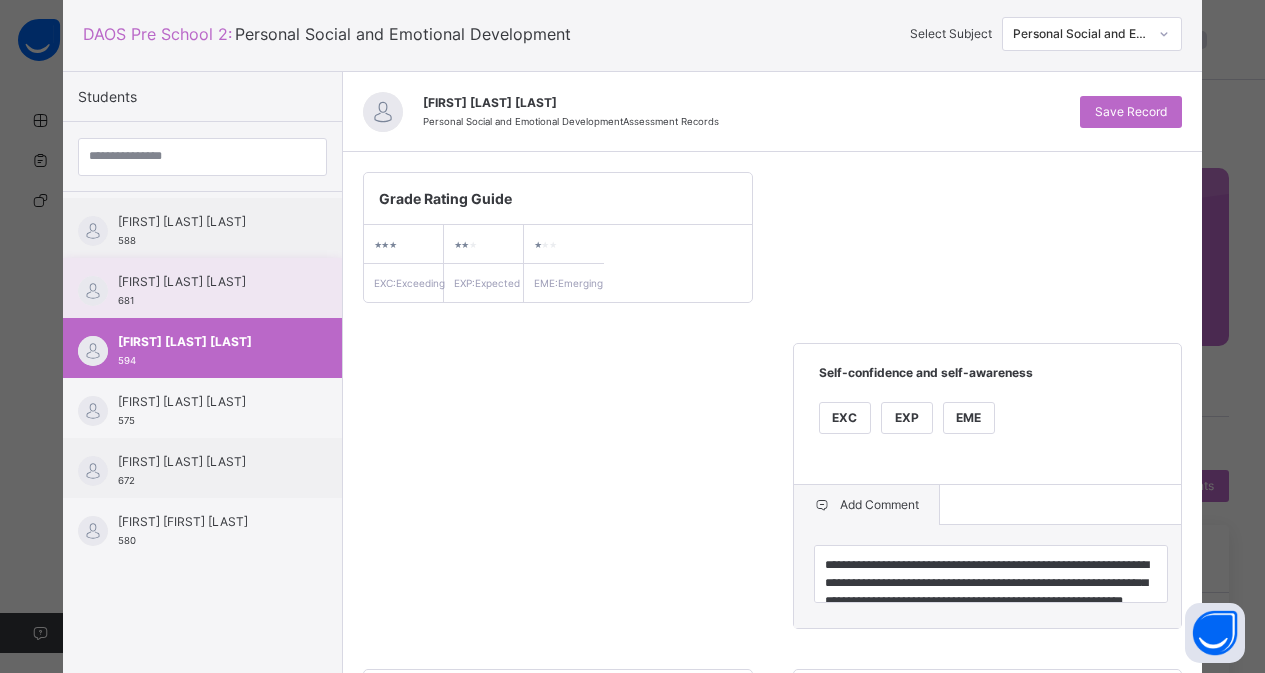 click on "Ibrahim Alamin Sadeeq 681" at bounding box center (202, 288) 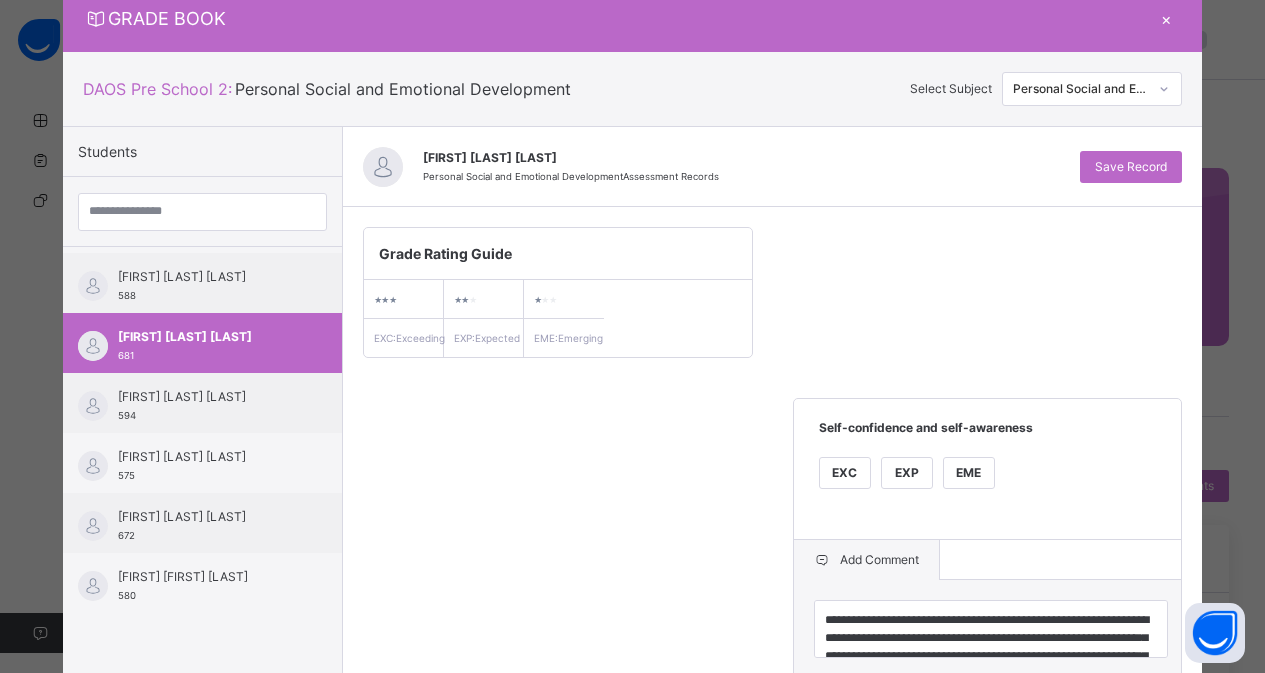 scroll, scrollTop: 120, scrollLeft: 0, axis: vertical 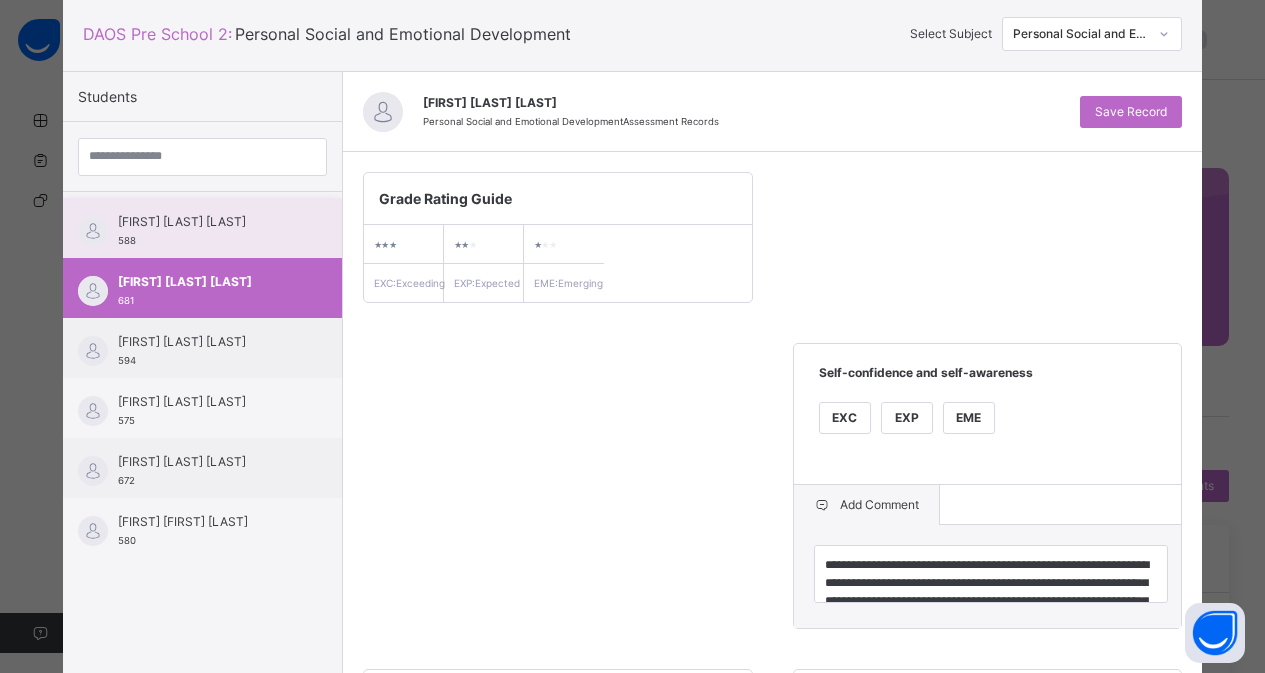 click on "[FIRST] [LAST] [LAST]" at bounding box center (207, 222) 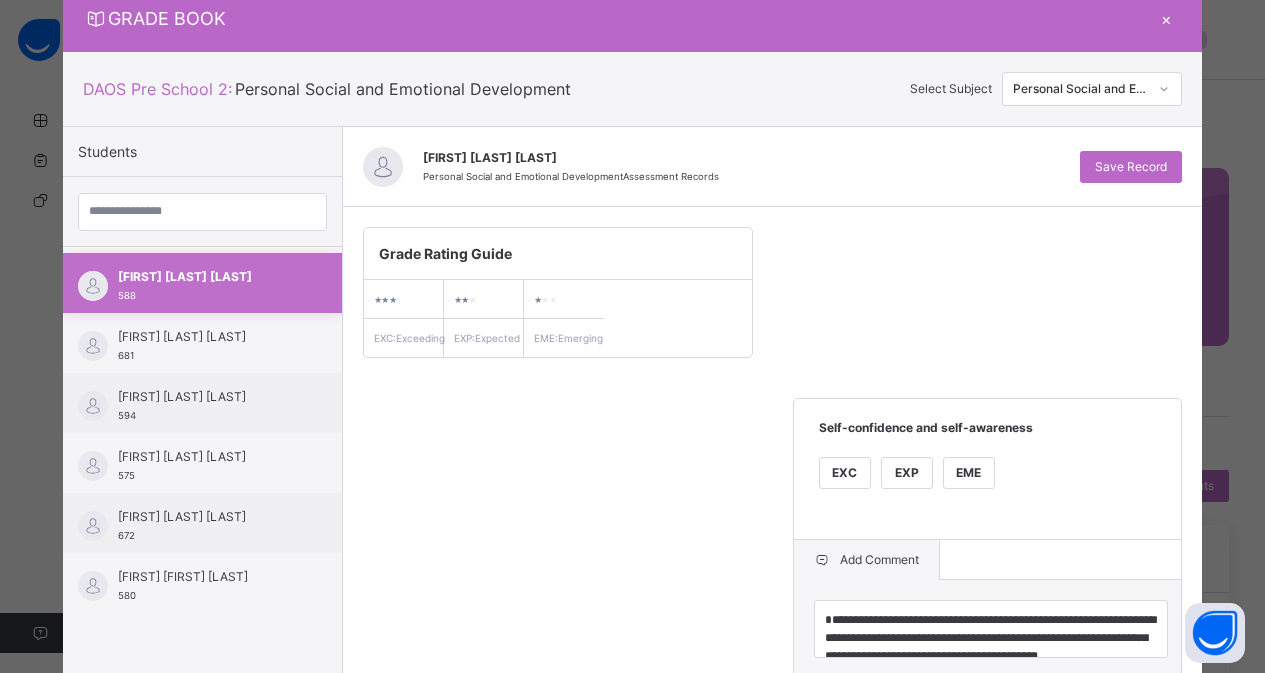 scroll, scrollTop: 120, scrollLeft: 0, axis: vertical 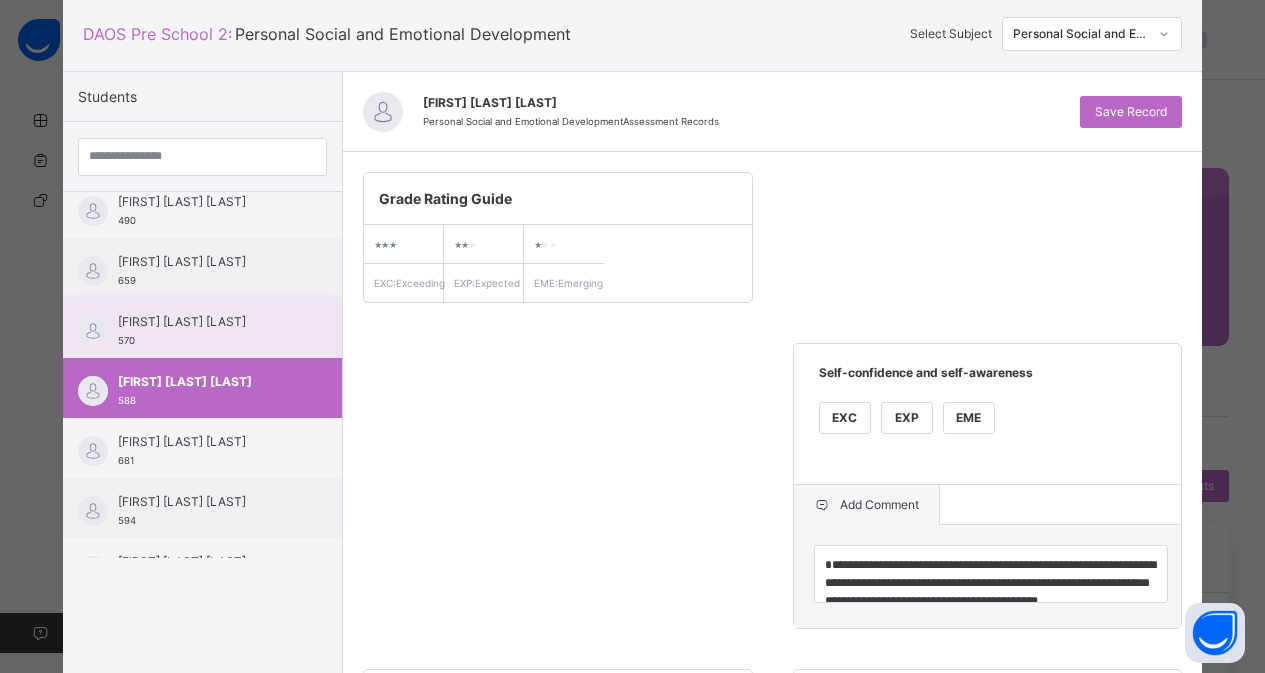 click on "[FIRST] [FIRST] [LAST]" at bounding box center [207, 322] 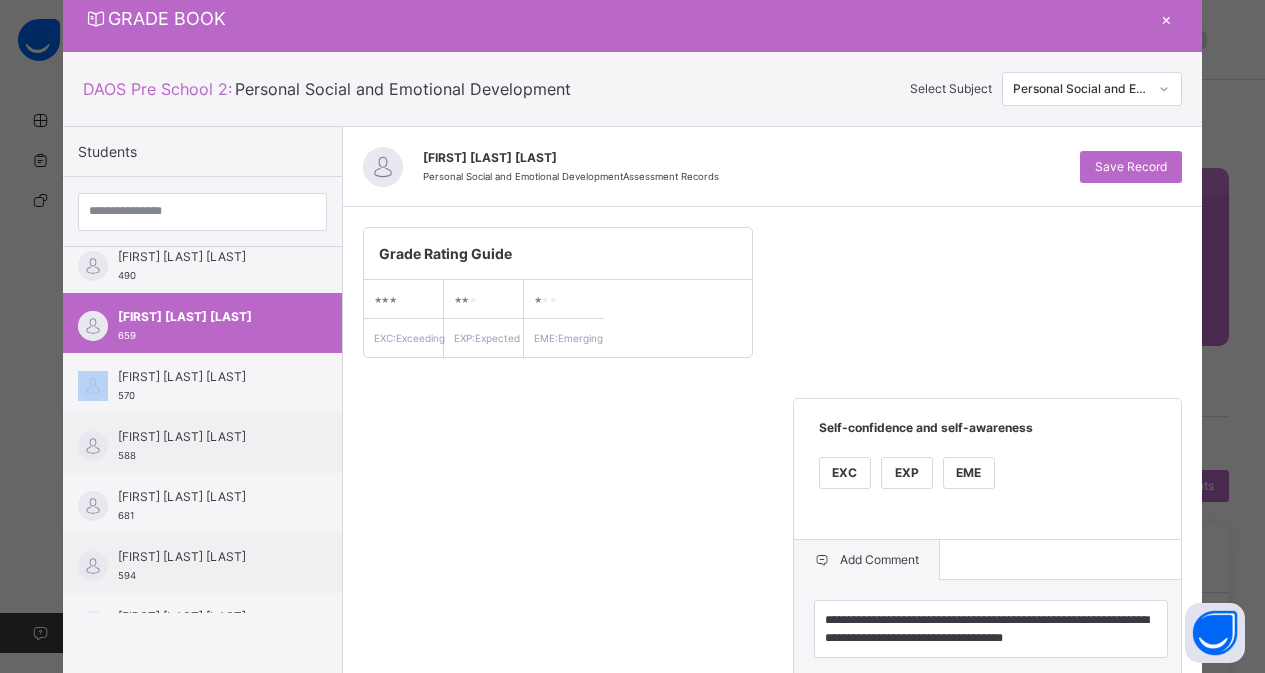 scroll, scrollTop: 120, scrollLeft: 0, axis: vertical 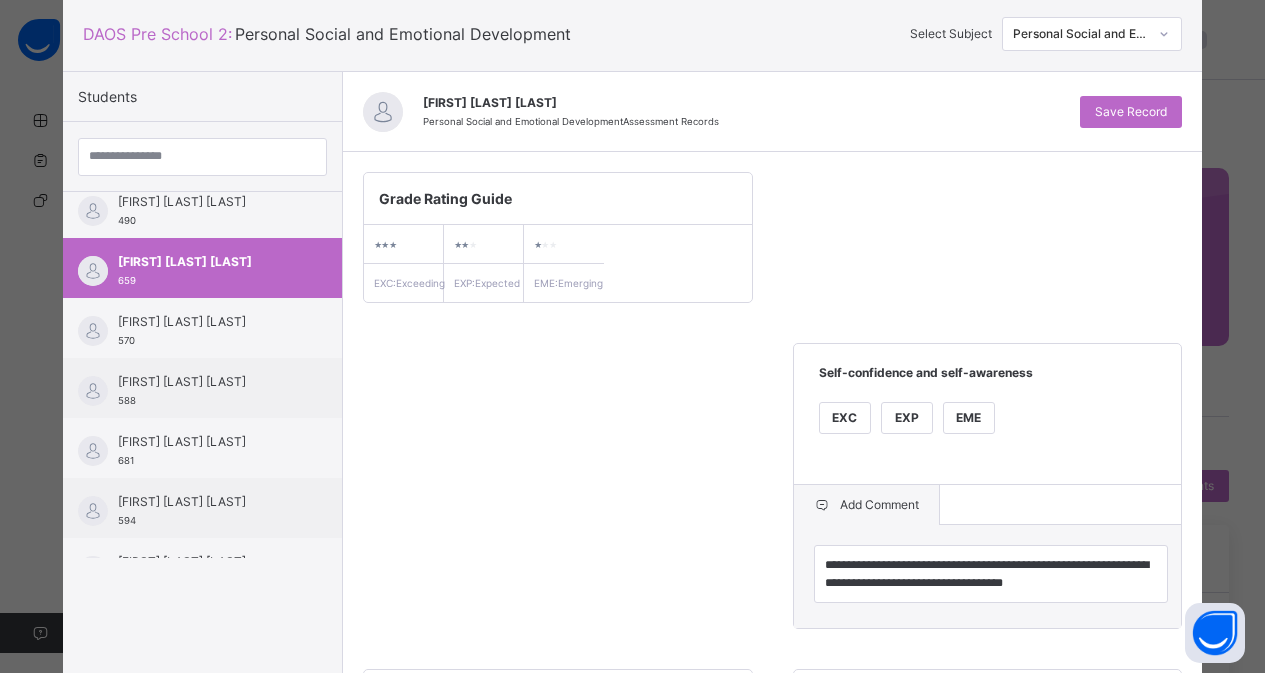 click on "**********" at bounding box center (772, 563) 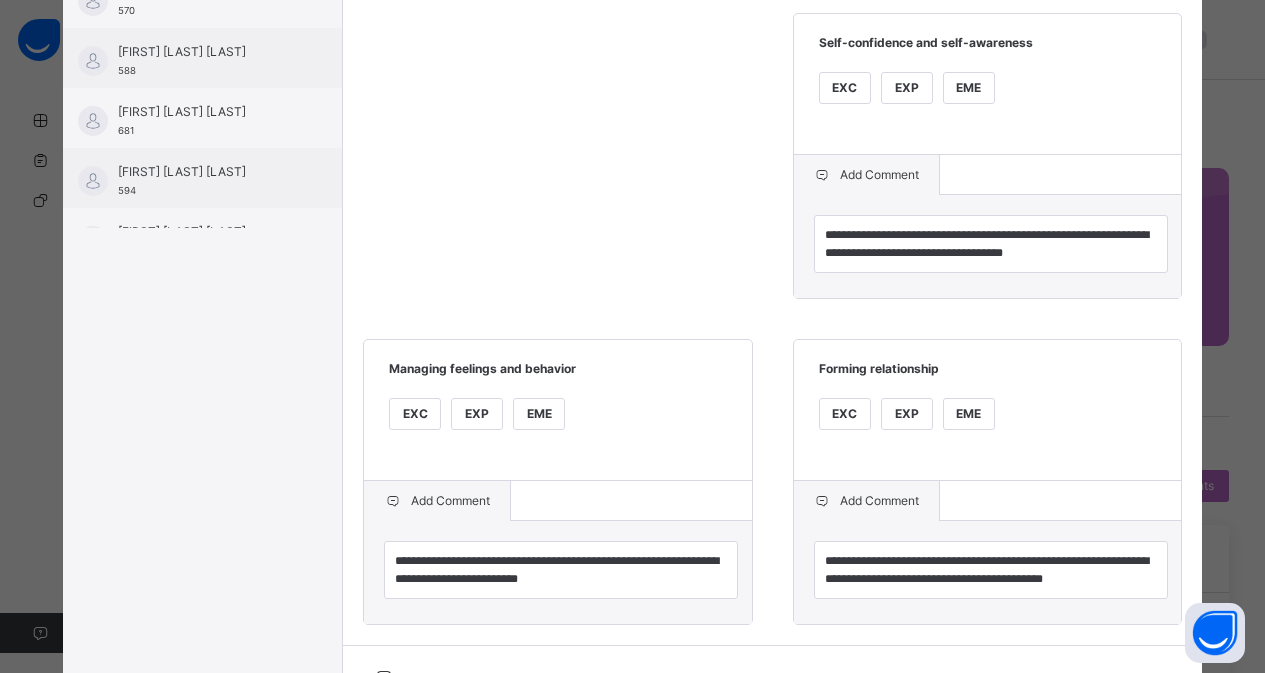 scroll, scrollTop: 480, scrollLeft: 0, axis: vertical 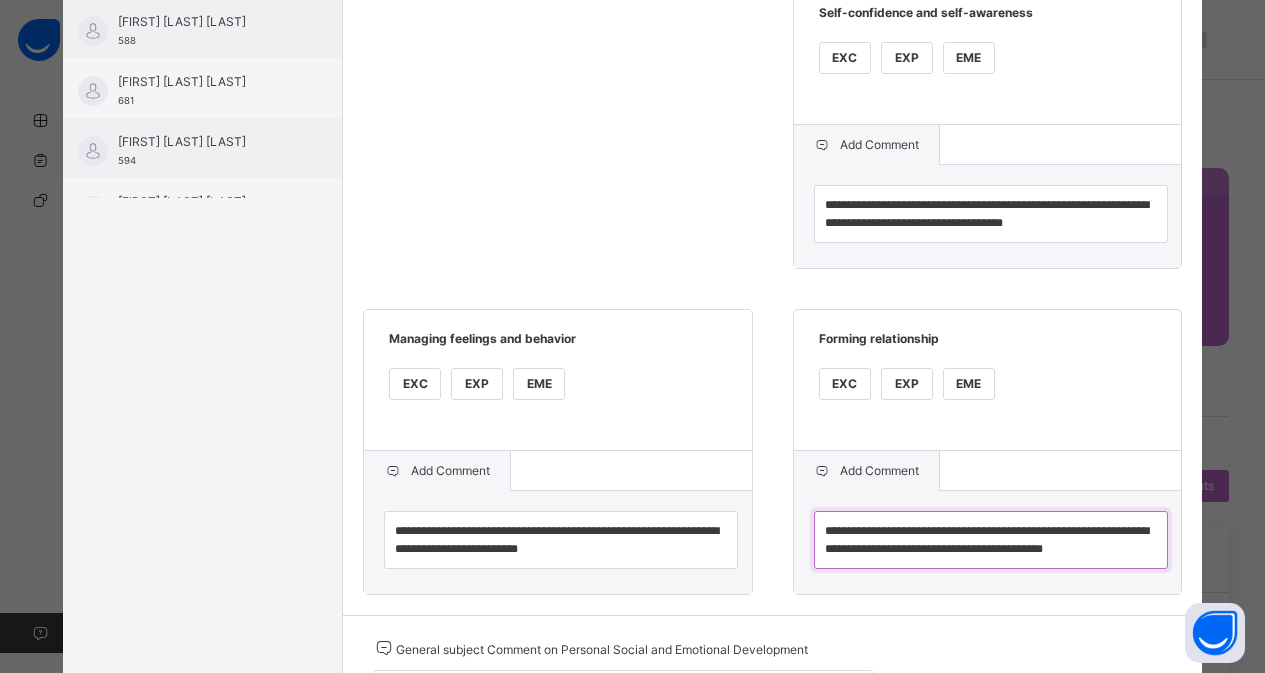 click on "**********" at bounding box center [991, 540] 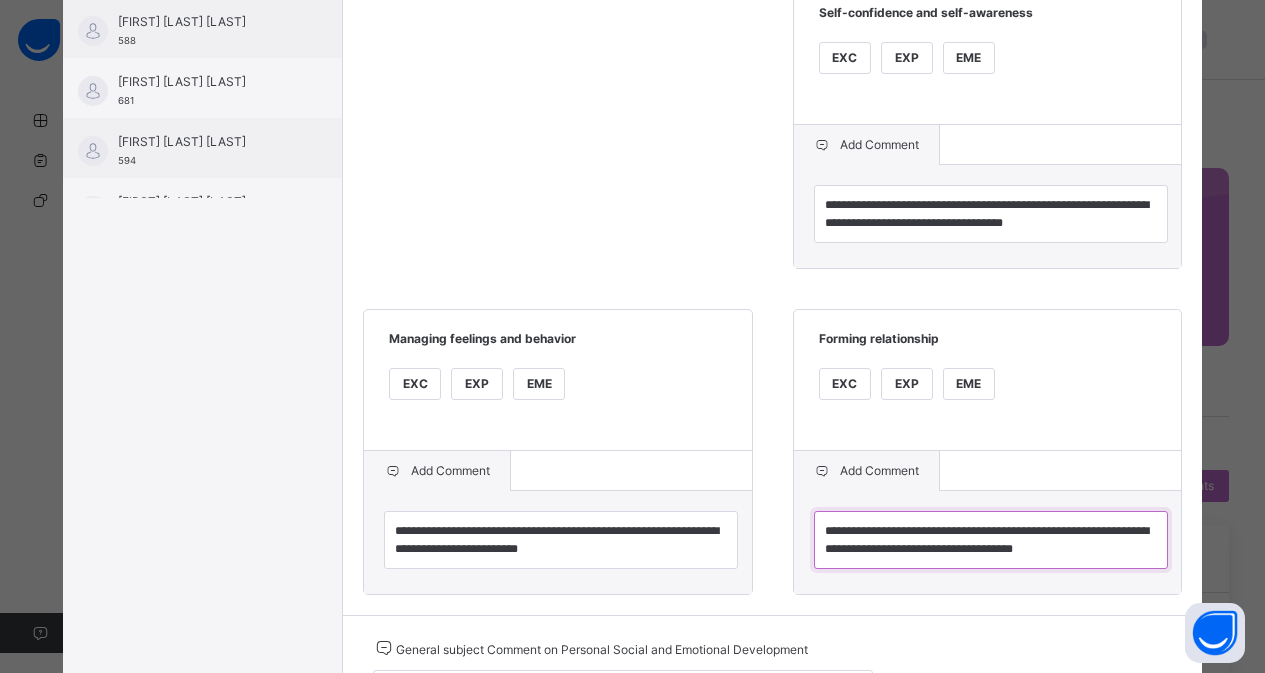 type on "**********" 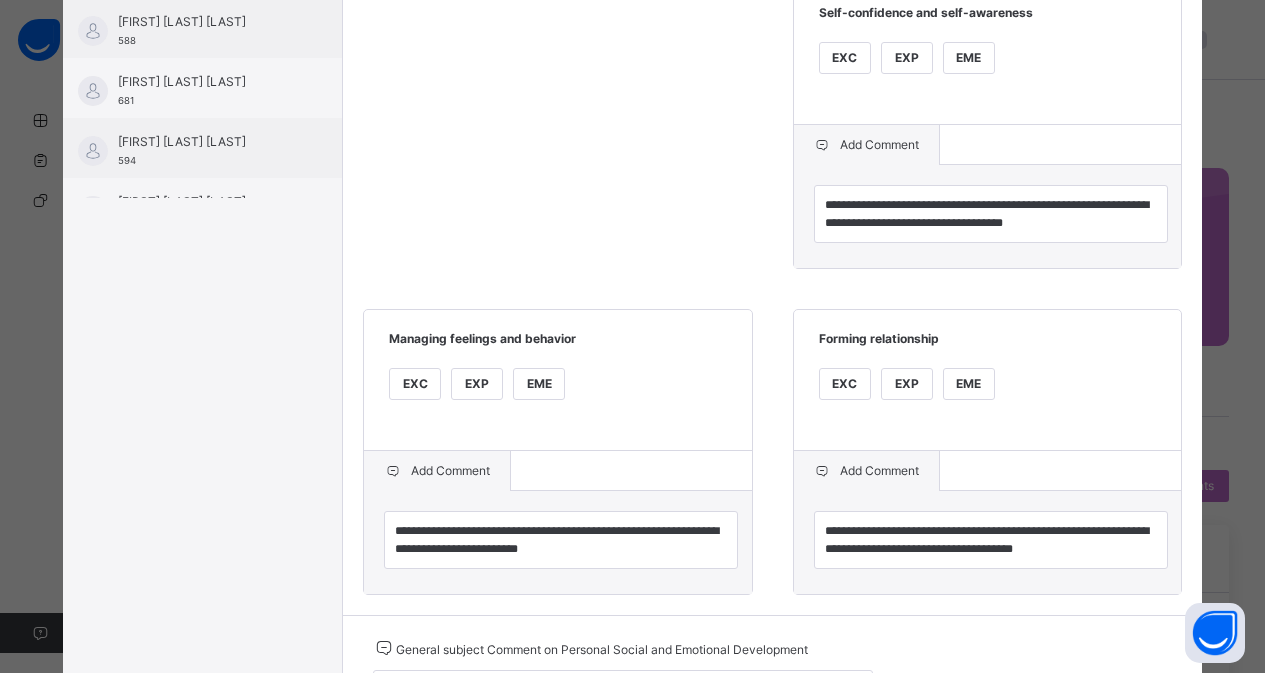 click on "**********" at bounding box center [772, 203] 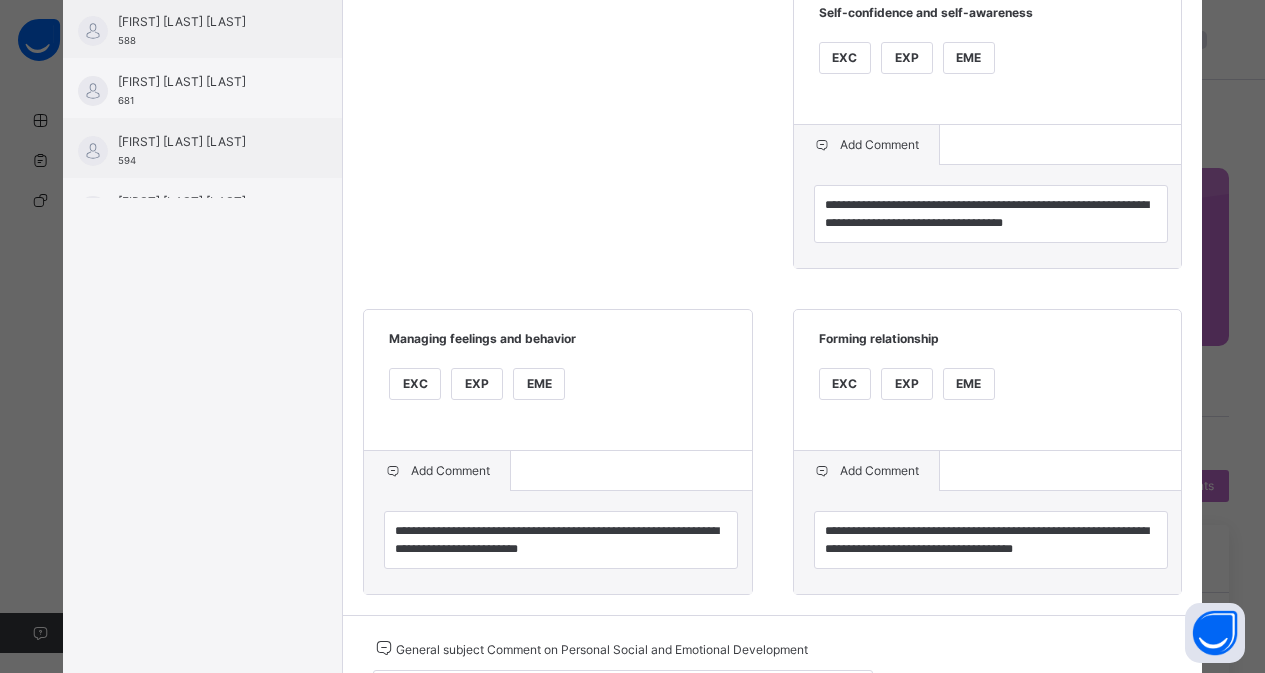 click on "EXC" at bounding box center (845, 384) 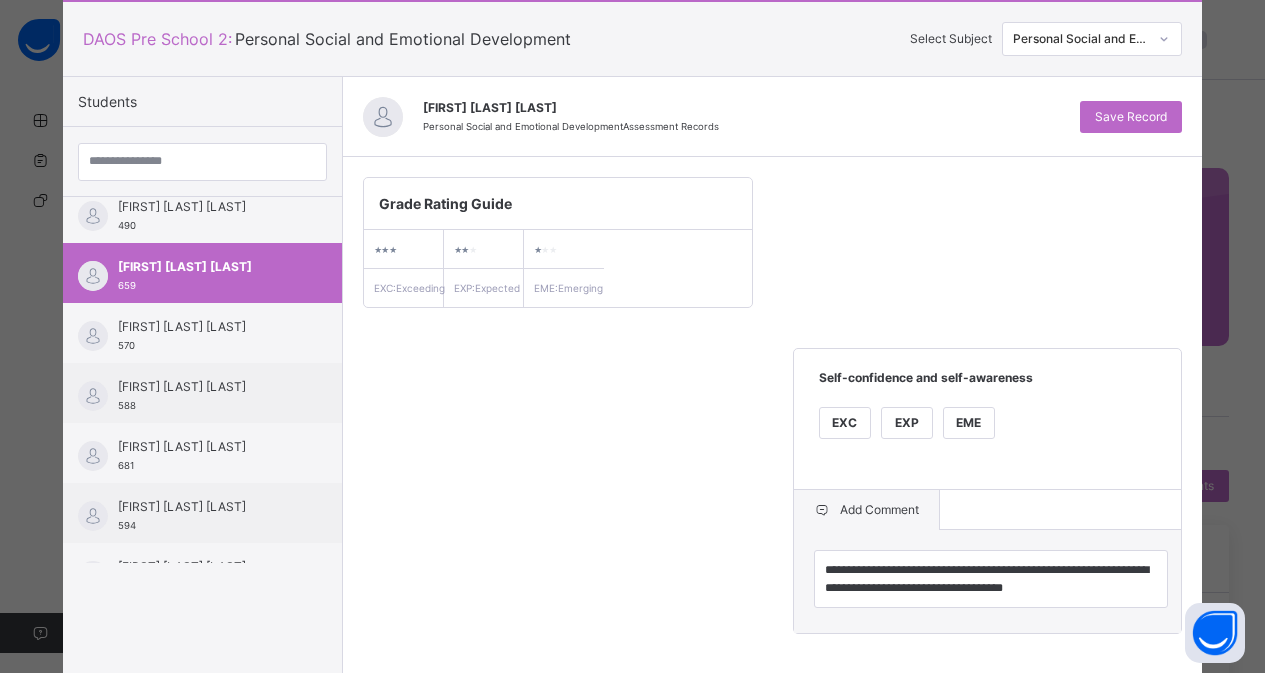 scroll, scrollTop: 80, scrollLeft: 0, axis: vertical 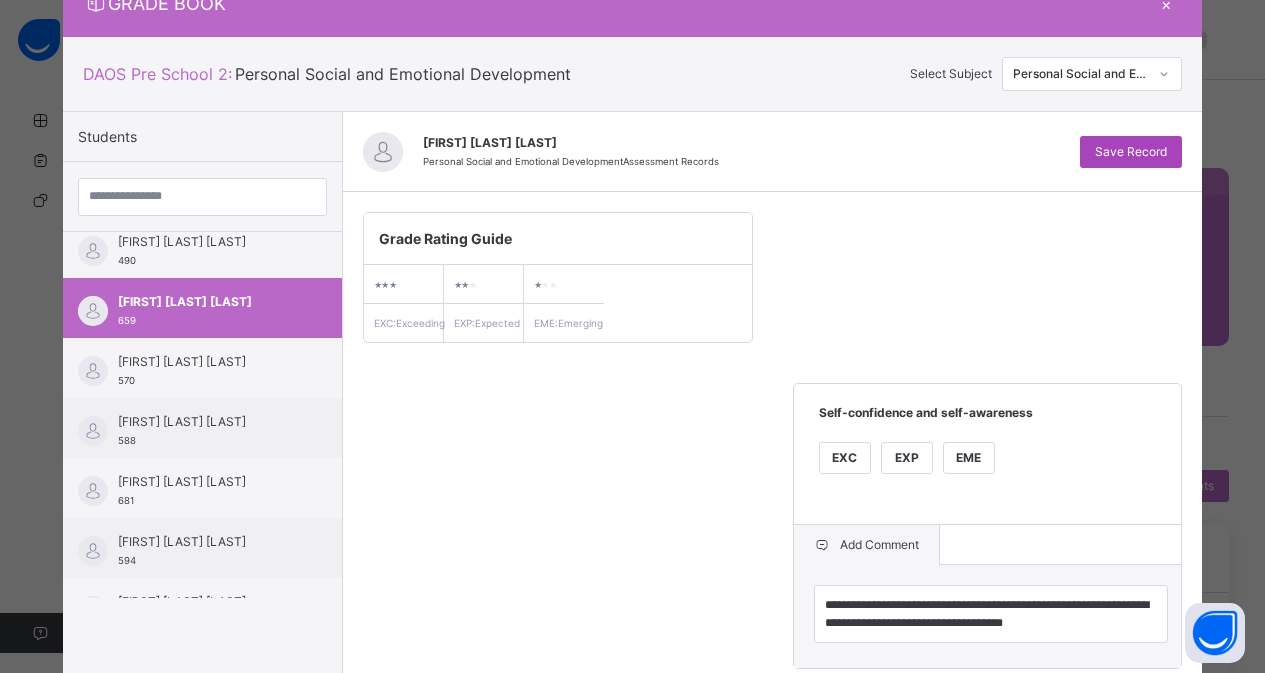 click on "Save Record" at bounding box center [1131, 152] 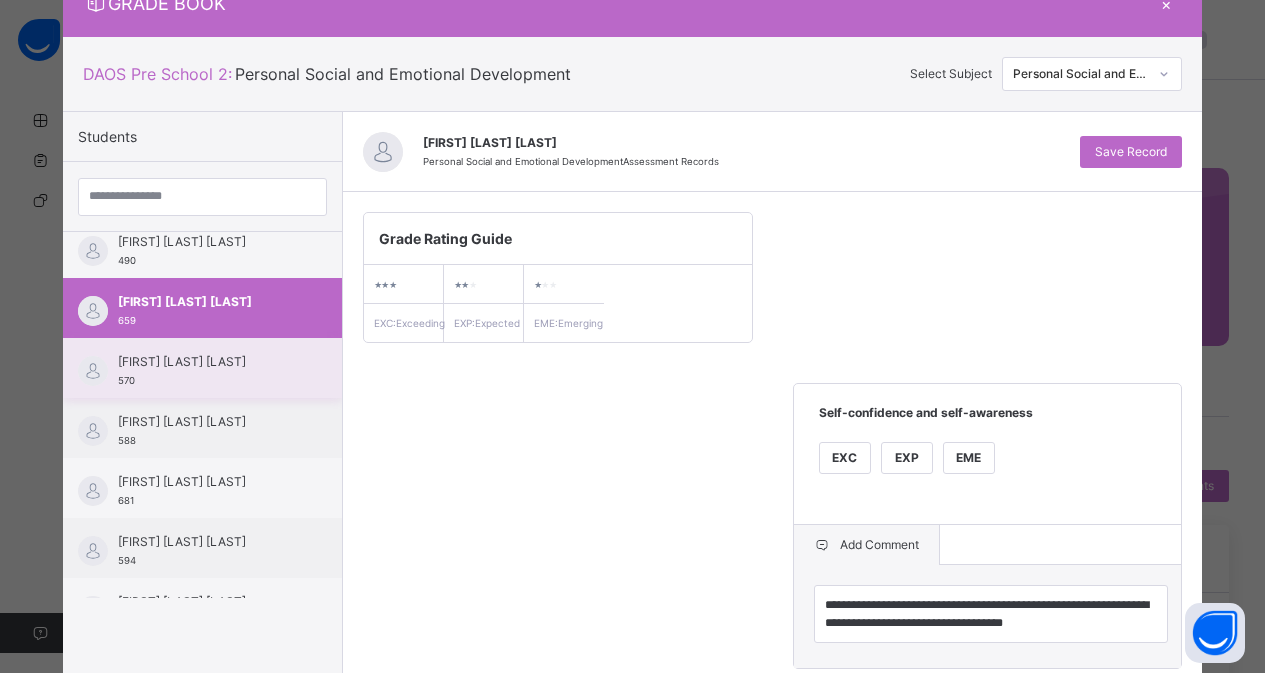 click on "[FIRST] [FIRST] [LAST]" at bounding box center [207, 362] 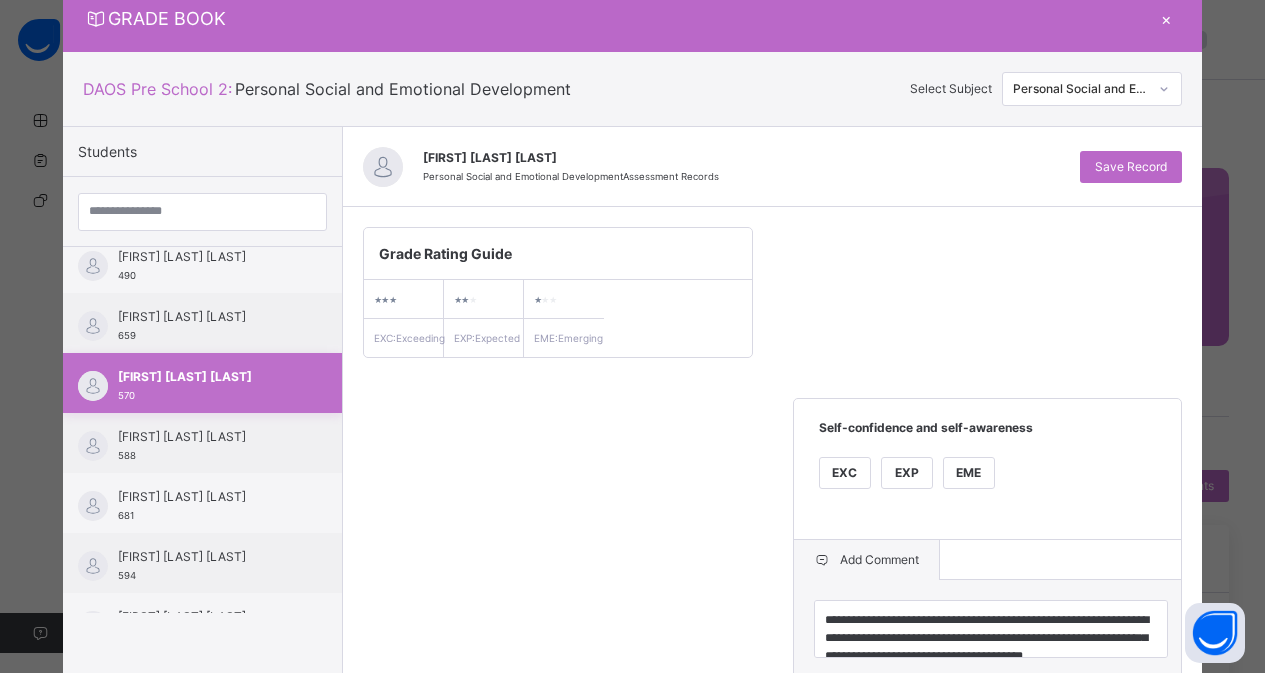 scroll, scrollTop: 80, scrollLeft: 0, axis: vertical 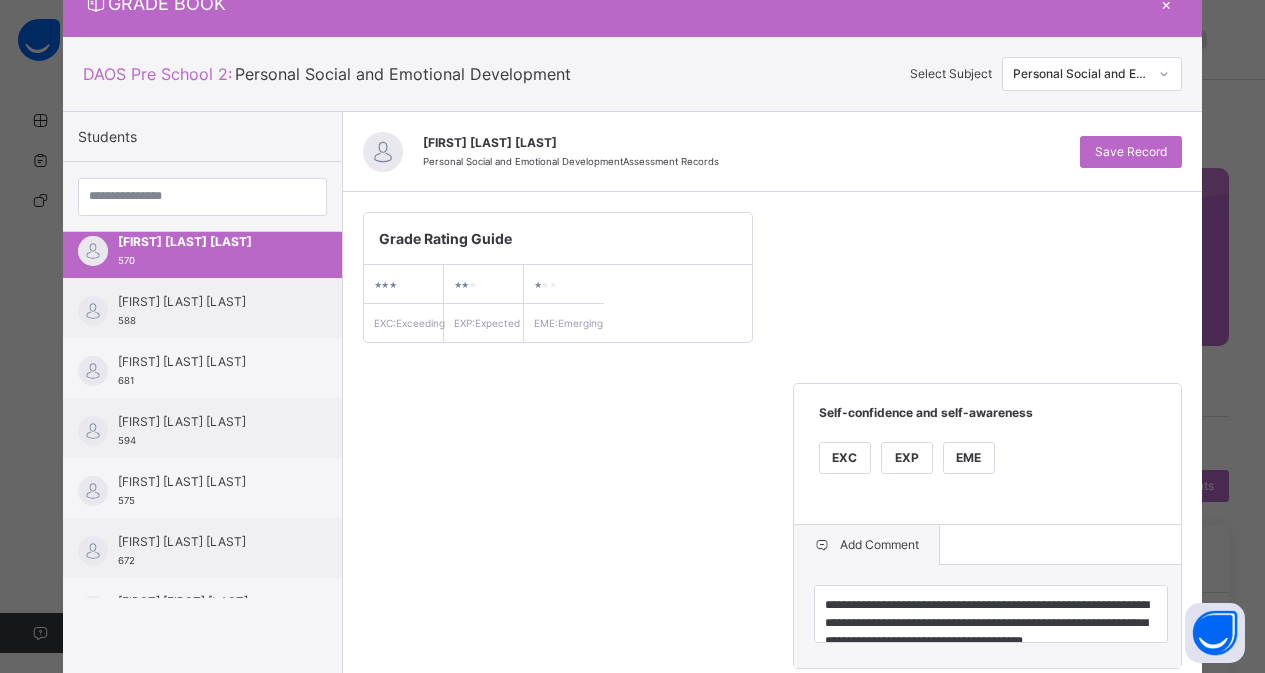 click on "**********" at bounding box center [772, 603] 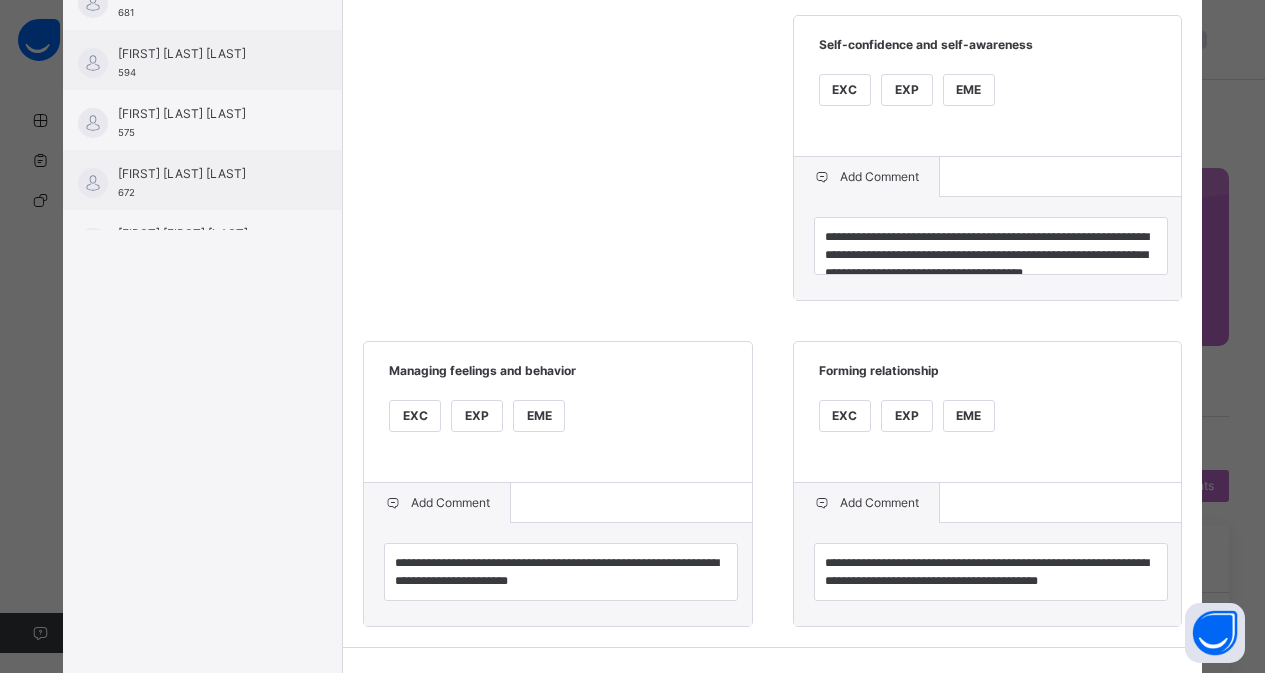 scroll, scrollTop: 634, scrollLeft: 0, axis: vertical 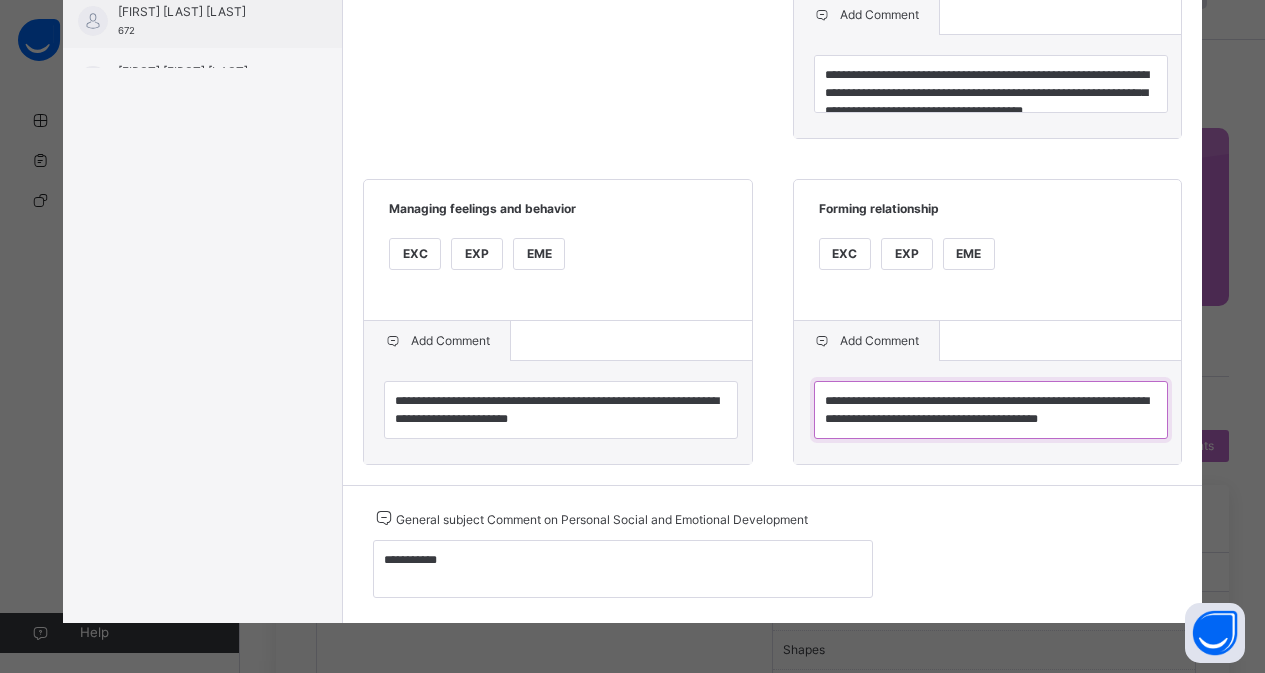 click on "**********" at bounding box center (991, 410) 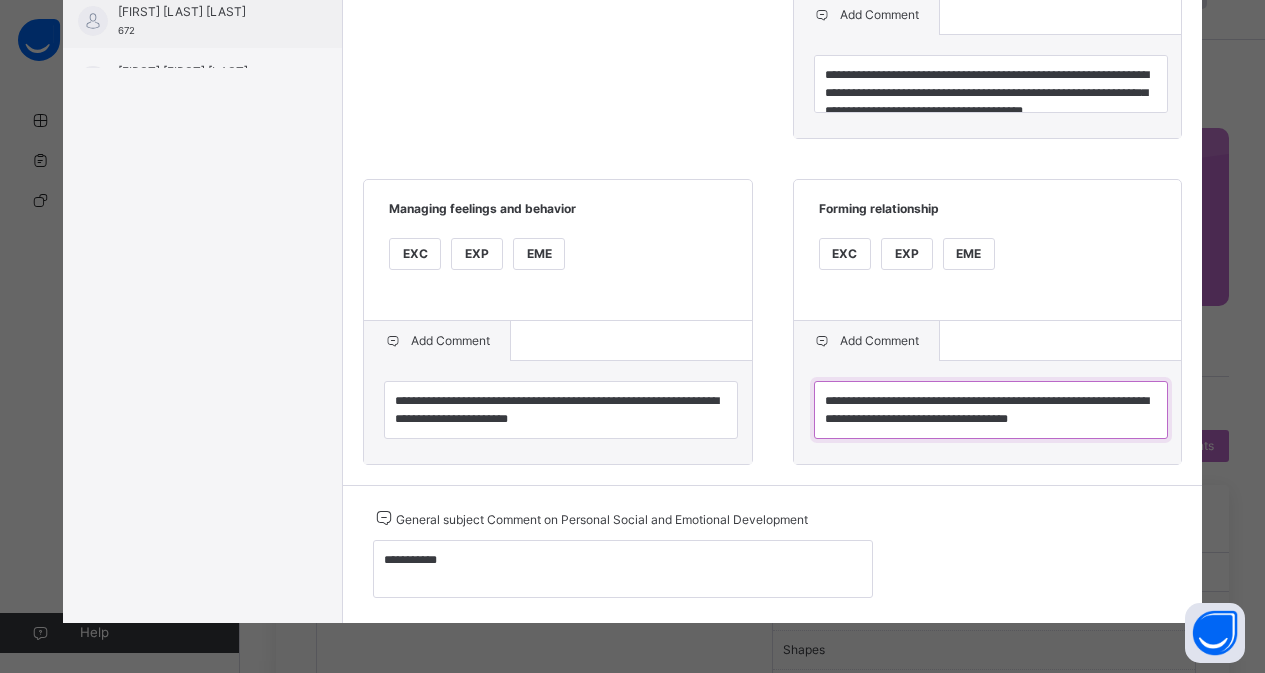 type on "**********" 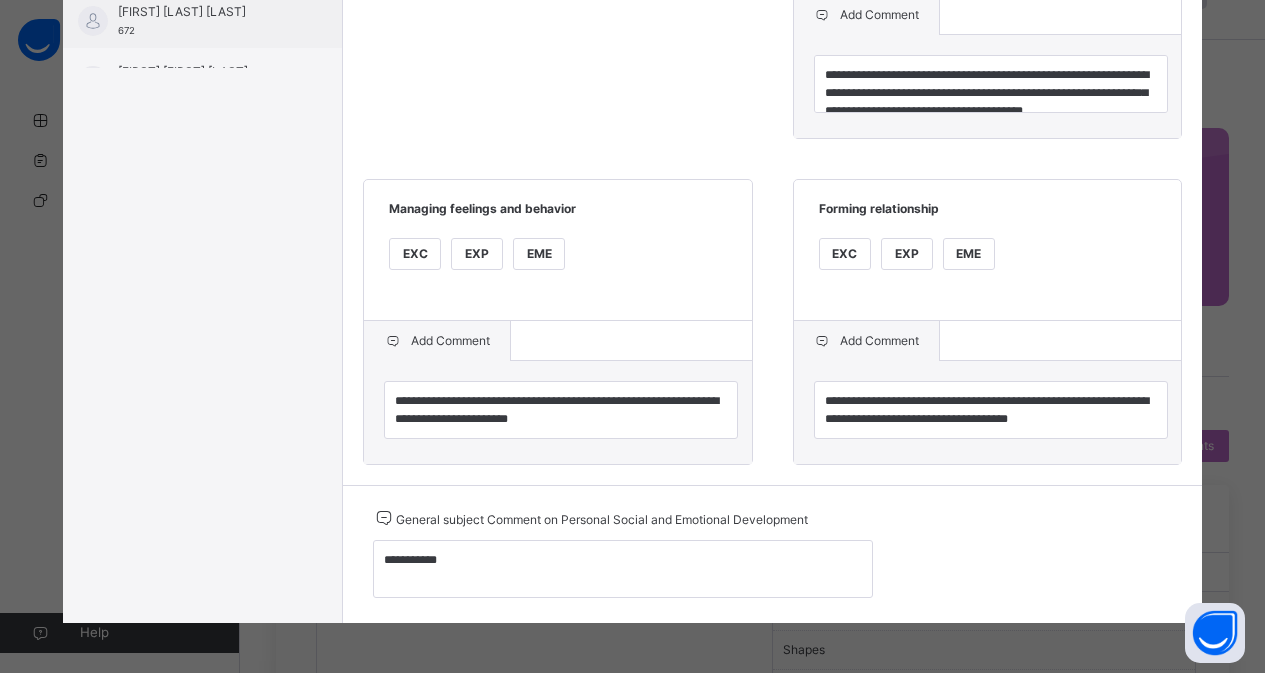 click on "EXC" at bounding box center [845, 254] 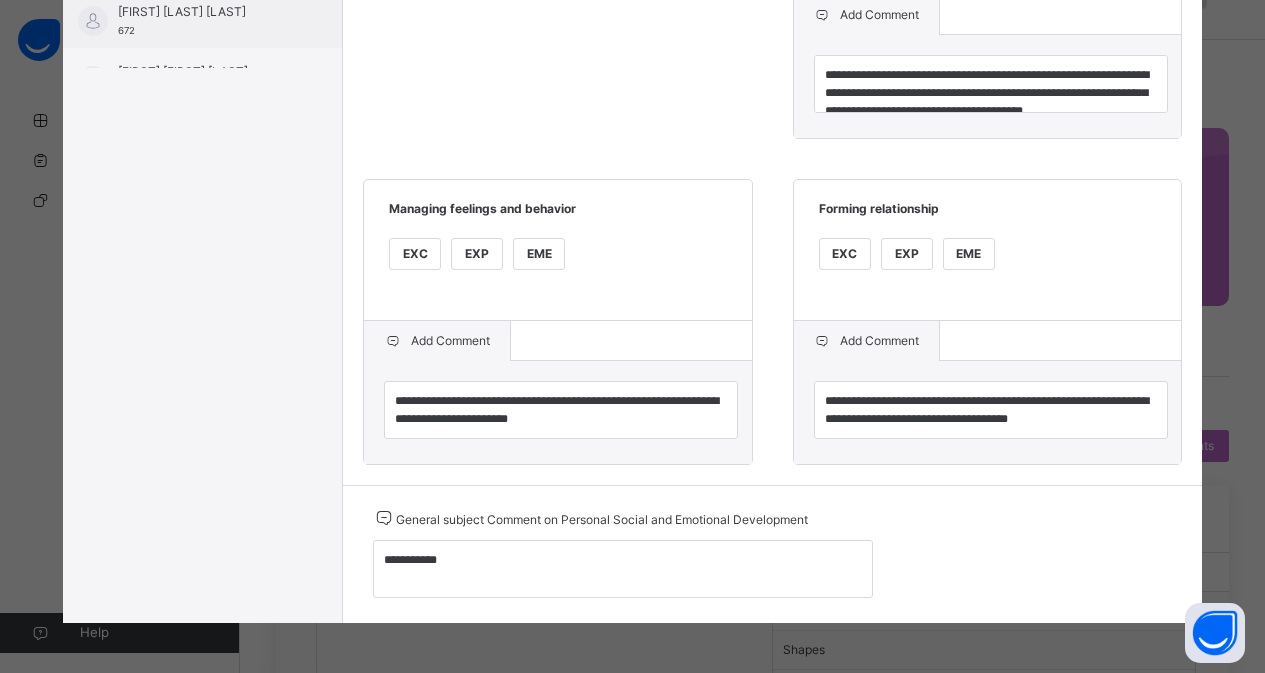 click on "**********" at bounding box center (772, 73) 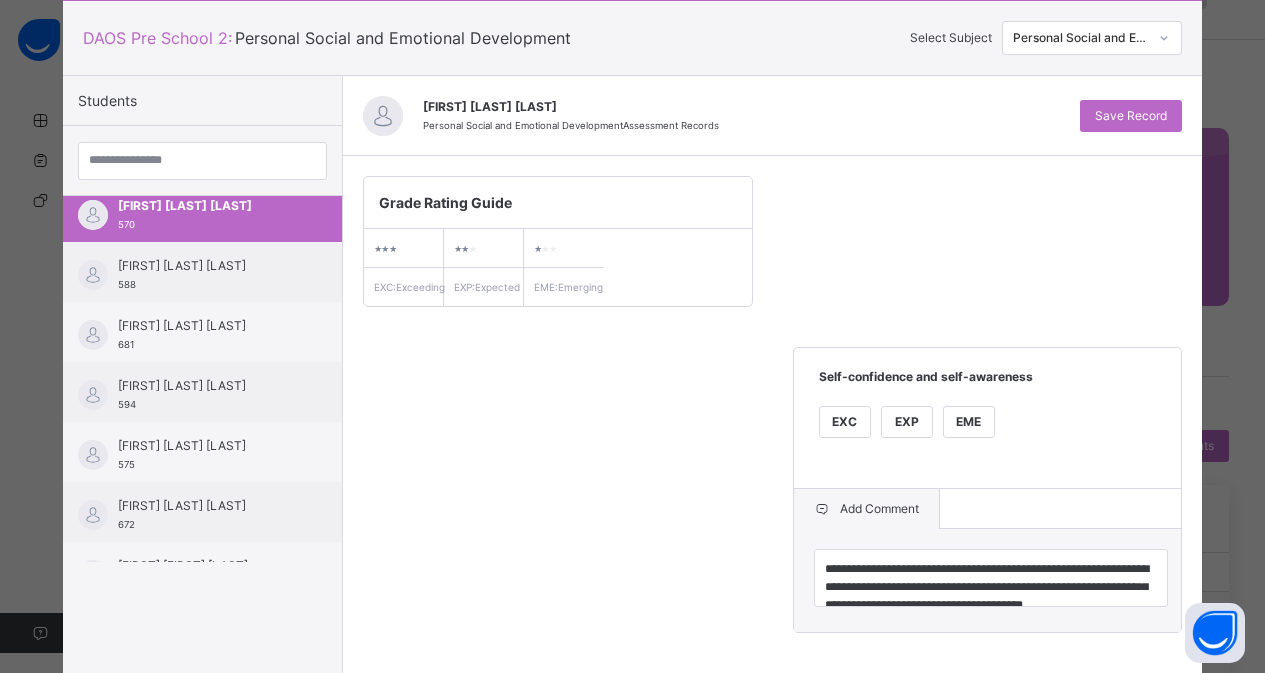scroll, scrollTop: 0, scrollLeft: 0, axis: both 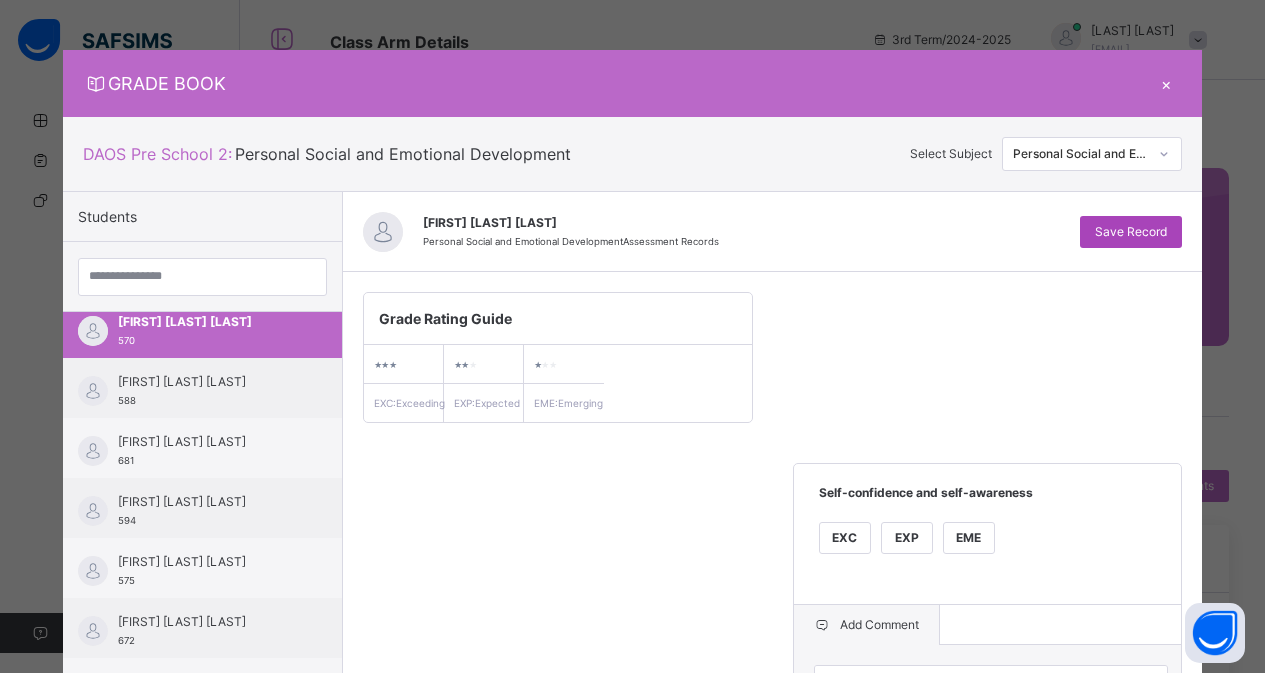 click on "Save Record" at bounding box center [1131, 232] 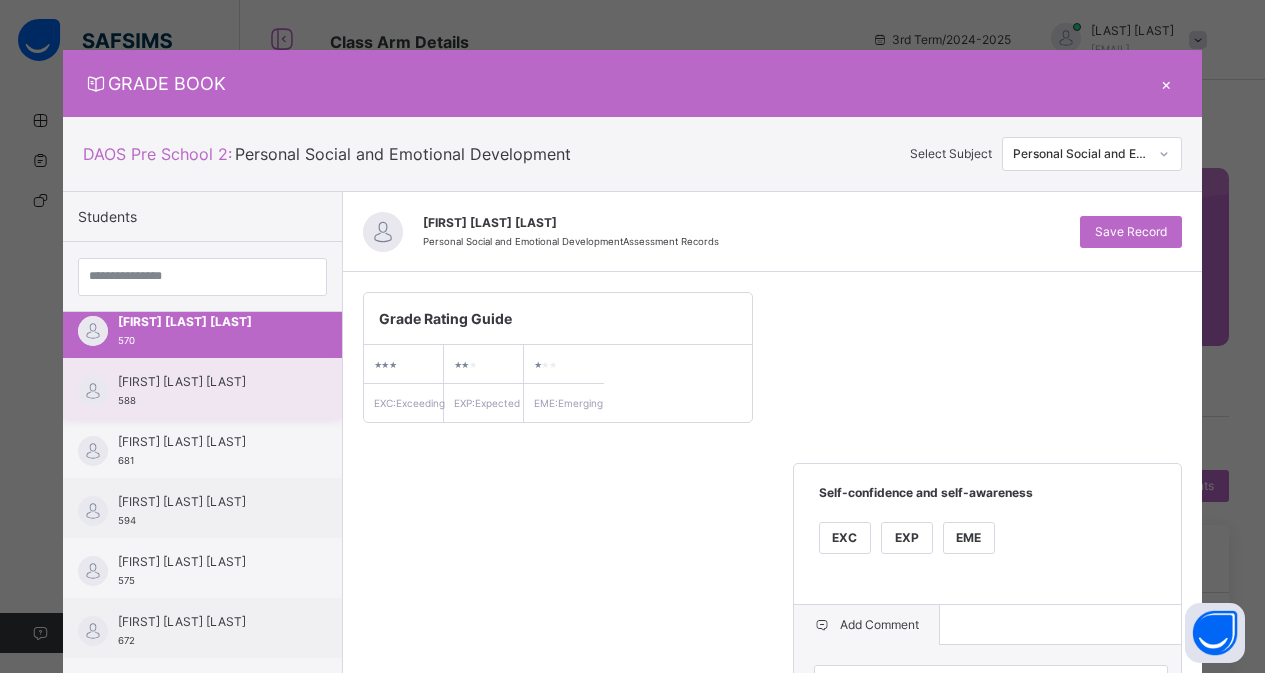 click on "[FIRST] [LAST] [LAST]" at bounding box center (207, 382) 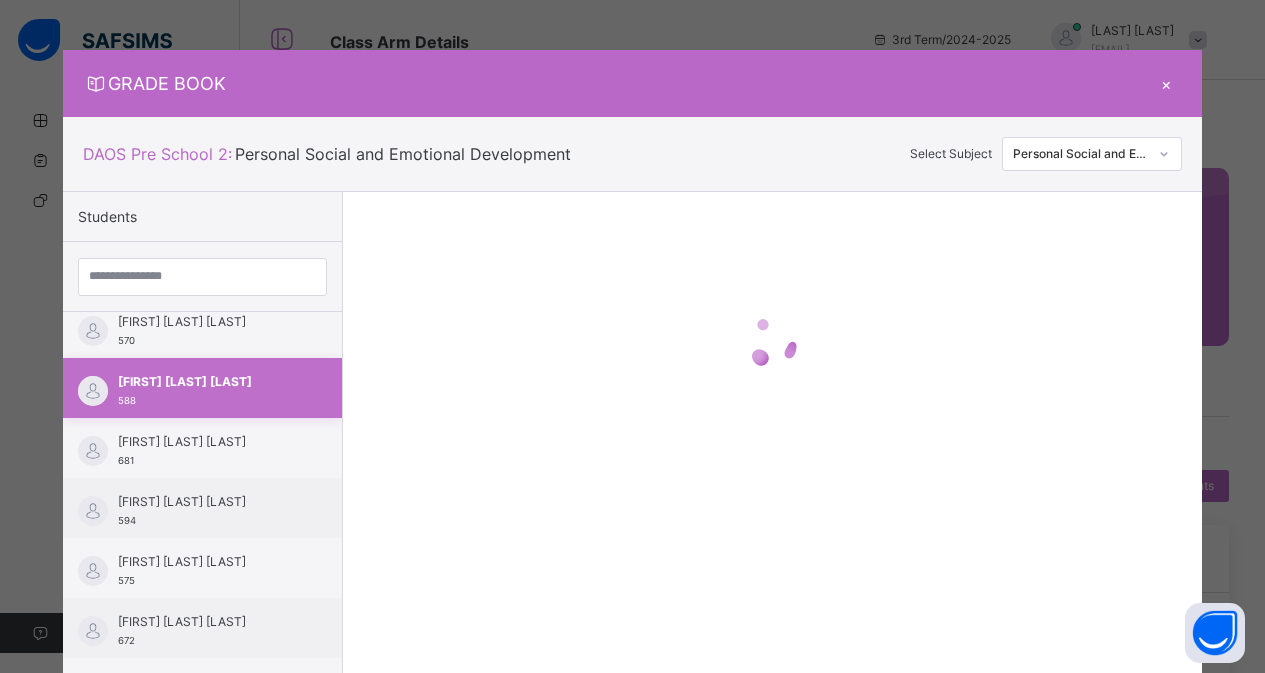 scroll, scrollTop: 485, scrollLeft: 0, axis: vertical 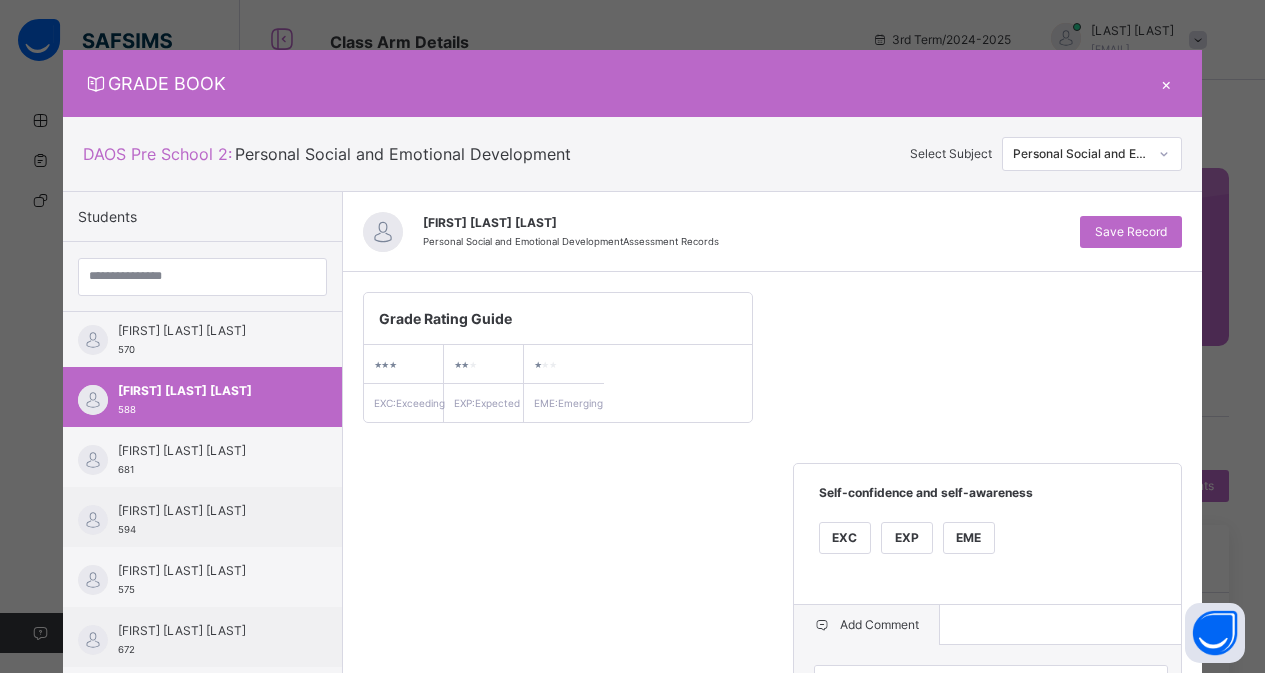 click on "**********" at bounding box center (772, 632) 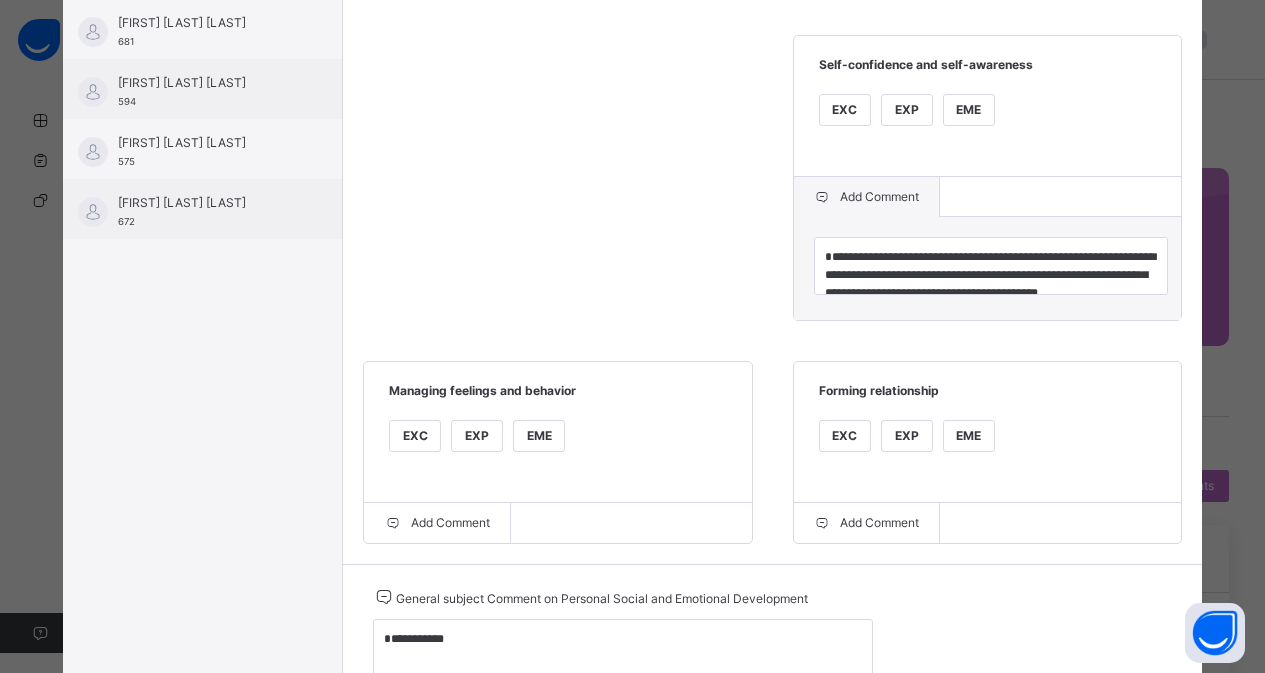 scroll, scrollTop: 522, scrollLeft: 0, axis: vertical 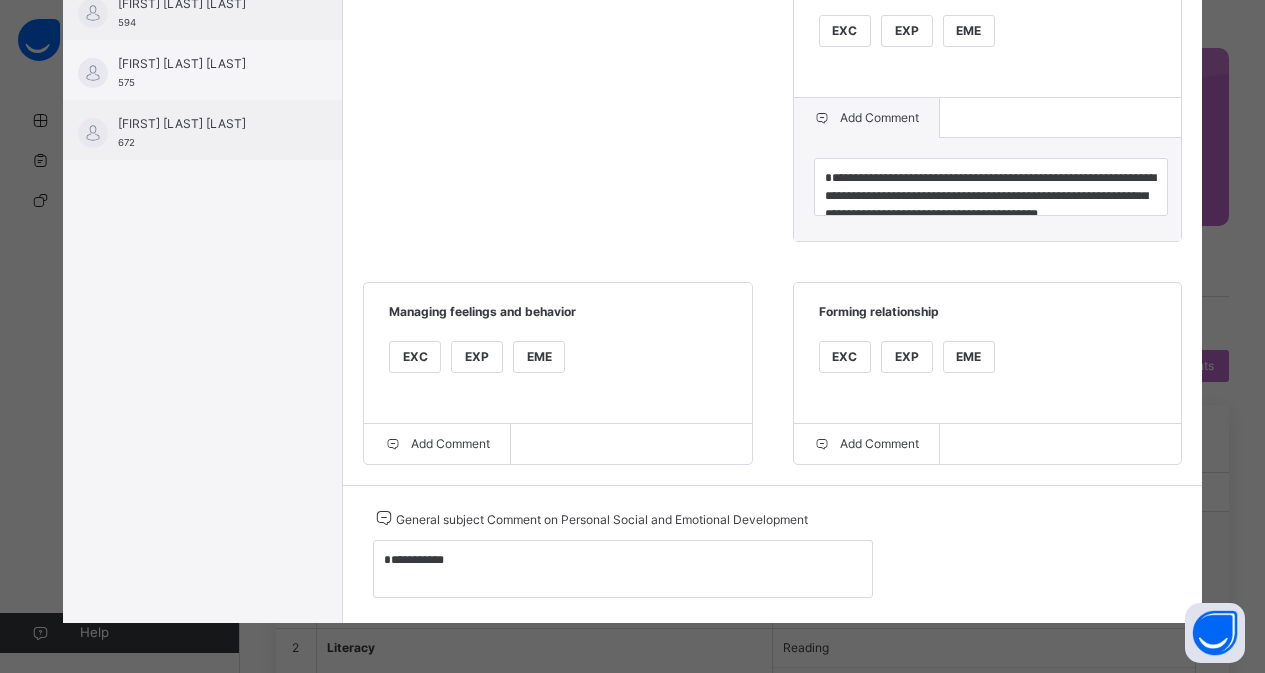 click on "EXC" at bounding box center (845, 357) 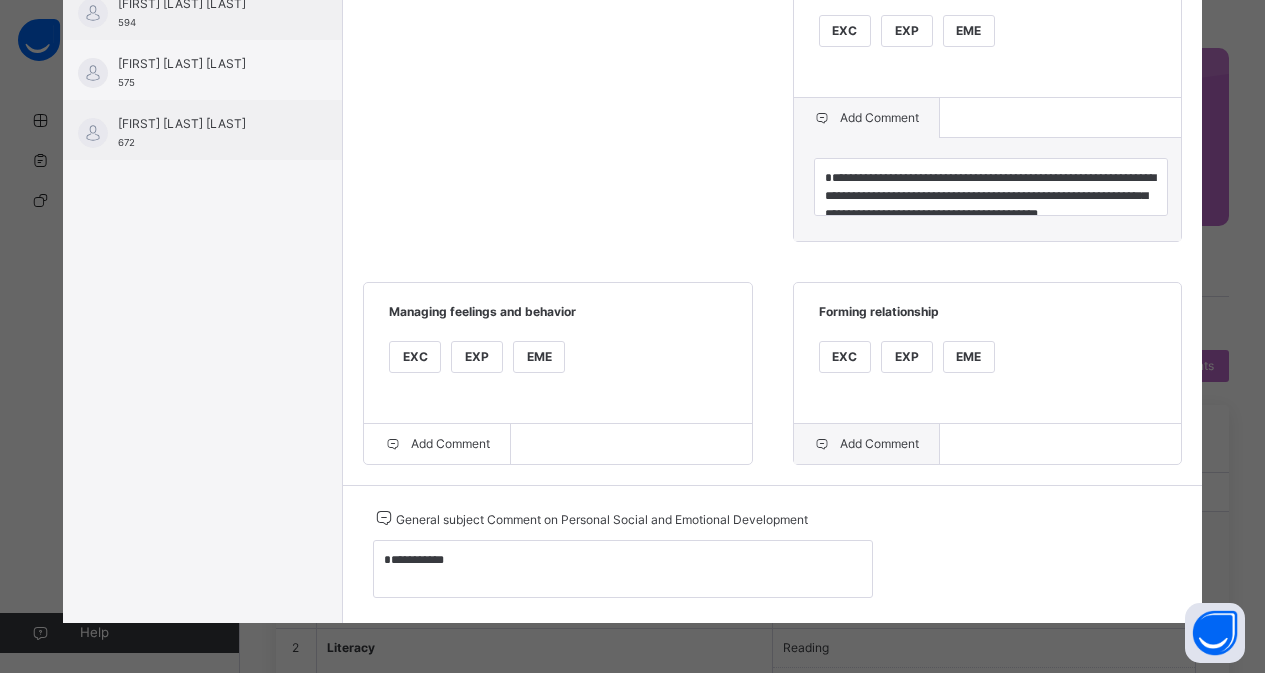 click on "Add Comment" at bounding box center (867, 444) 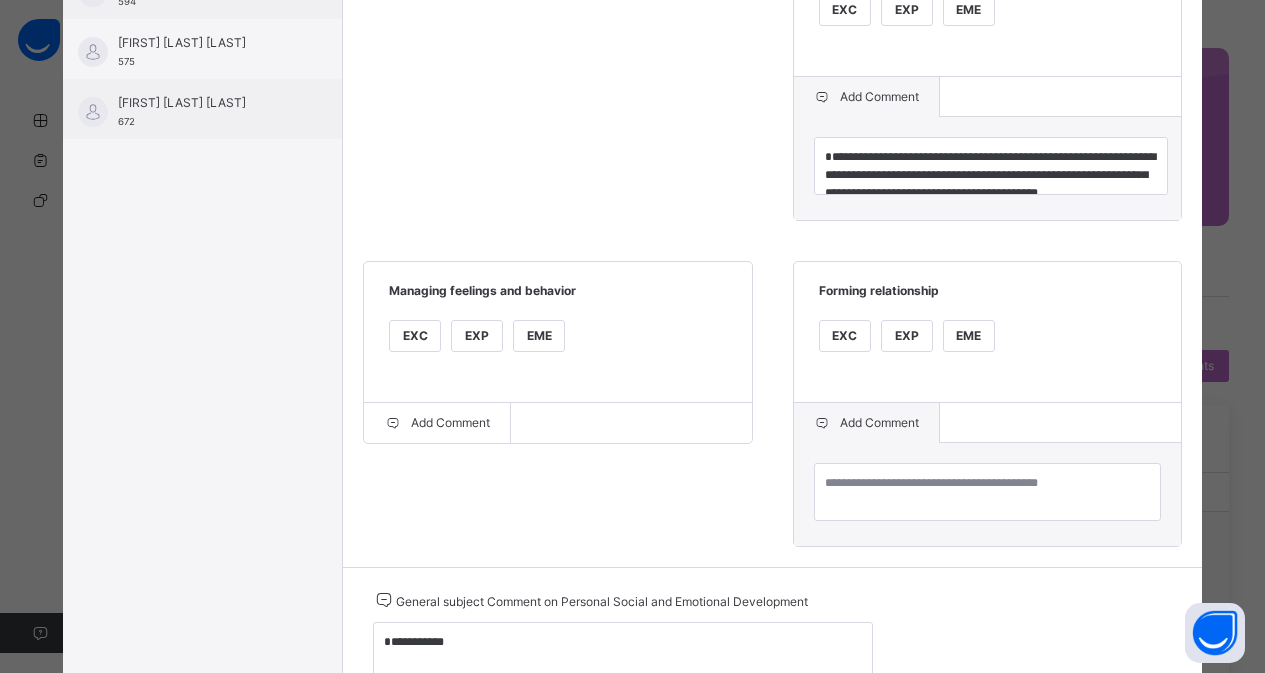 click on "EXC" at bounding box center [415, 336] 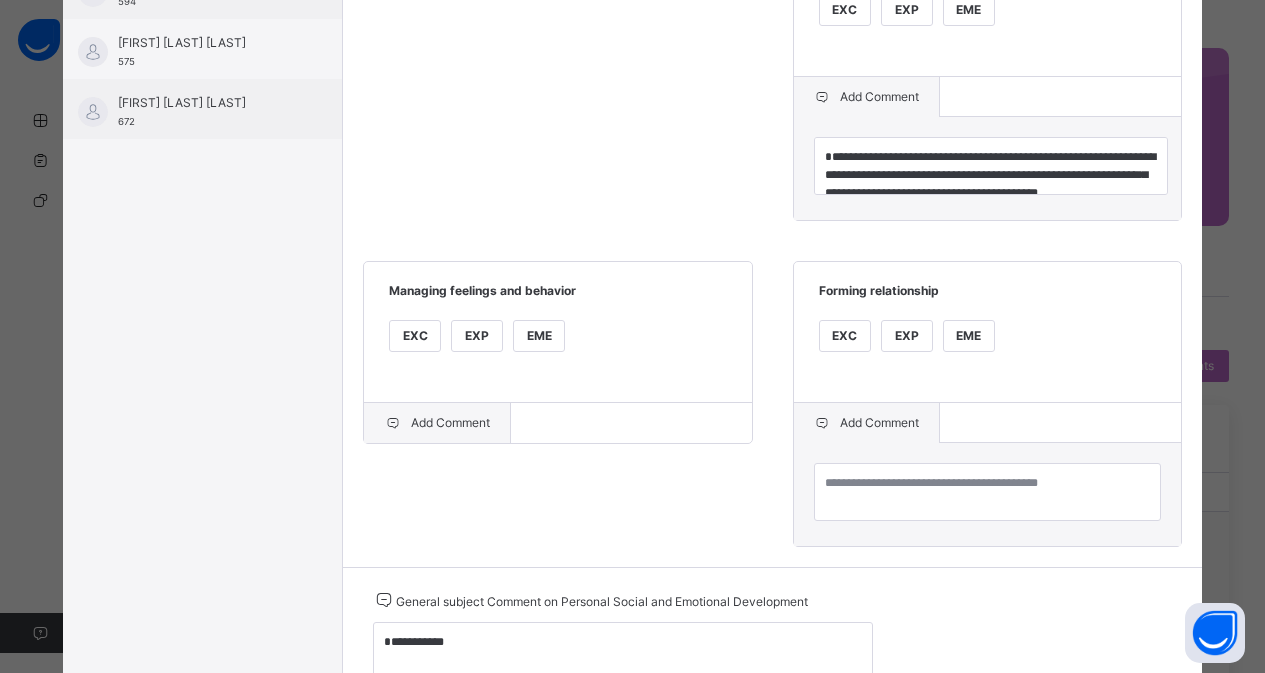click on "Add Comment" at bounding box center (437, 423) 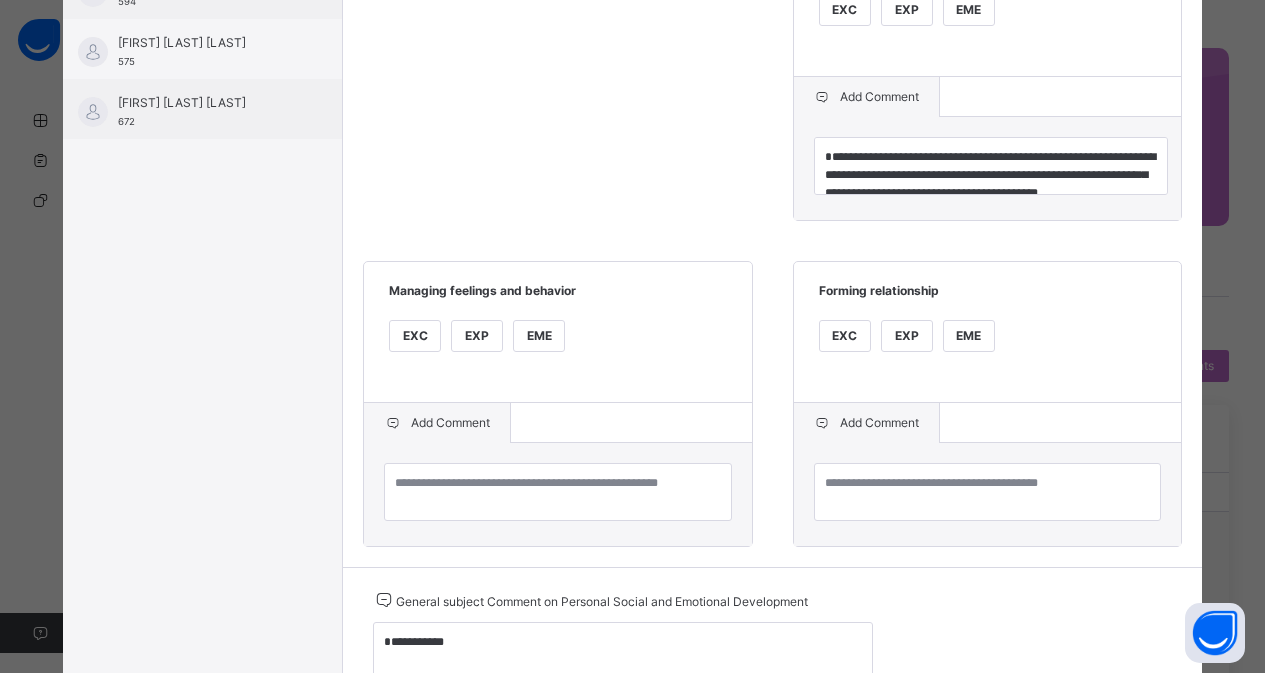 click on "**********" at bounding box center (772, 155) 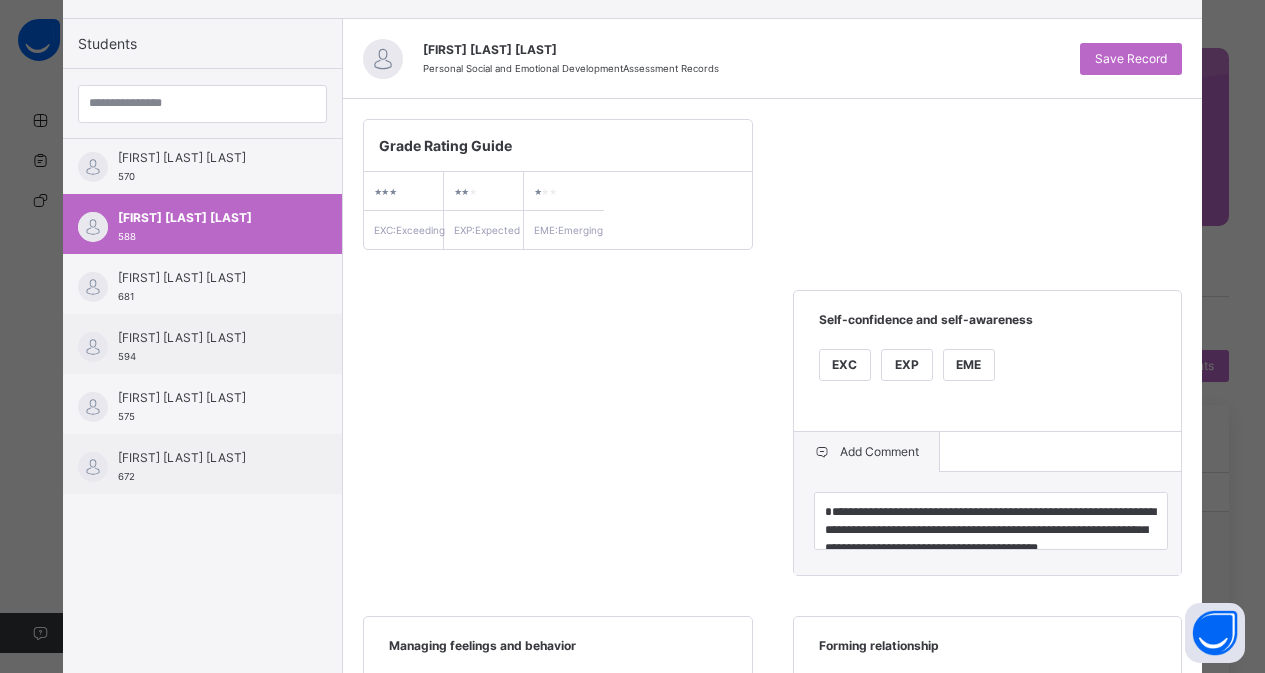 scroll, scrollTop: 0, scrollLeft: 0, axis: both 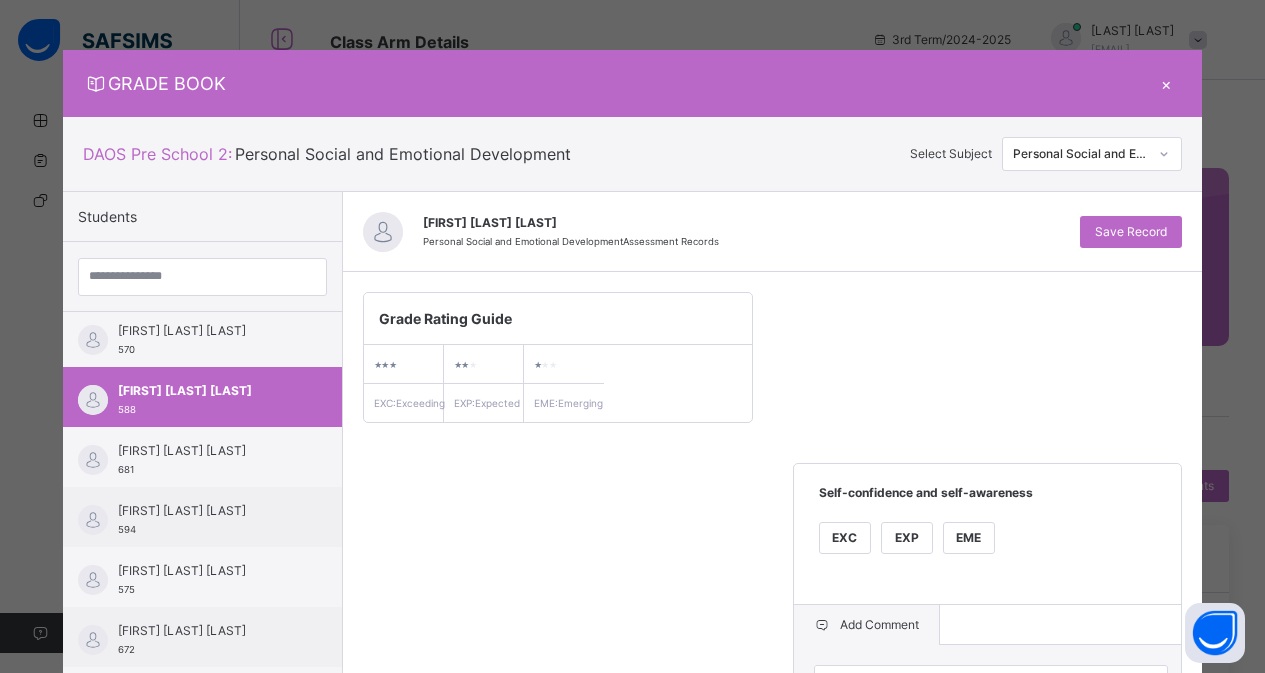 click on "**********" at bounding box center (772, 683) 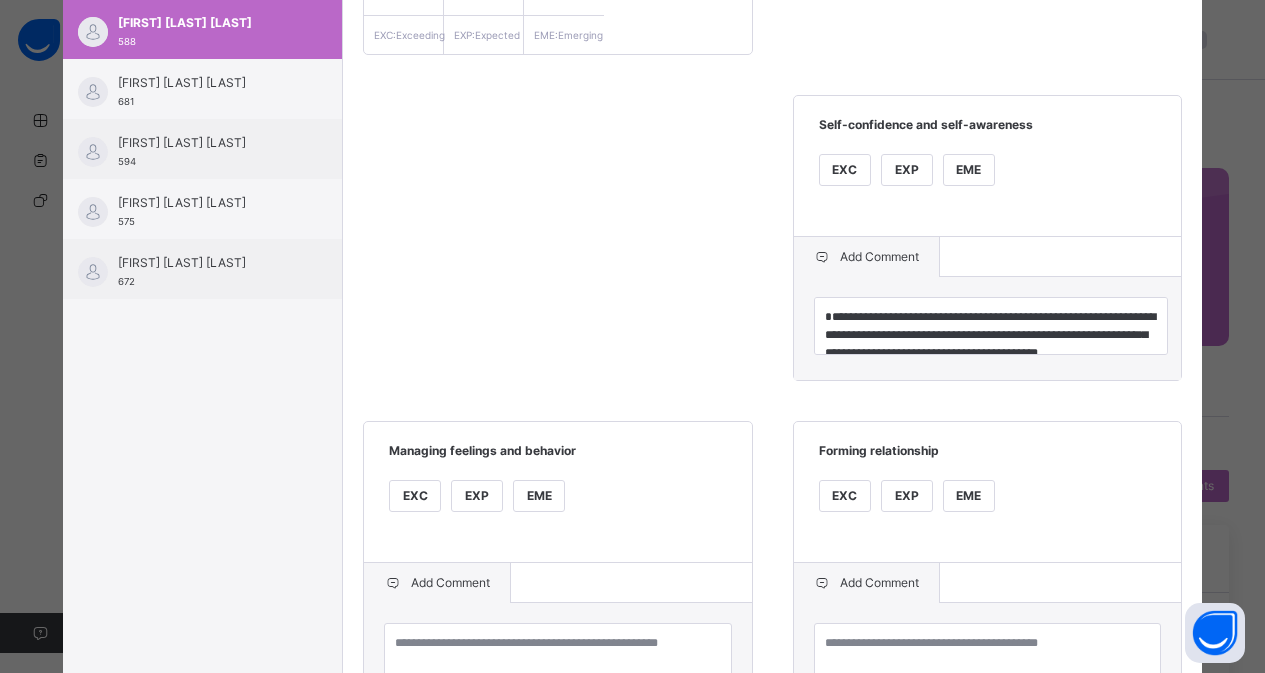 scroll, scrollTop: 400, scrollLeft: 0, axis: vertical 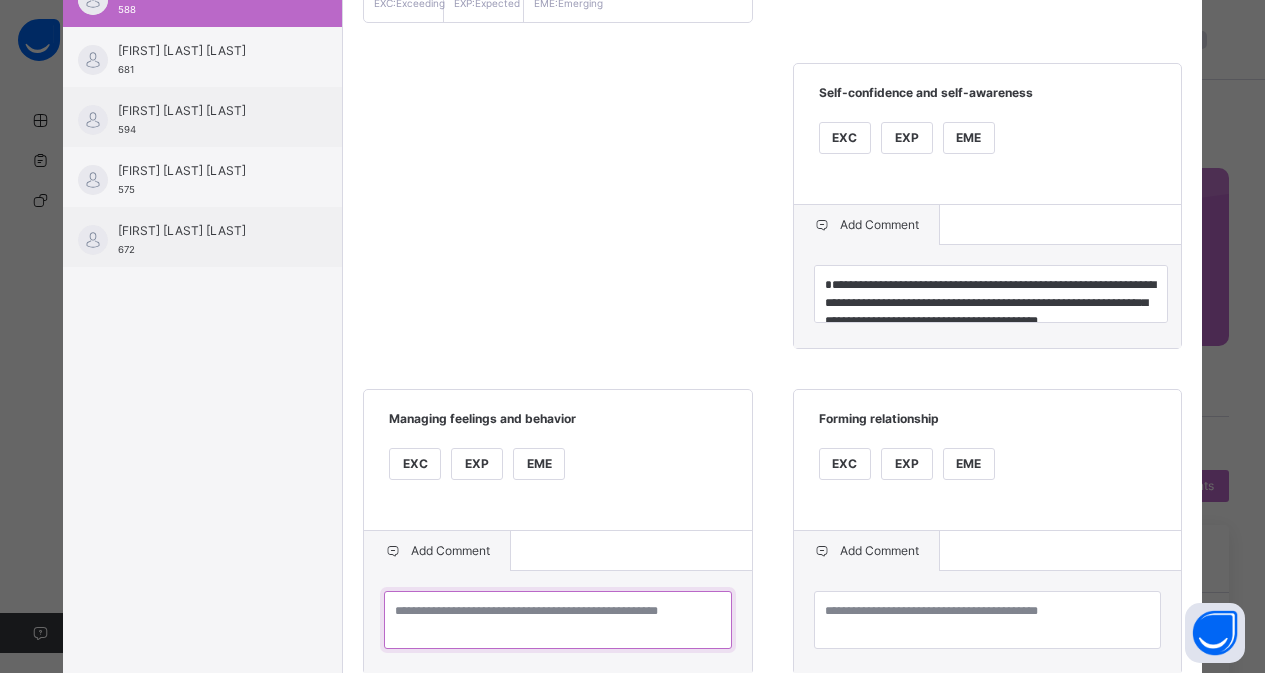 click at bounding box center [557, 620] 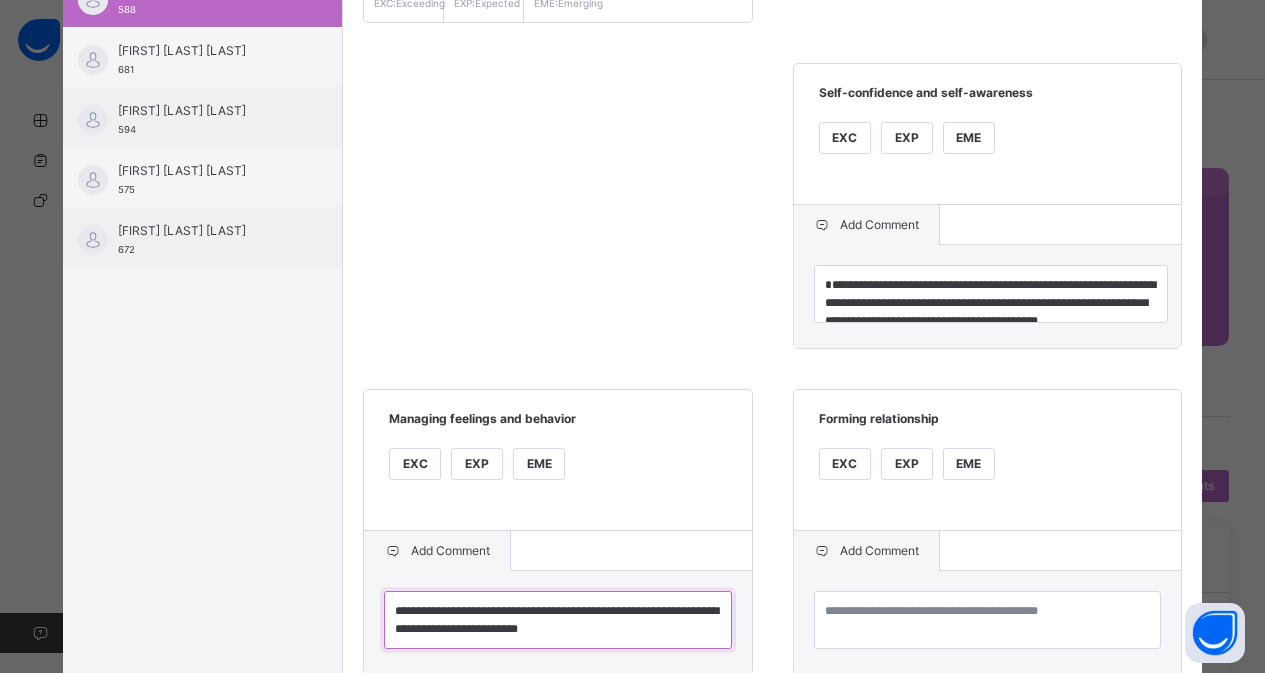 scroll, scrollTop: 6, scrollLeft: 0, axis: vertical 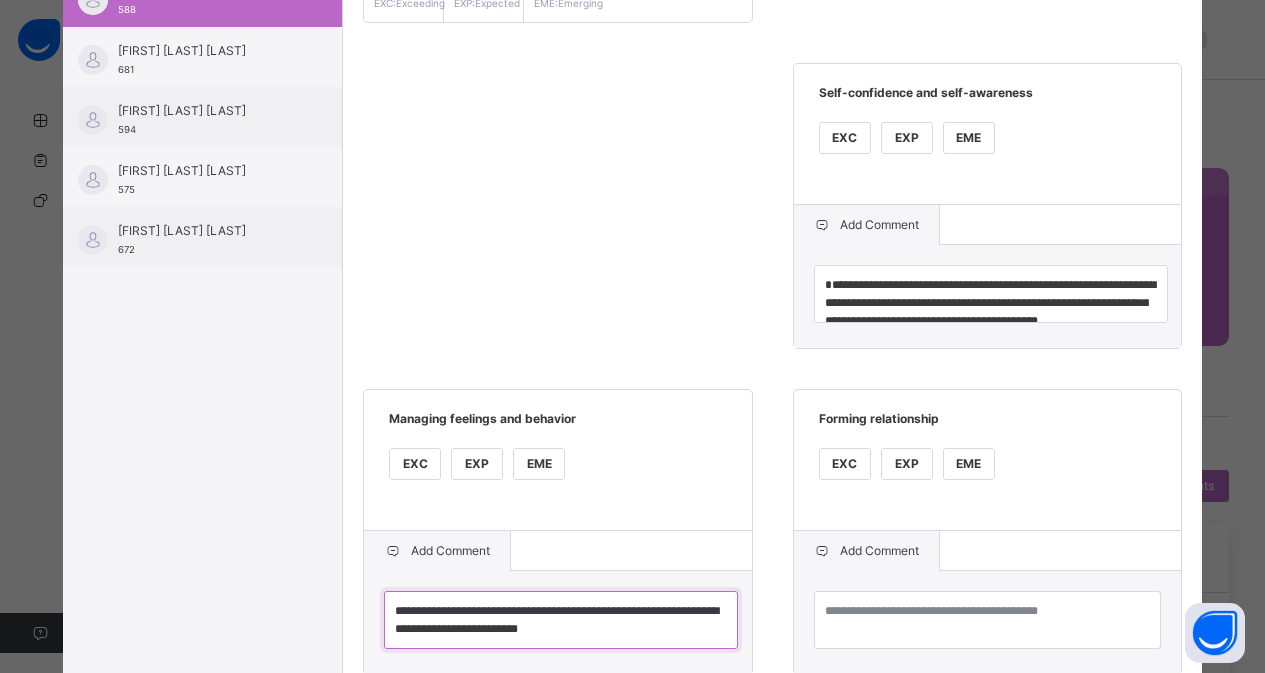 type on "**********" 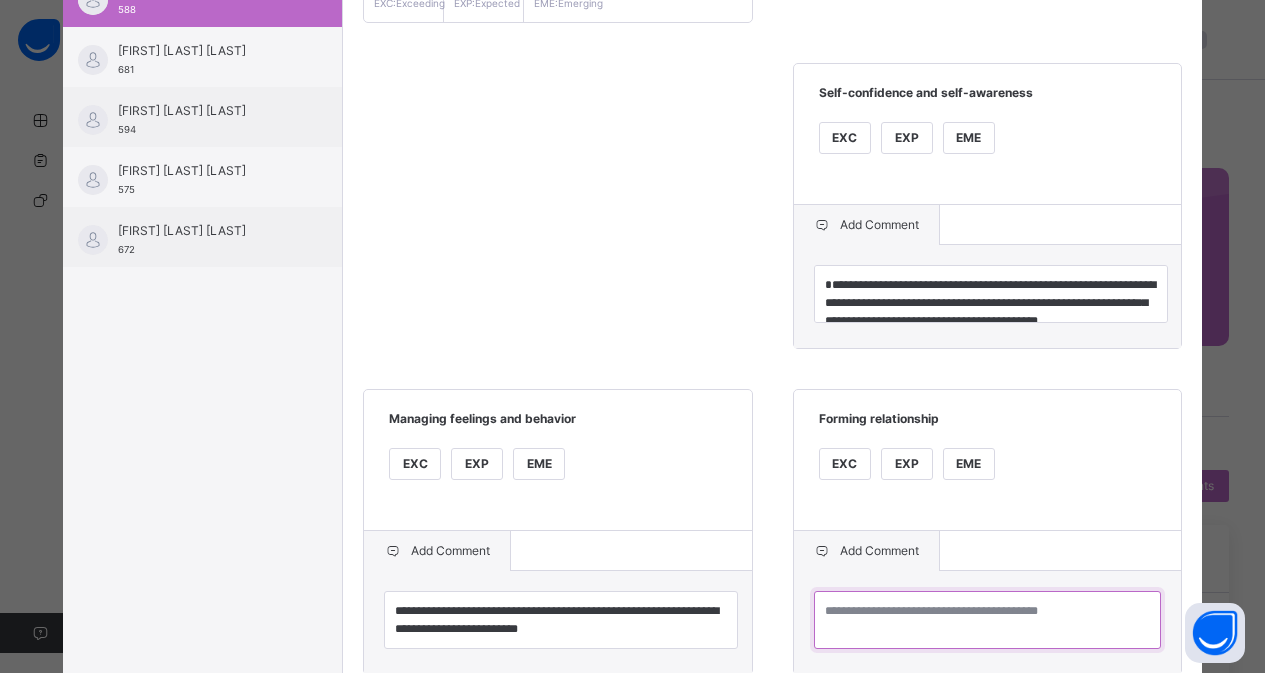 click at bounding box center (987, 620) 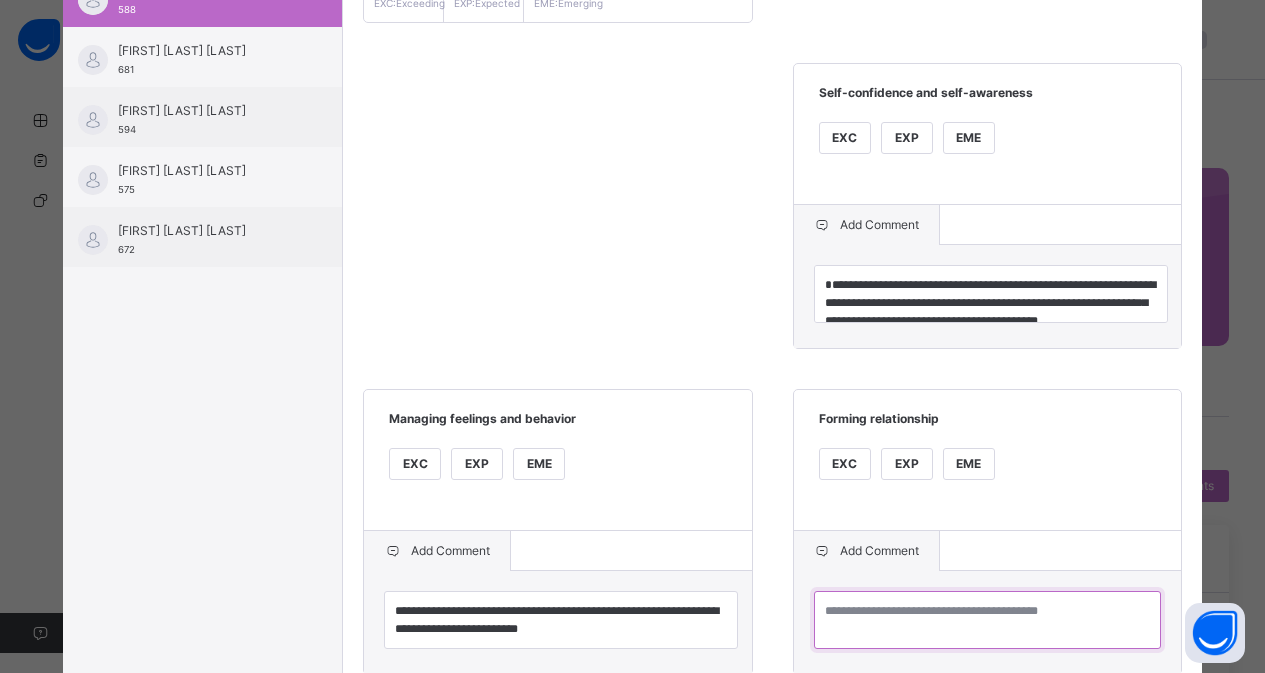 click at bounding box center [987, 620] 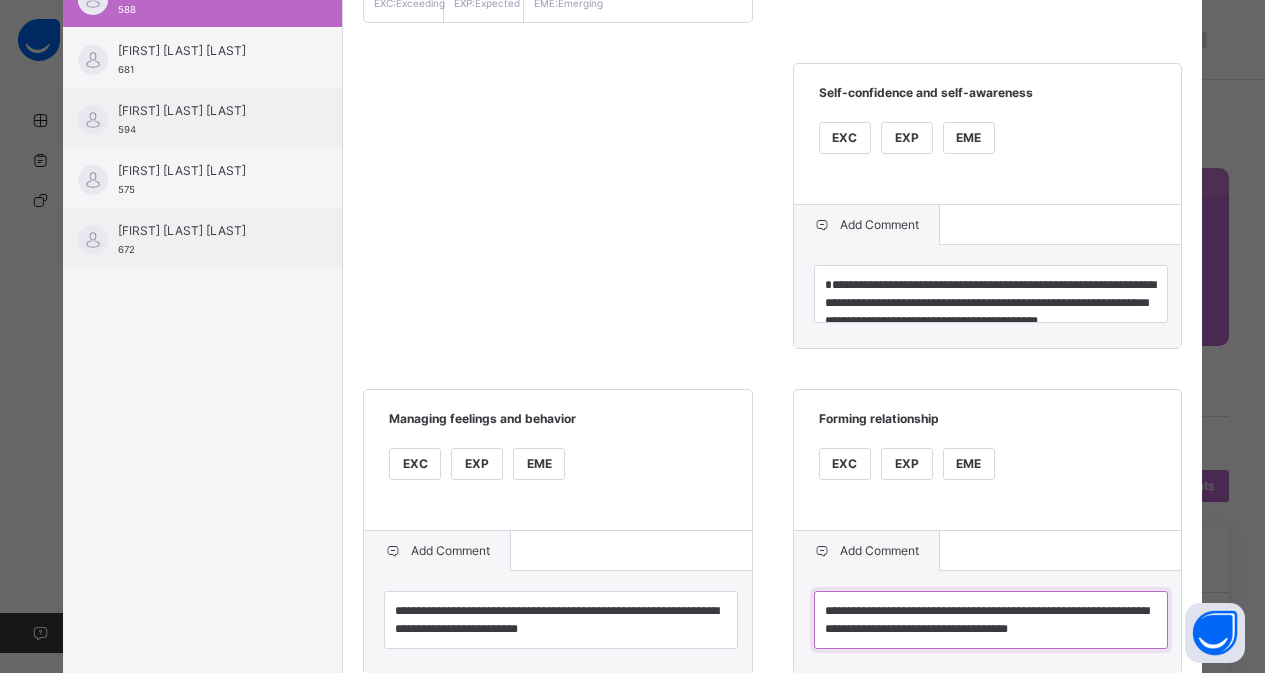 scroll, scrollTop: 6, scrollLeft: 0, axis: vertical 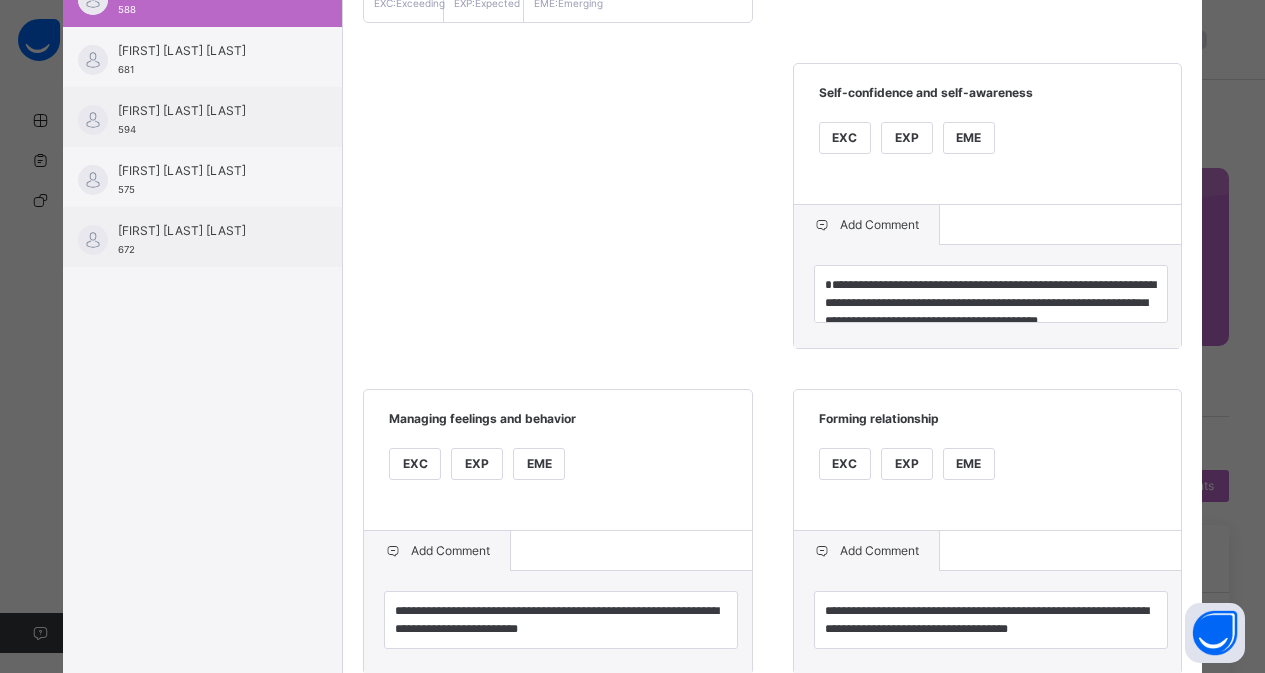 click on "**********" at bounding box center (772, 283) 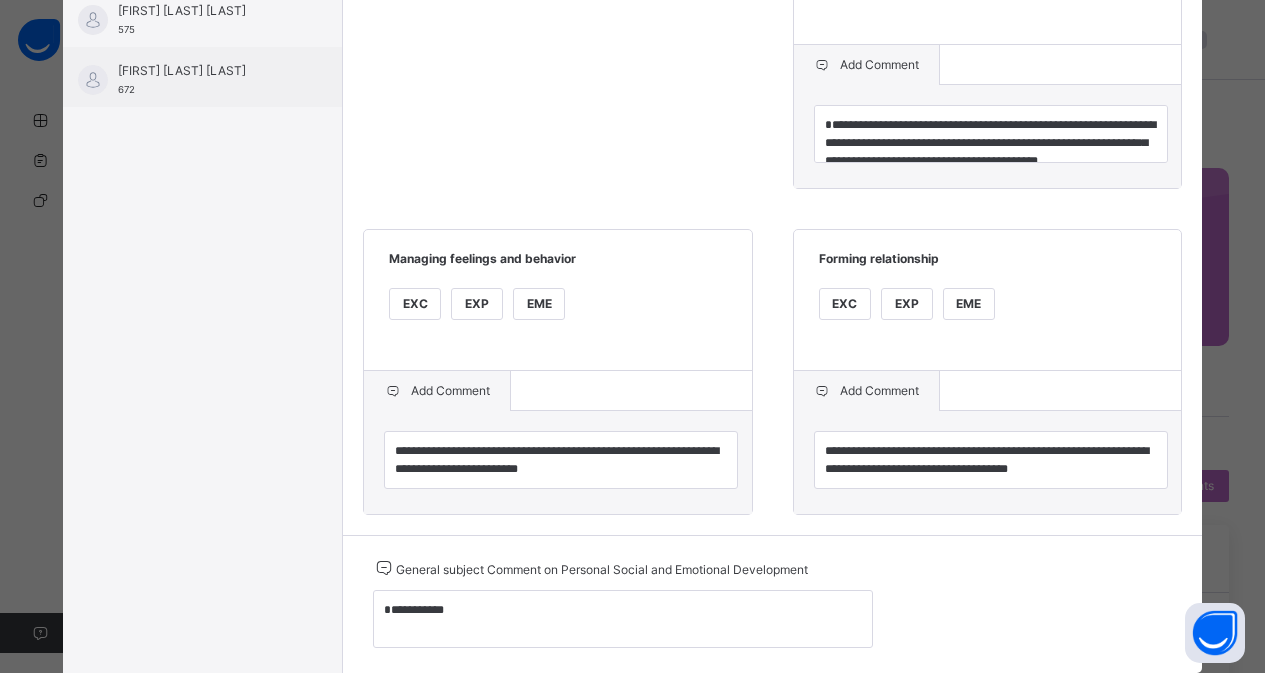 scroll, scrollTop: 609, scrollLeft: 0, axis: vertical 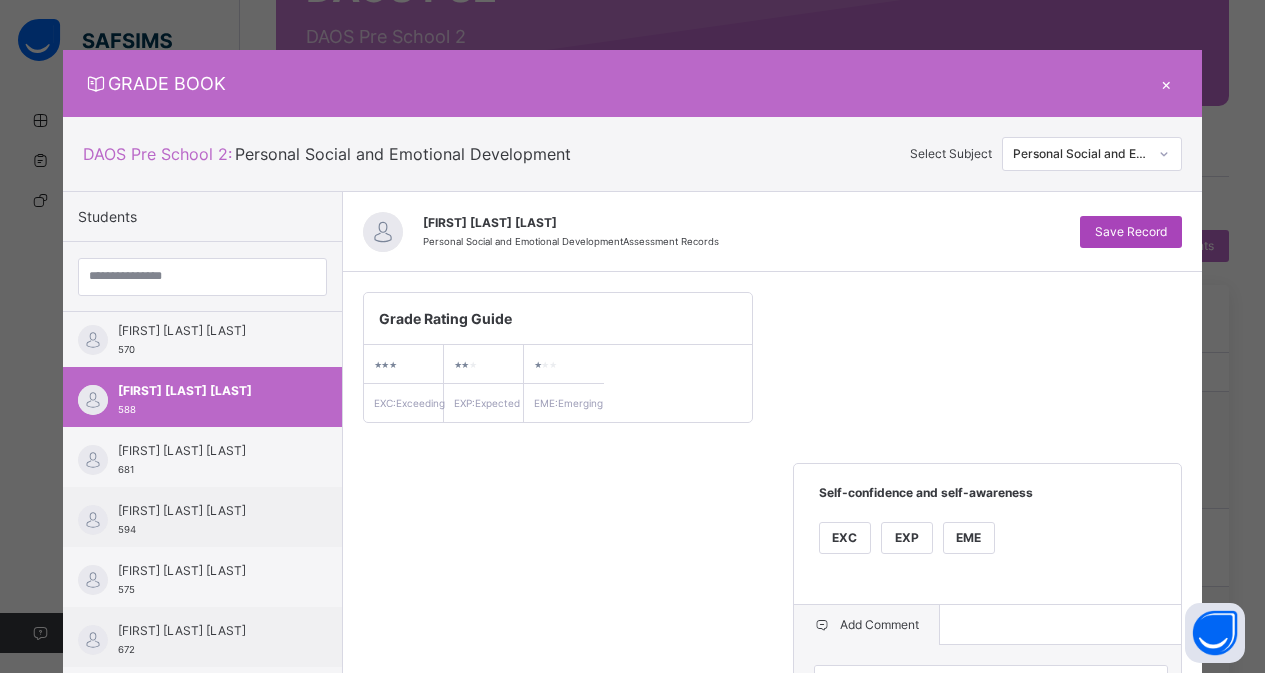 click on "Save Record" at bounding box center [1131, 232] 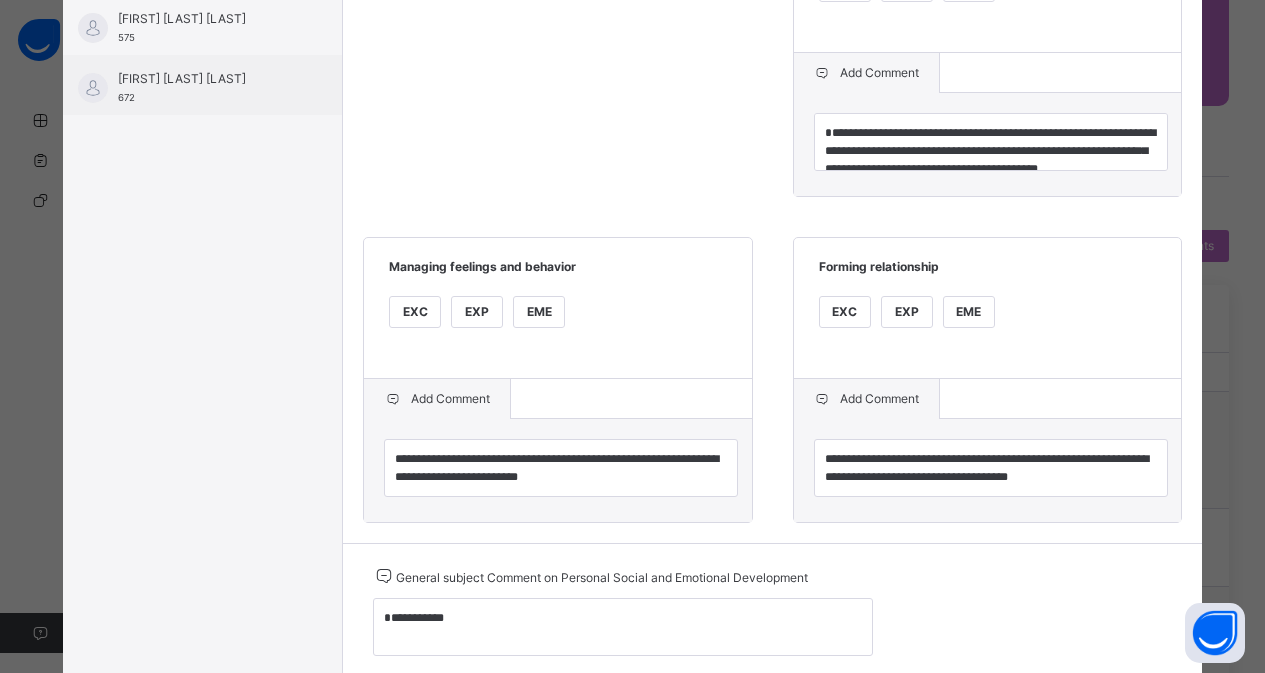 scroll, scrollTop: 634, scrollLeft: 0, axis: vertical 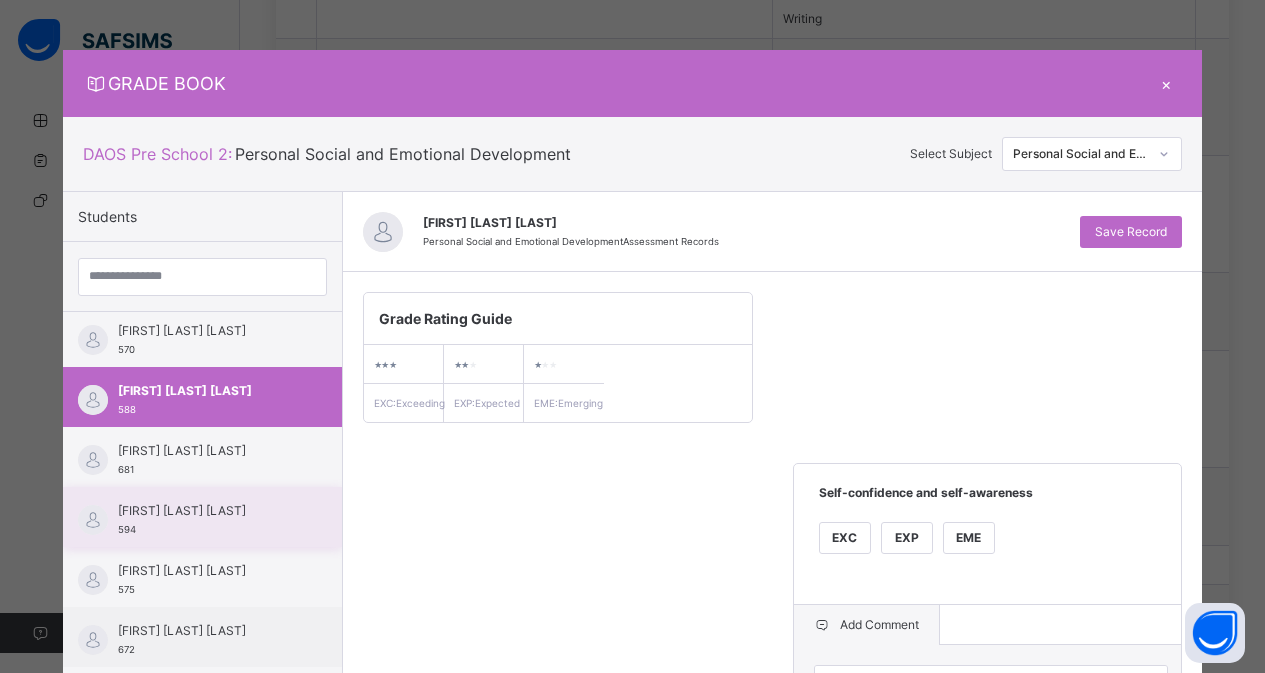 click on "[FIRST] [LAST] [LAST]" at bounding box center [207, 511] 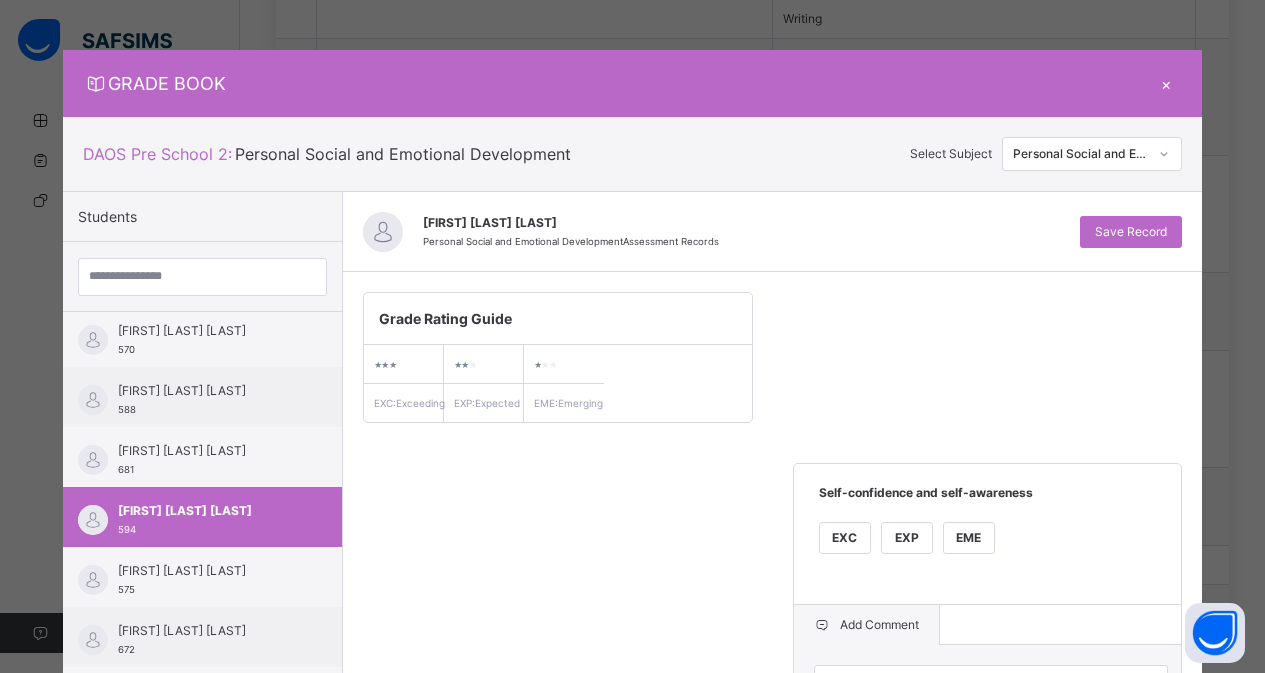 click on "**********" at bounding box center (772, 683) 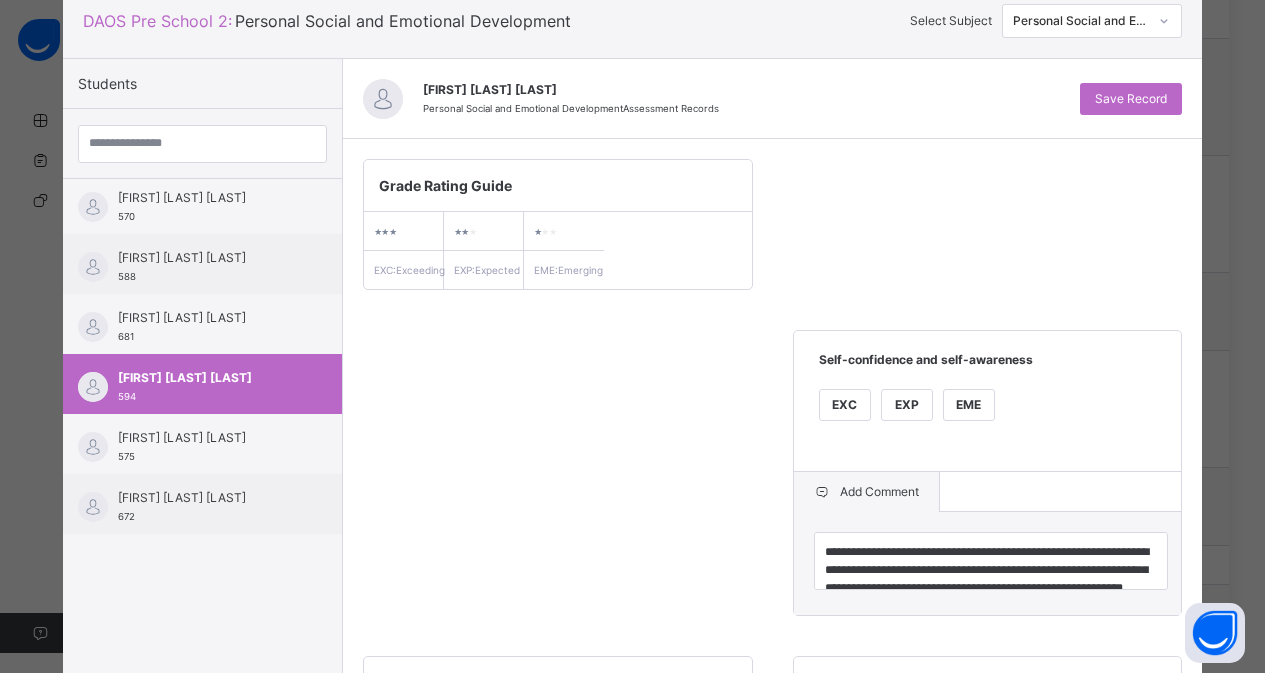 scroll, scrollTop: 15, scrollLeft: 0, axis: vertical 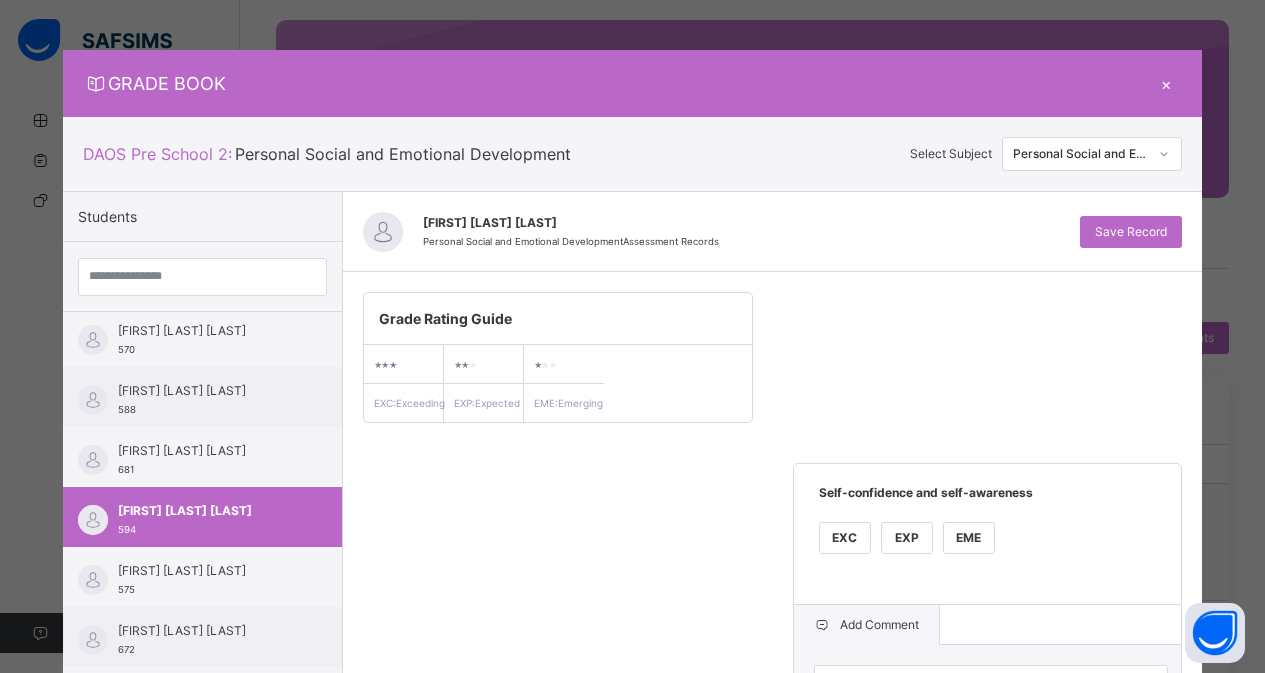 click on "**********" at bounding box center (772, 683) 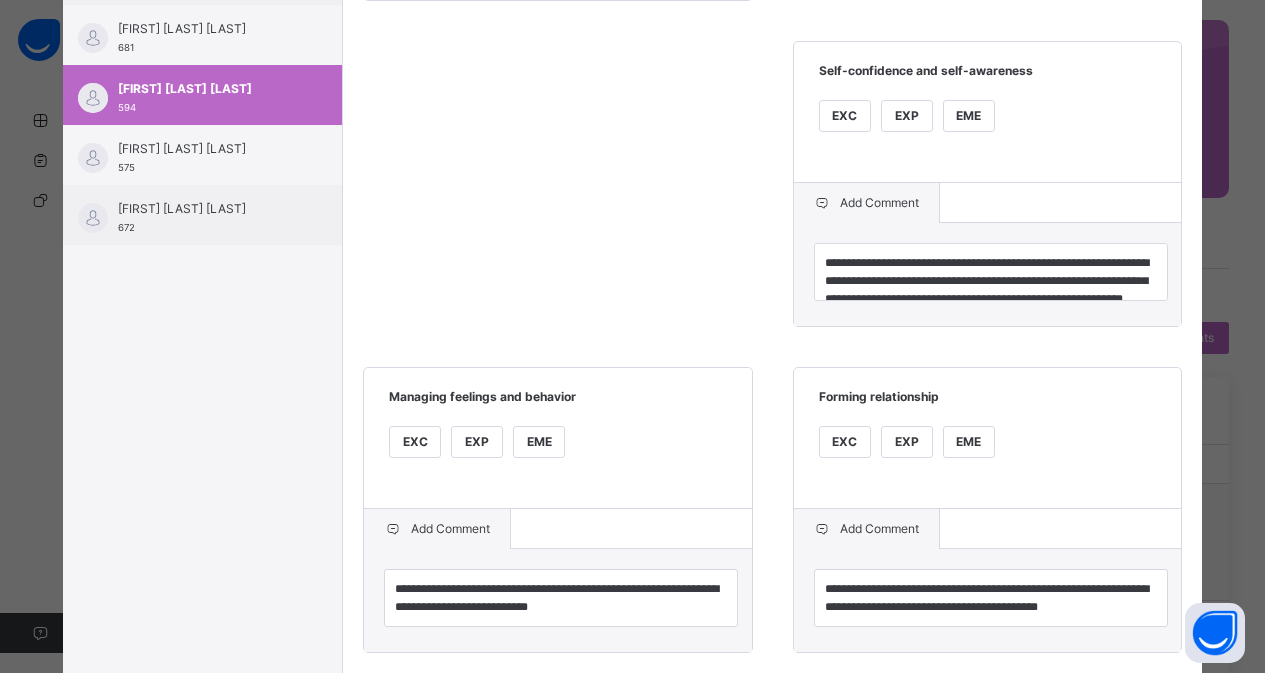 scroll, scrollTop: 629, scrollLeft: 0, axis: vertical 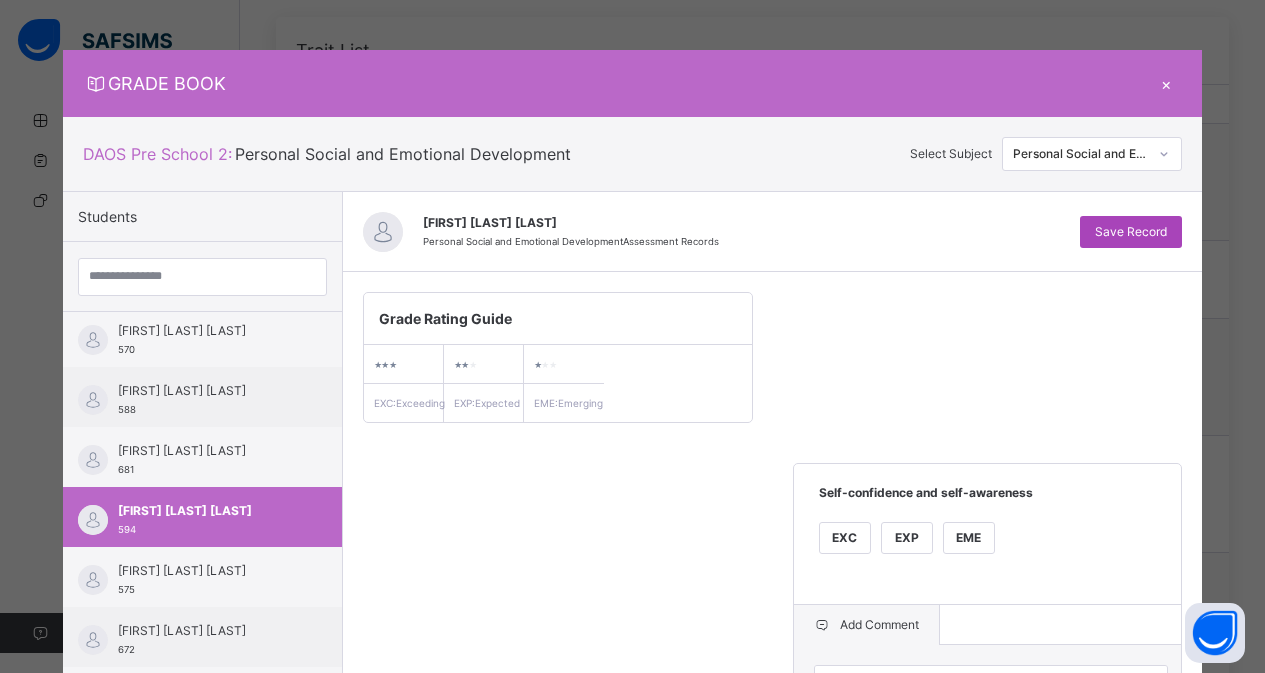 click on "Save Record" at bounding box center (1131, 232) 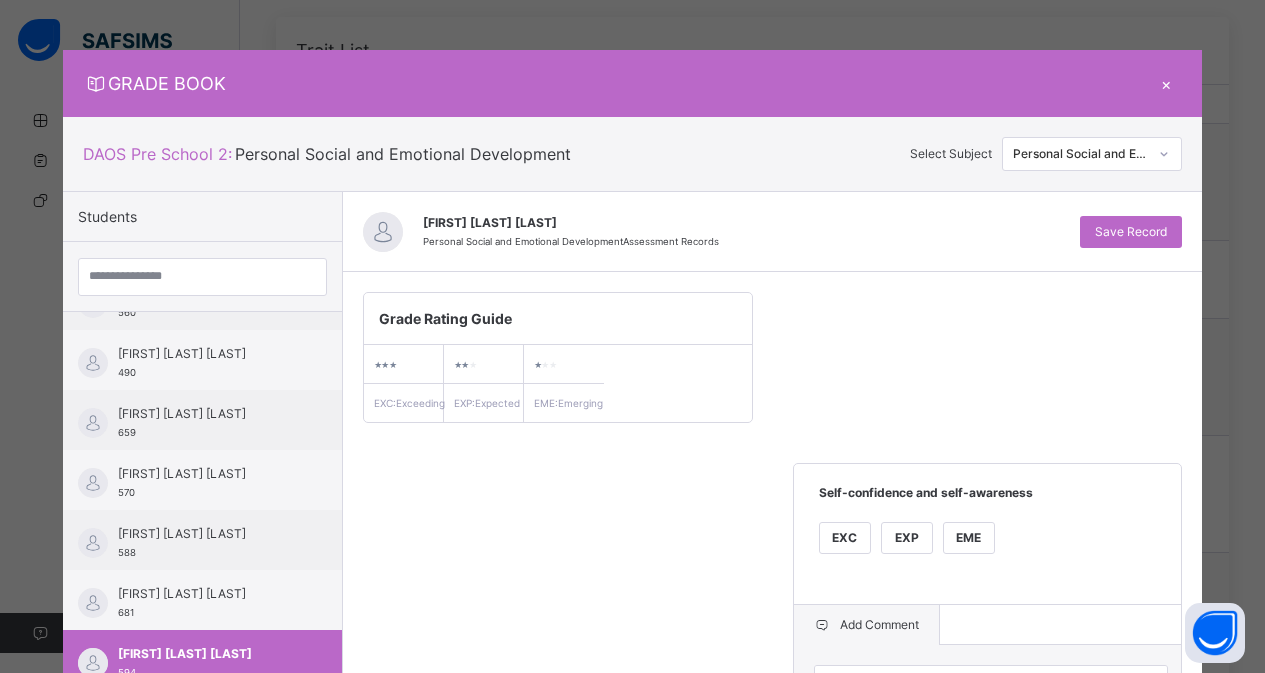 scroll, scrollTop: 325, scrollLeft: 0, axis: vertical 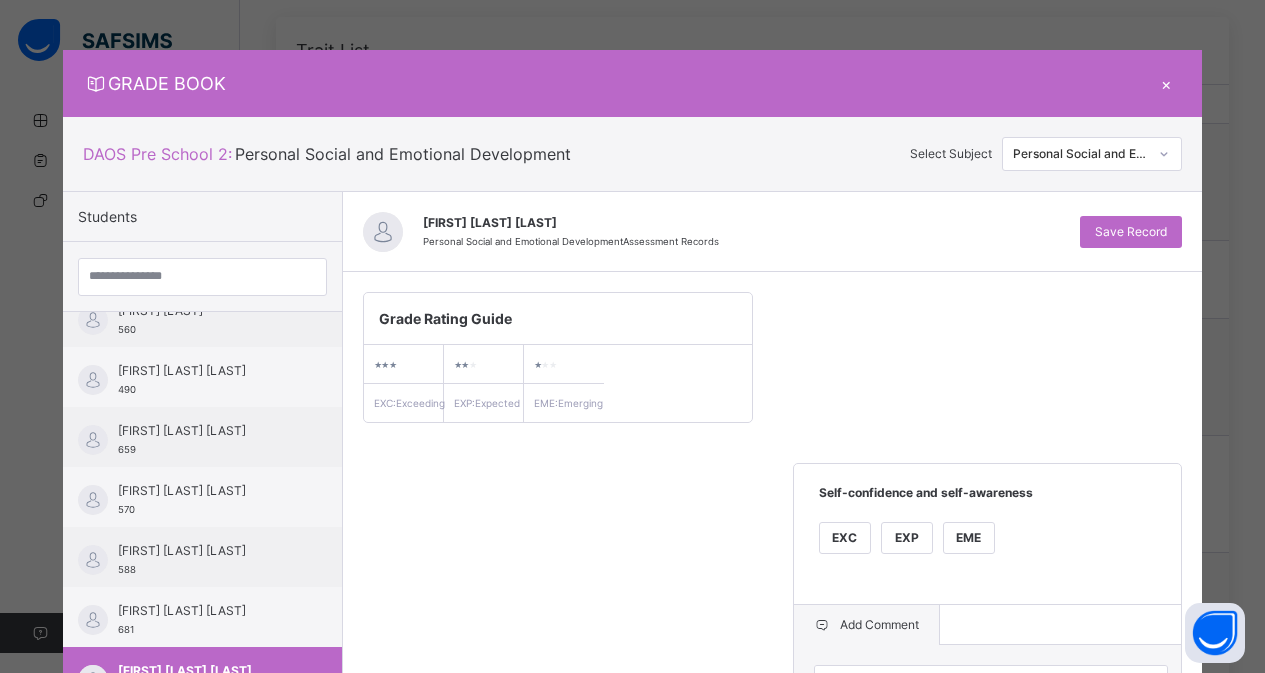 click on "×" at bounding box center (1167, 83) 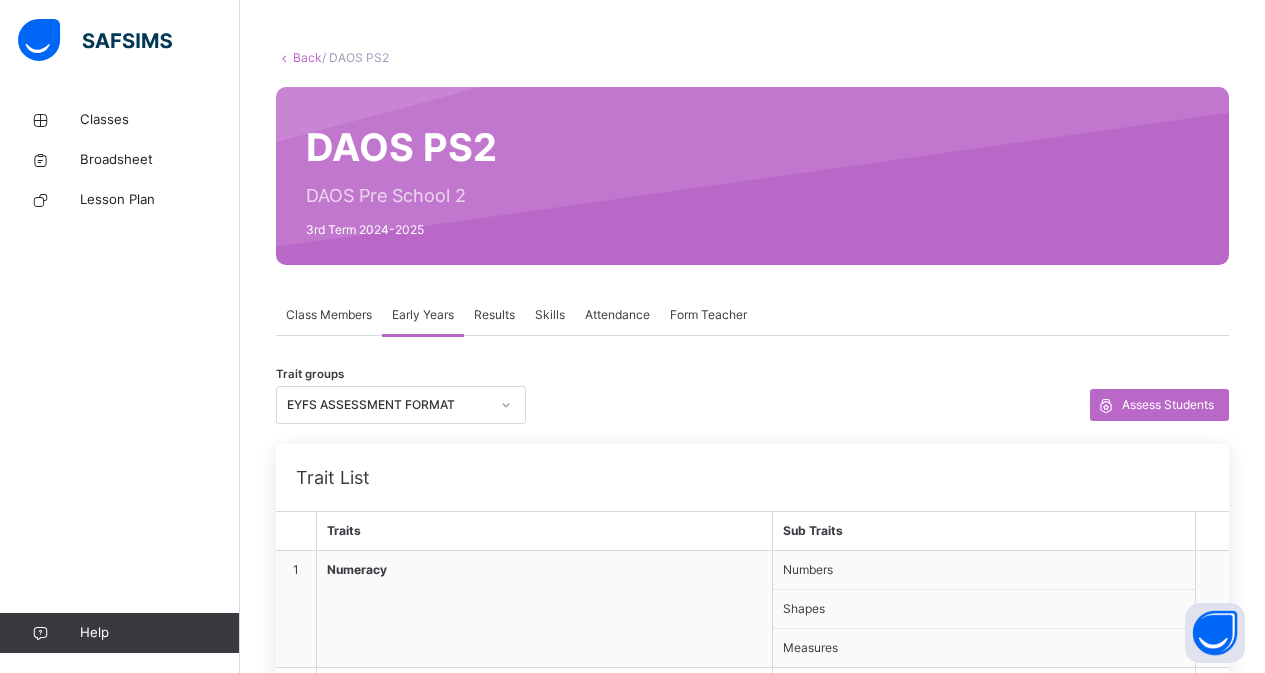 scroll, scrollTop: 0, scrollLeft: 0, axis: both 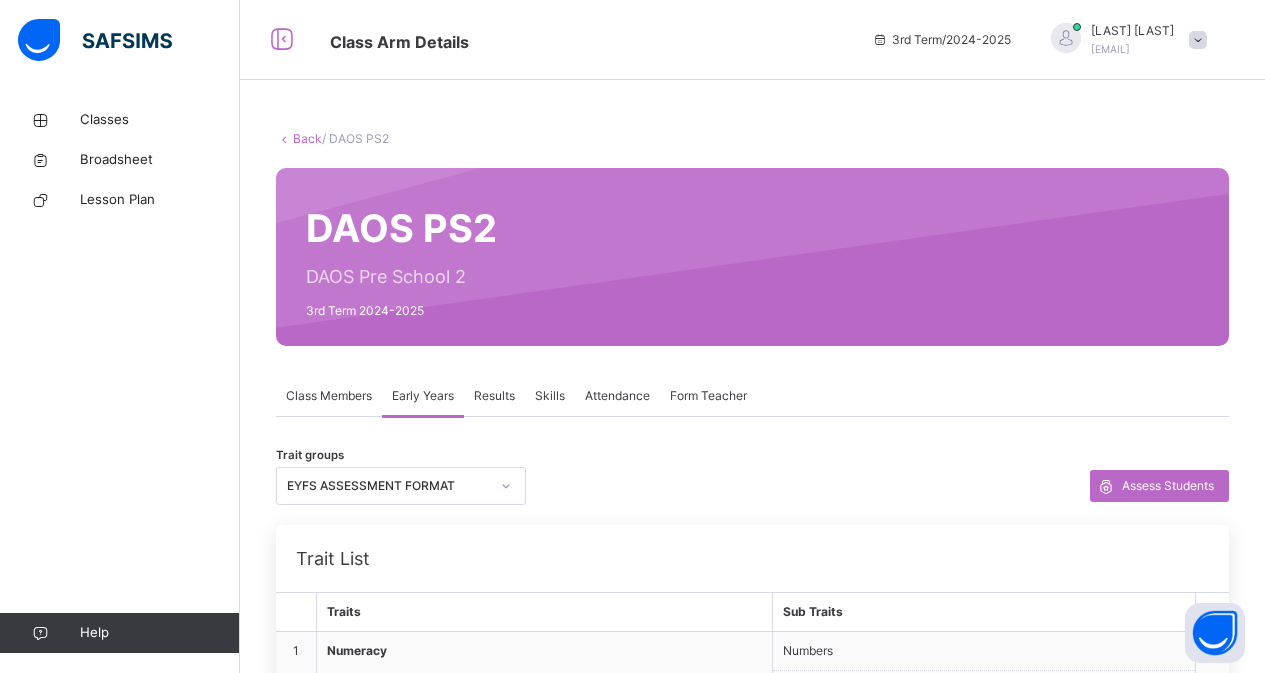click on "Results" at bounding box center (494, 396) 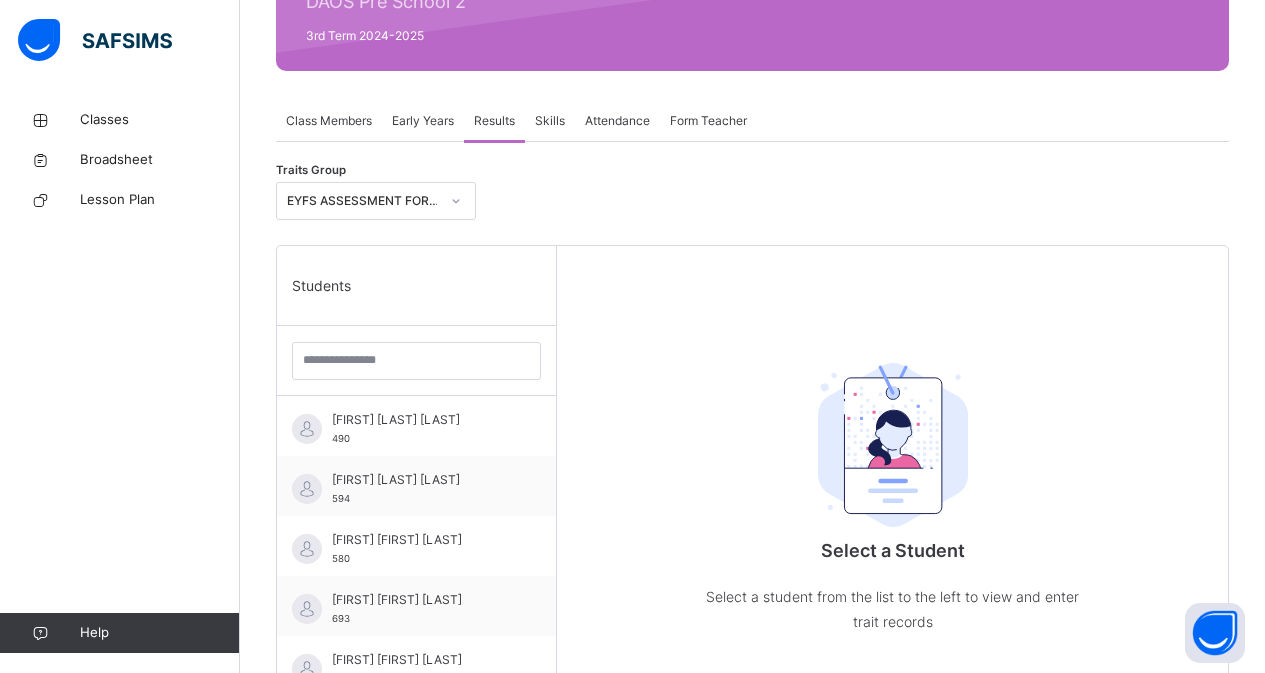 scroll, scrollTop: 280, scrollLeft: 0, axis: vertical 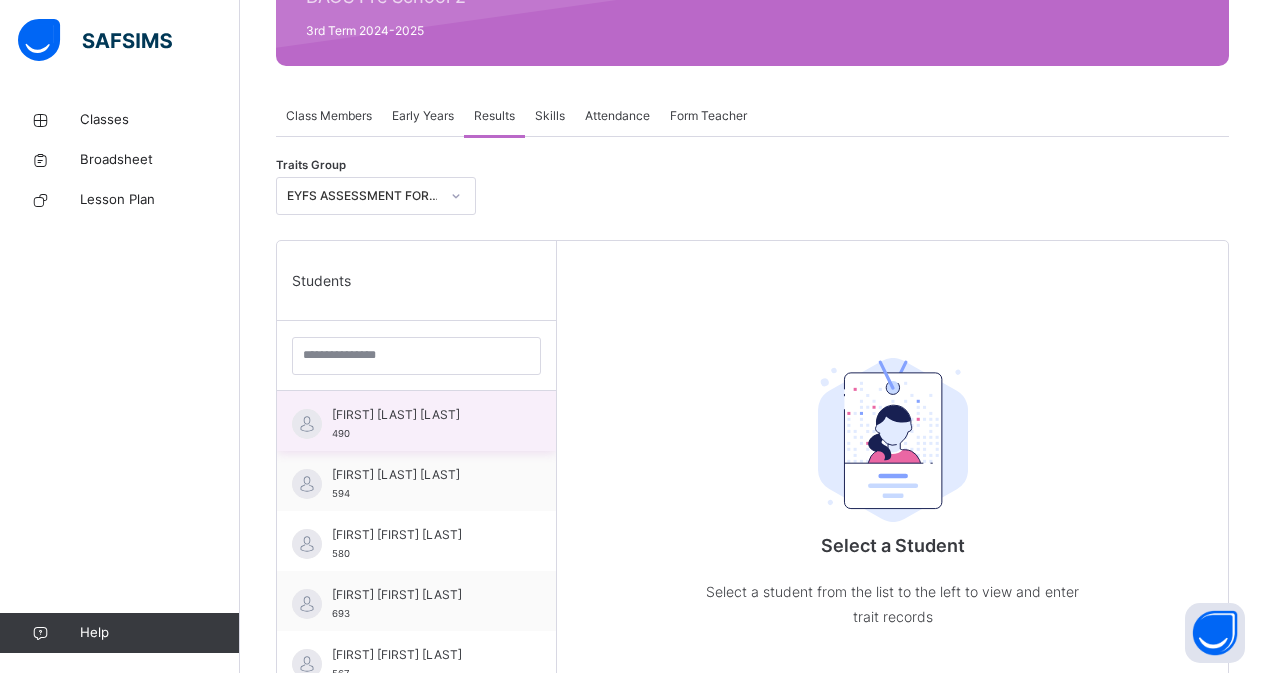 click on "[FIRST] [LAST]" at bounding box center (421, 415) 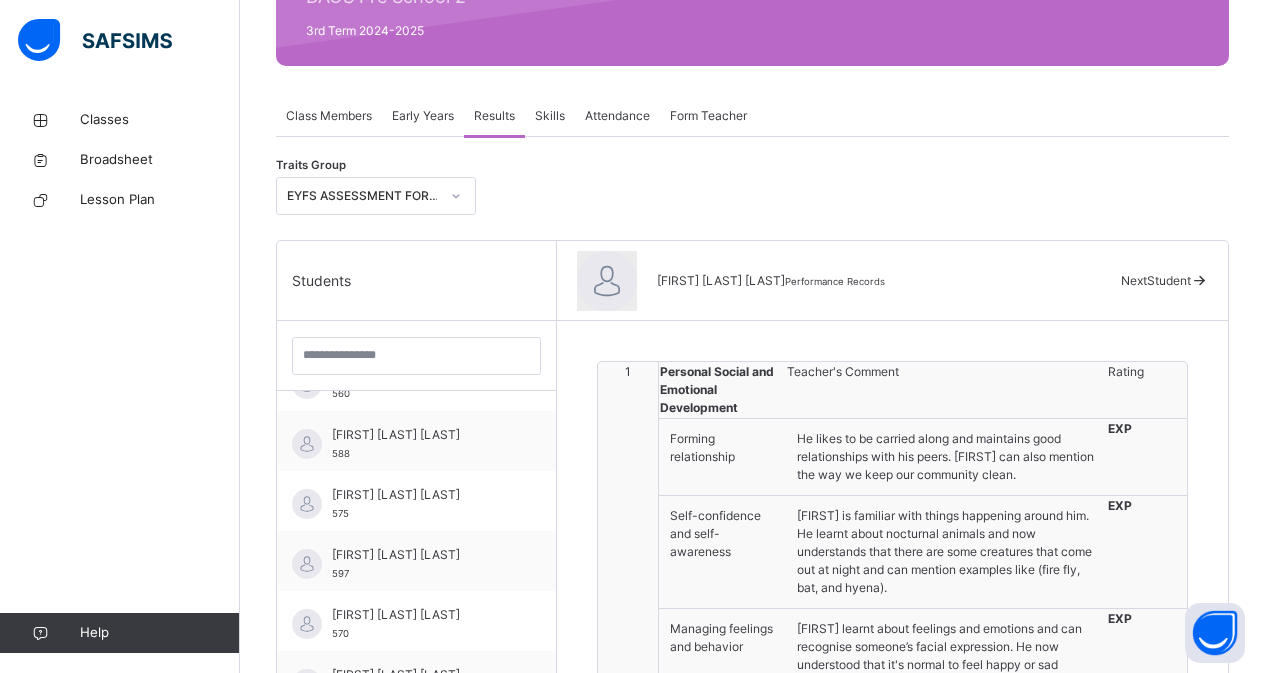 scroll, scrollTop: 543, scrollLeft: 0, axis: vertical 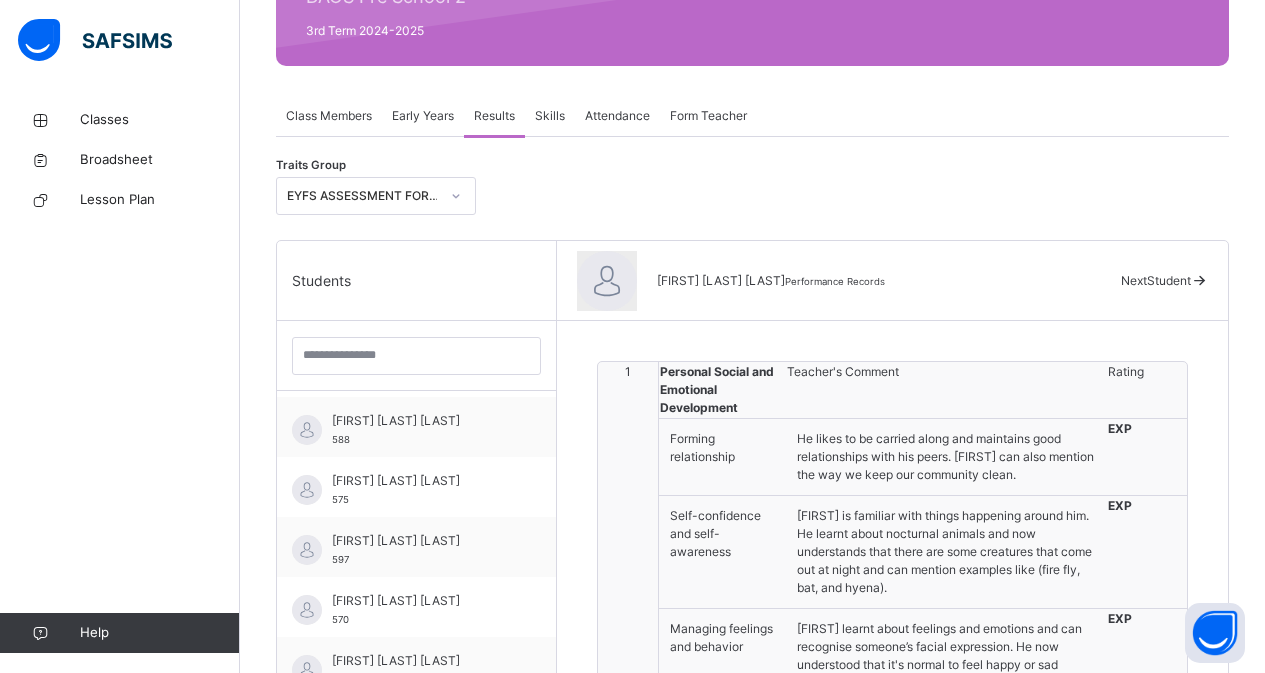 click on "Abdurrahman Saad Hussaini Performance Records" at bounding box center [879, 281] 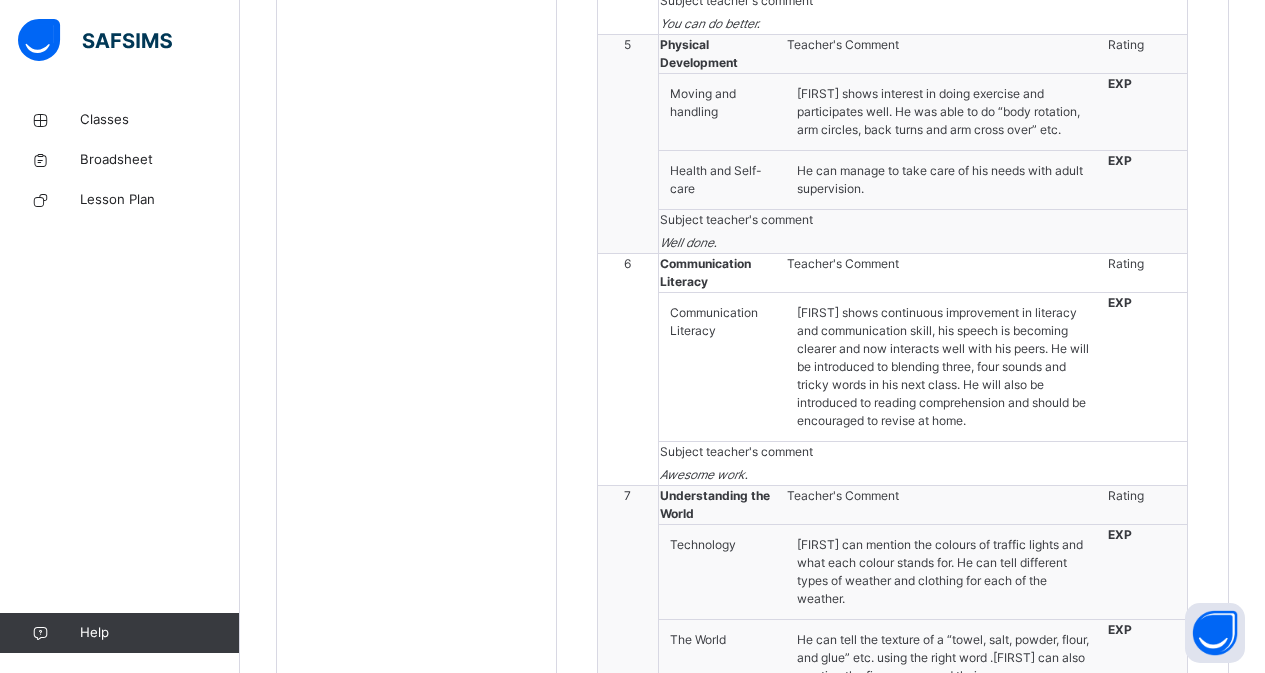 scroll, scrollTop: 1764, scrollLeft: 0, axis: vertical 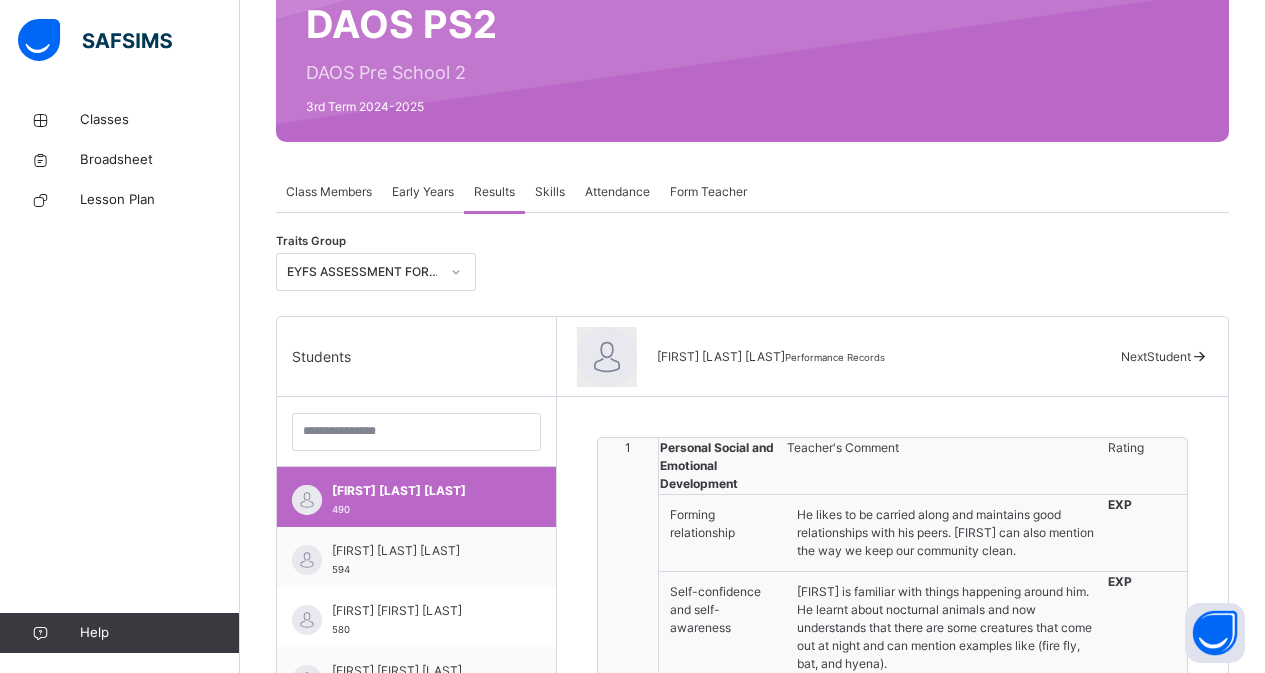 click on "Early Years" at bounding box center (423, 192) 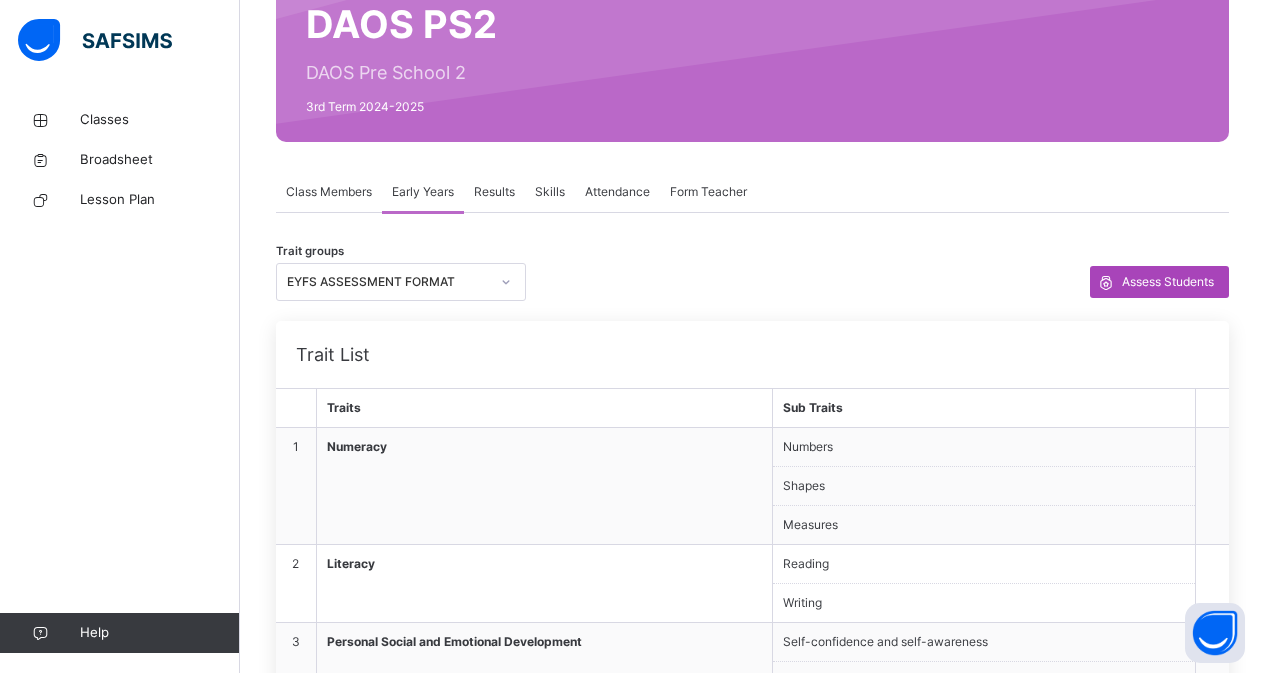 click on "Assess Students" at bounding box center (1168, 282) 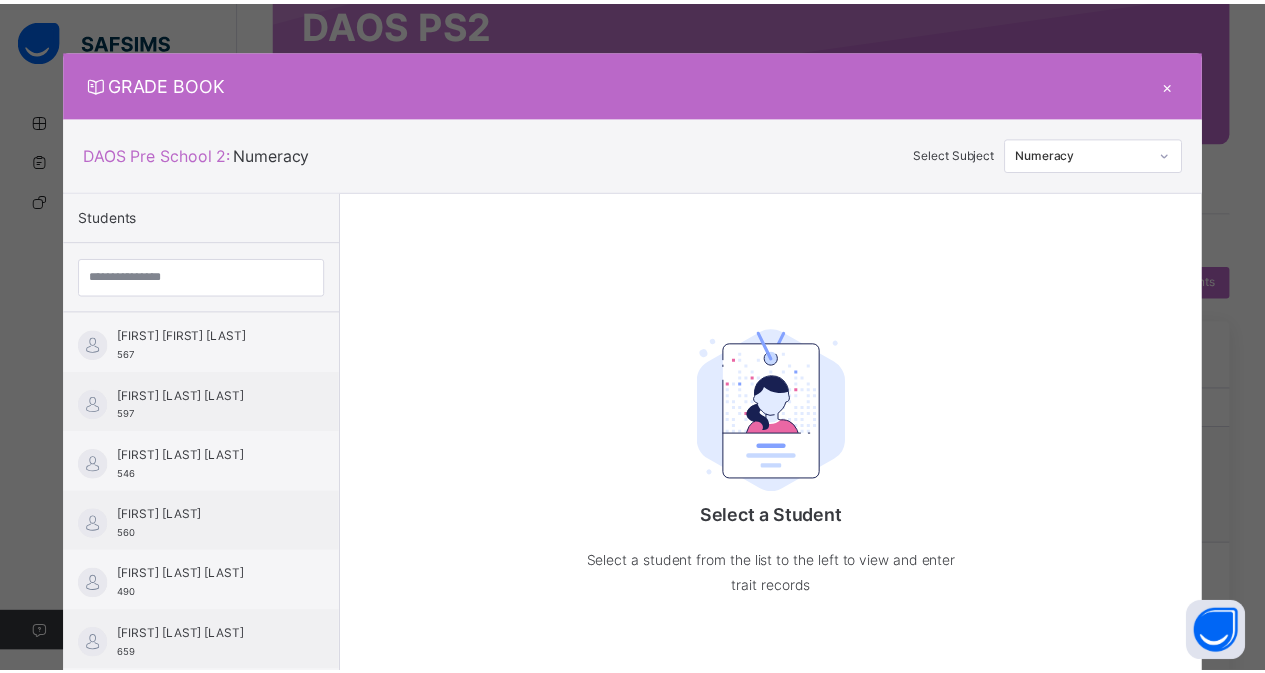 scroll, scrollTop: 160, scrollLeft: 0, axis: vertical 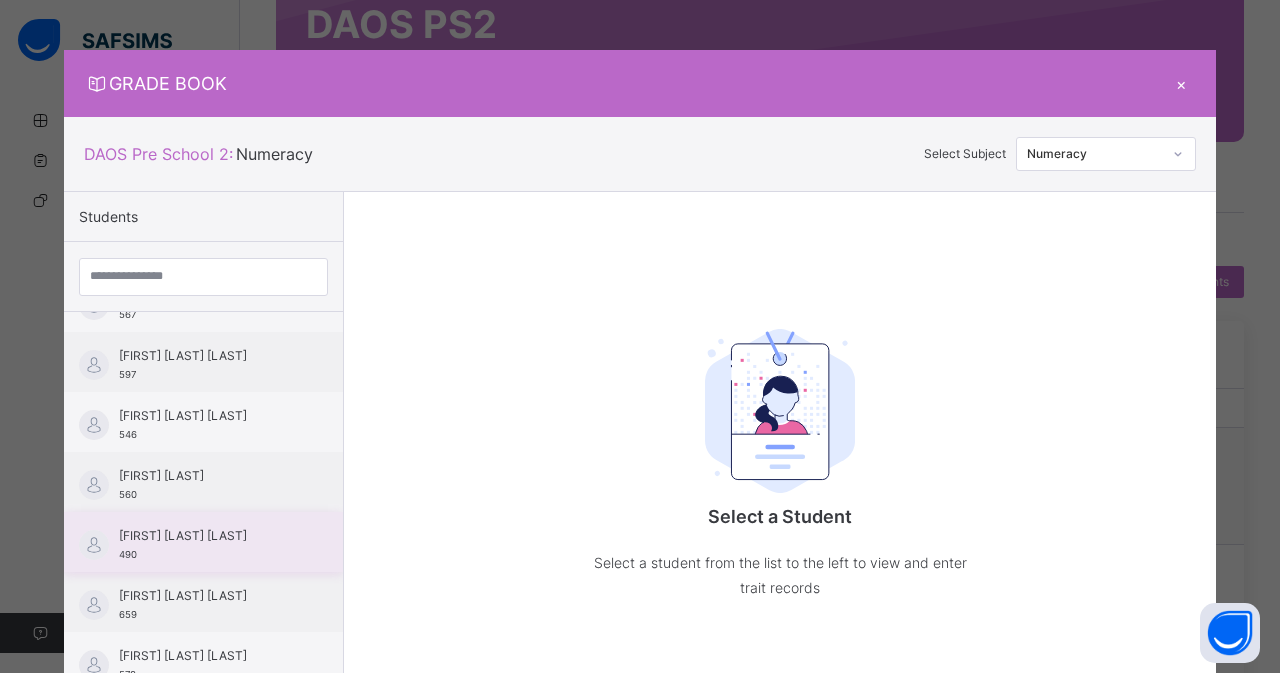 click on "[FIRST] [LAST]" at bounding box center [208, 536] 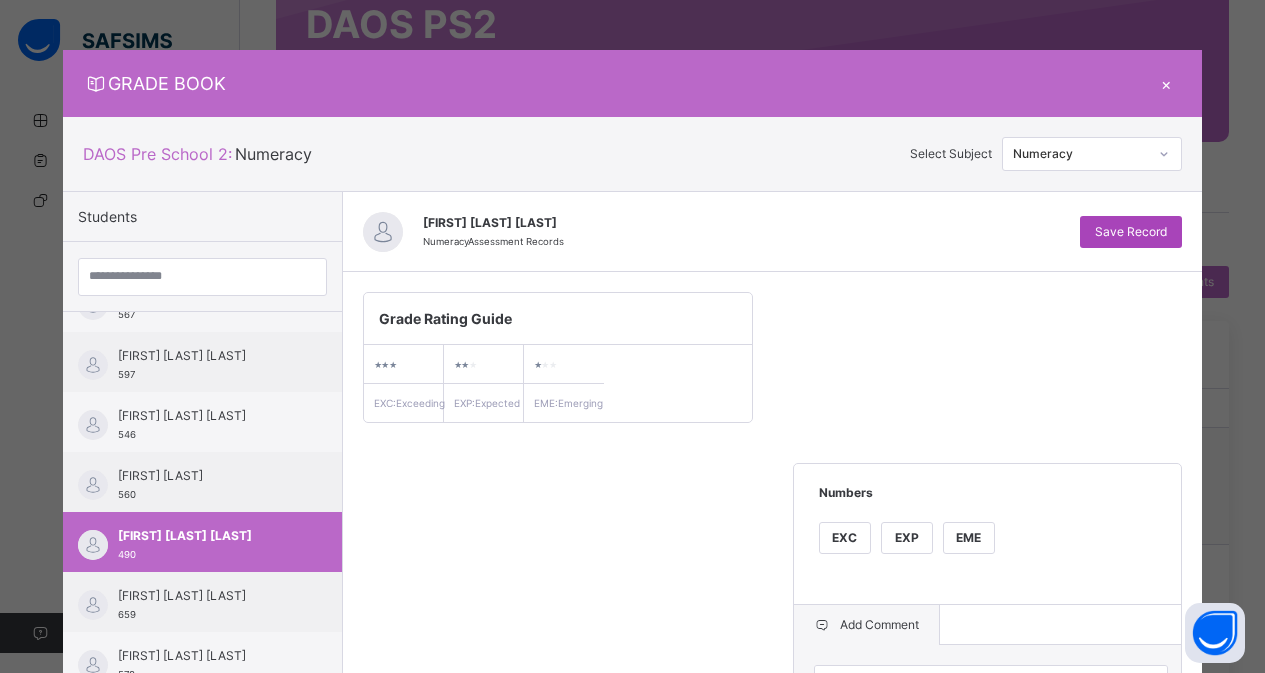 click on "Save Record" at bounding box center [1131, 232] 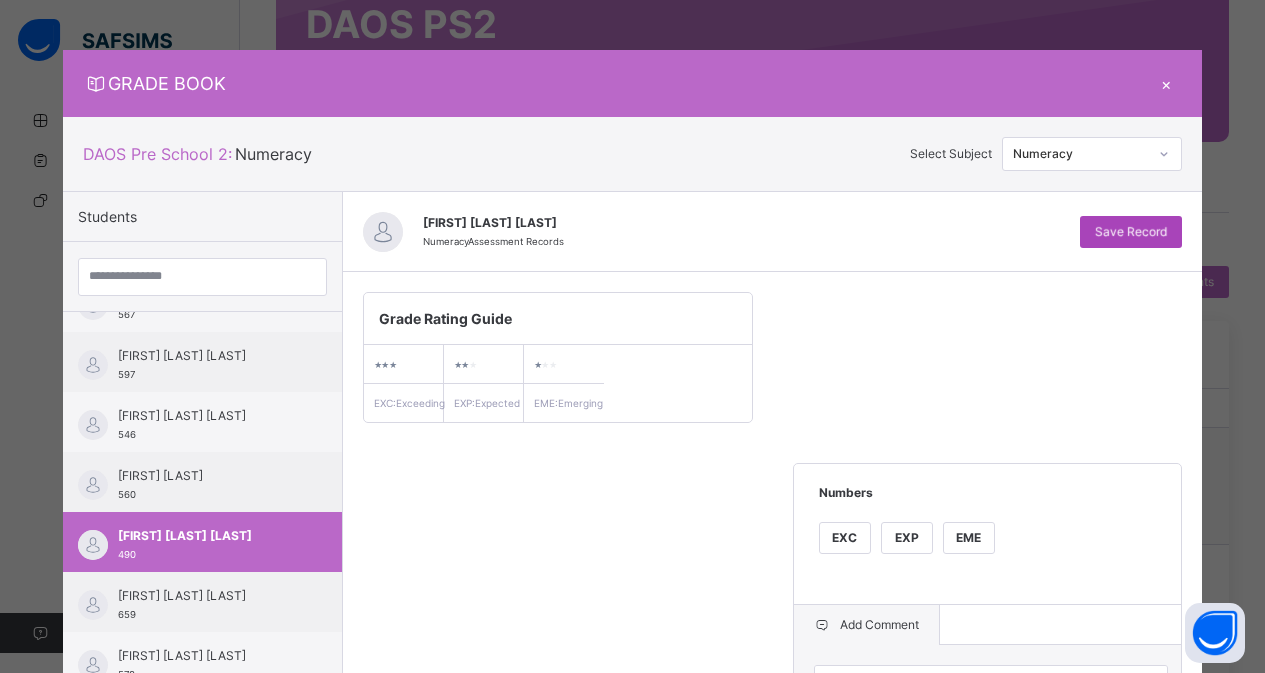 click on "Save Record" at bounding box center [1131, 232] 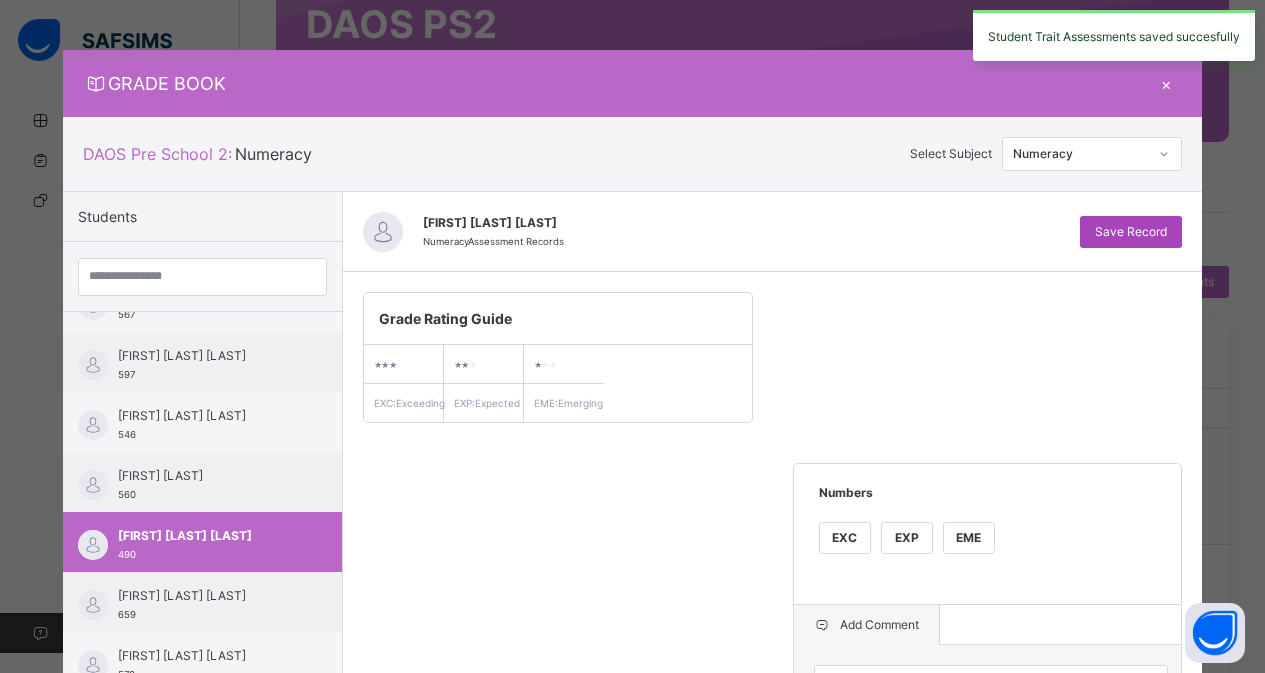 click on "Save Record" at bounding box center (1131, 232) 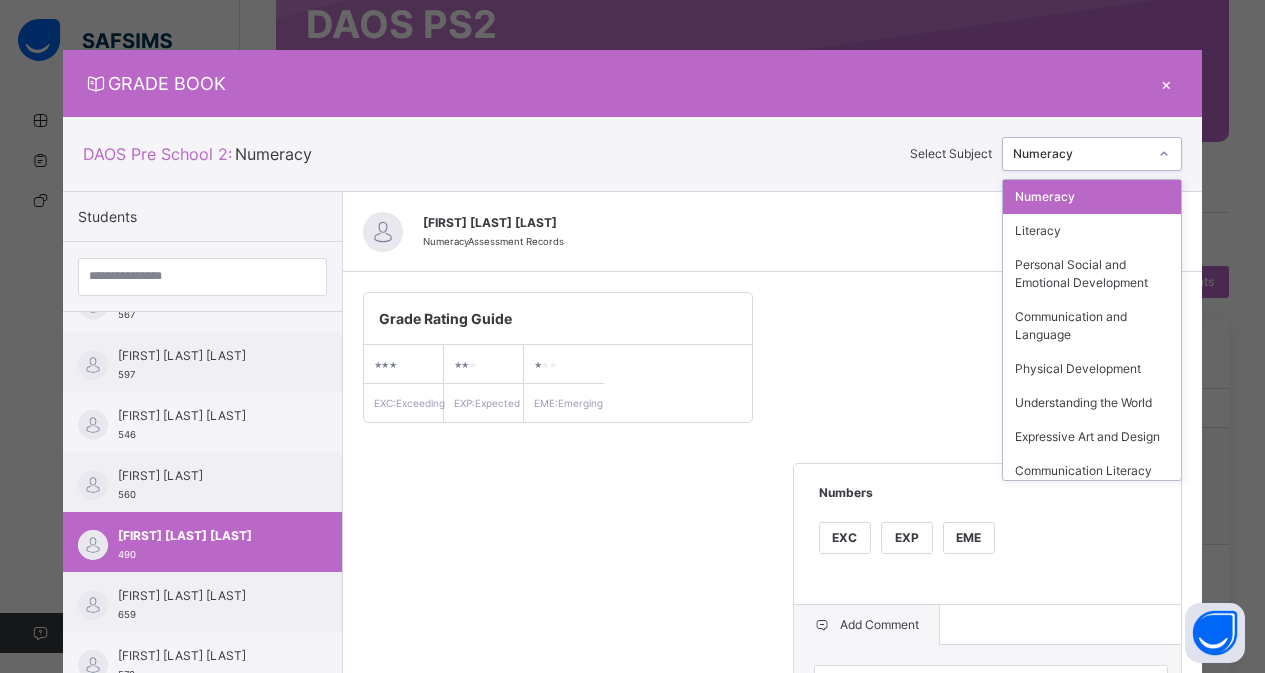 click 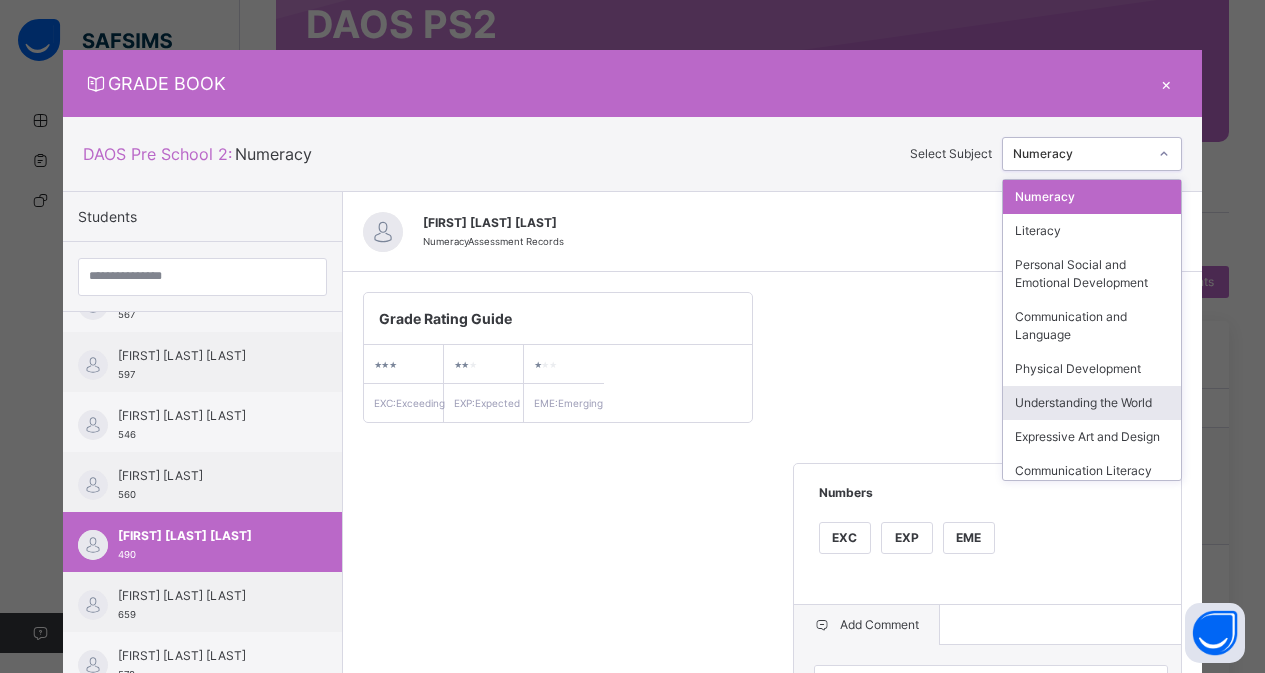 click on "Understanding the World" at bounding box center (1092, 403) 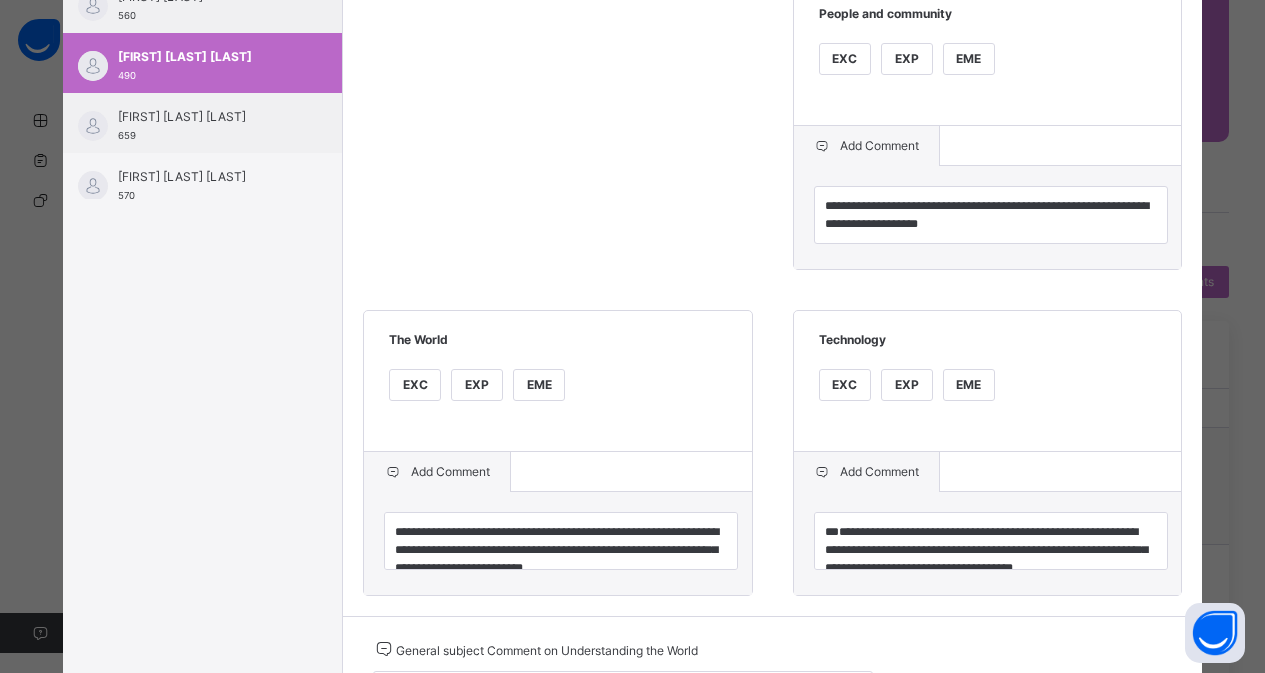 scroll, scrollTop: 480, scrollLeft: 0, axis: vertical 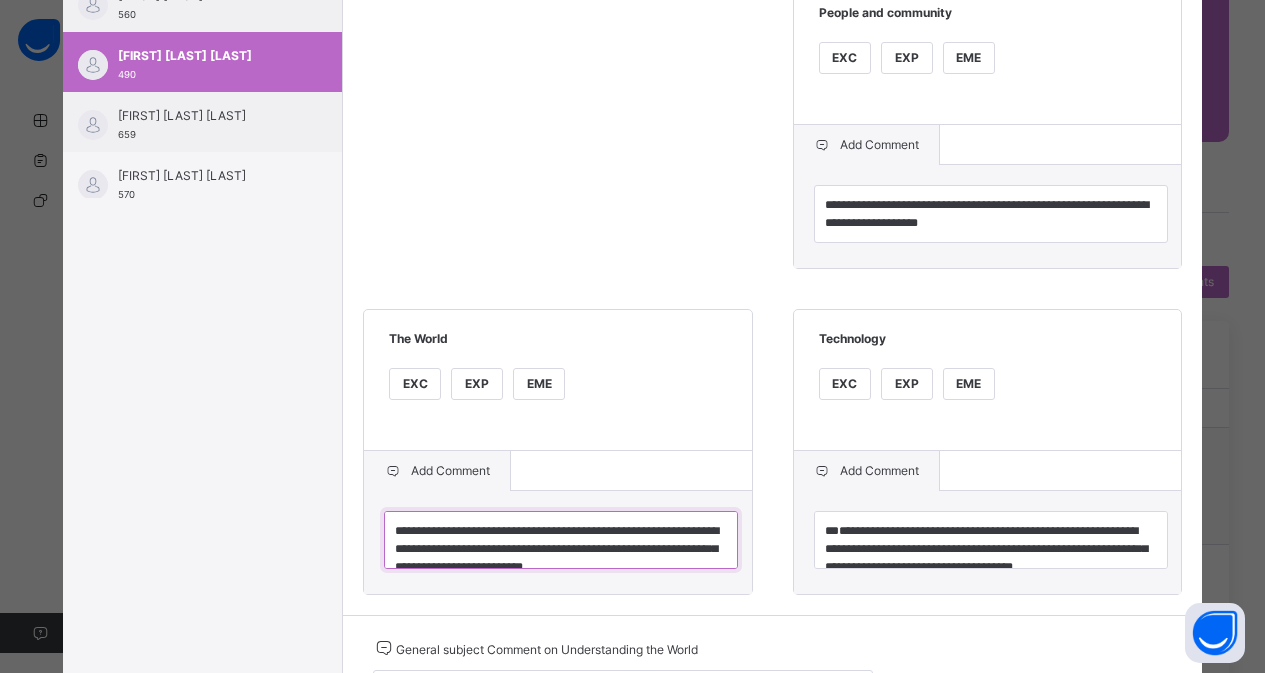 click on "**********" at bounding box center (561, 540) 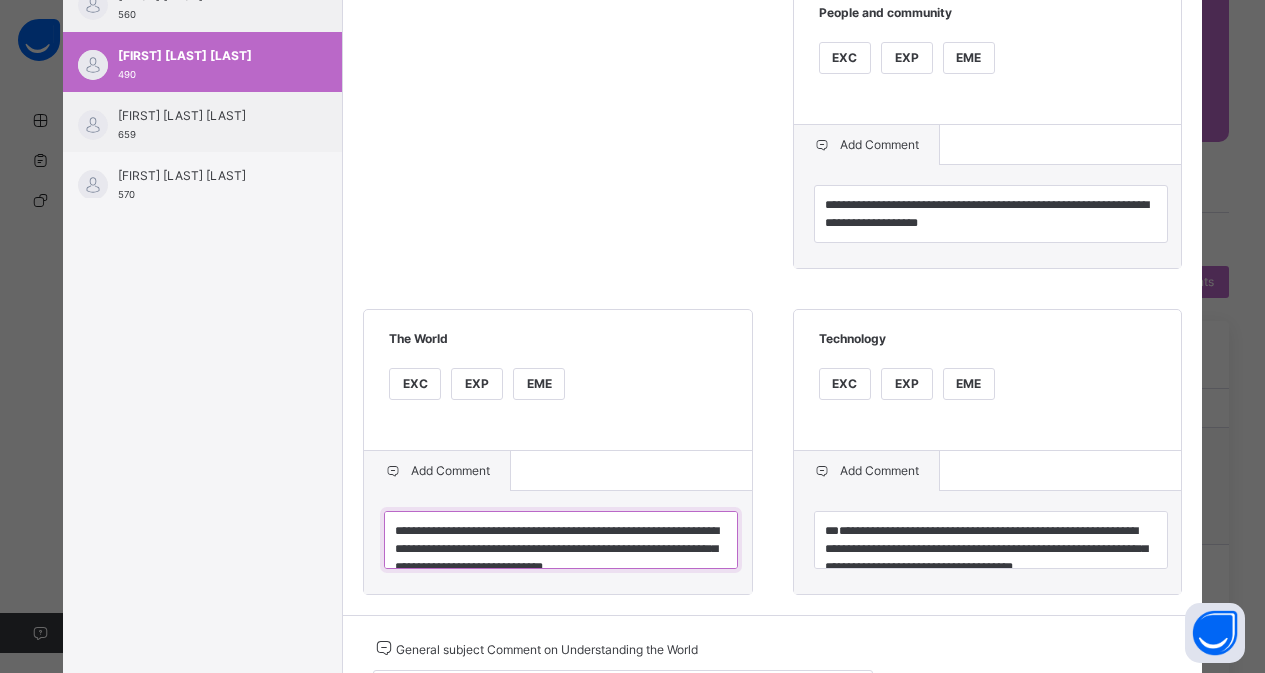 click on "**********" at bounding box center [561, 540] 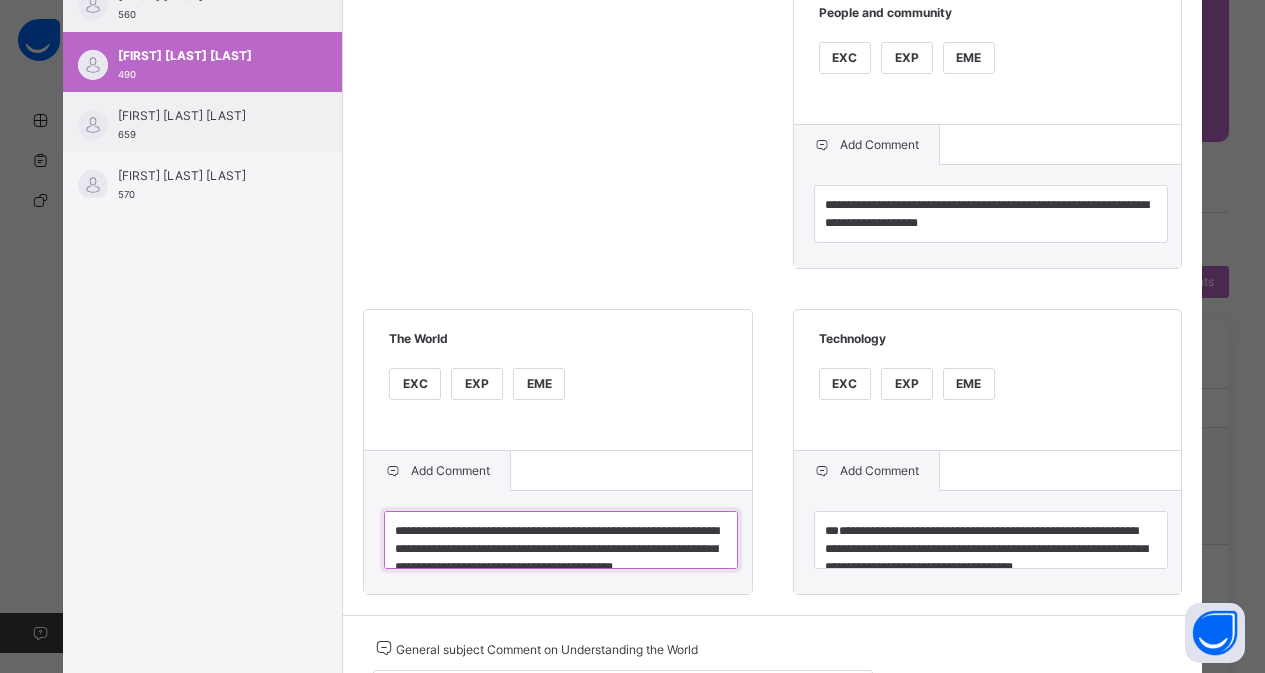 click on "**********" at bounding box center [561, 540] 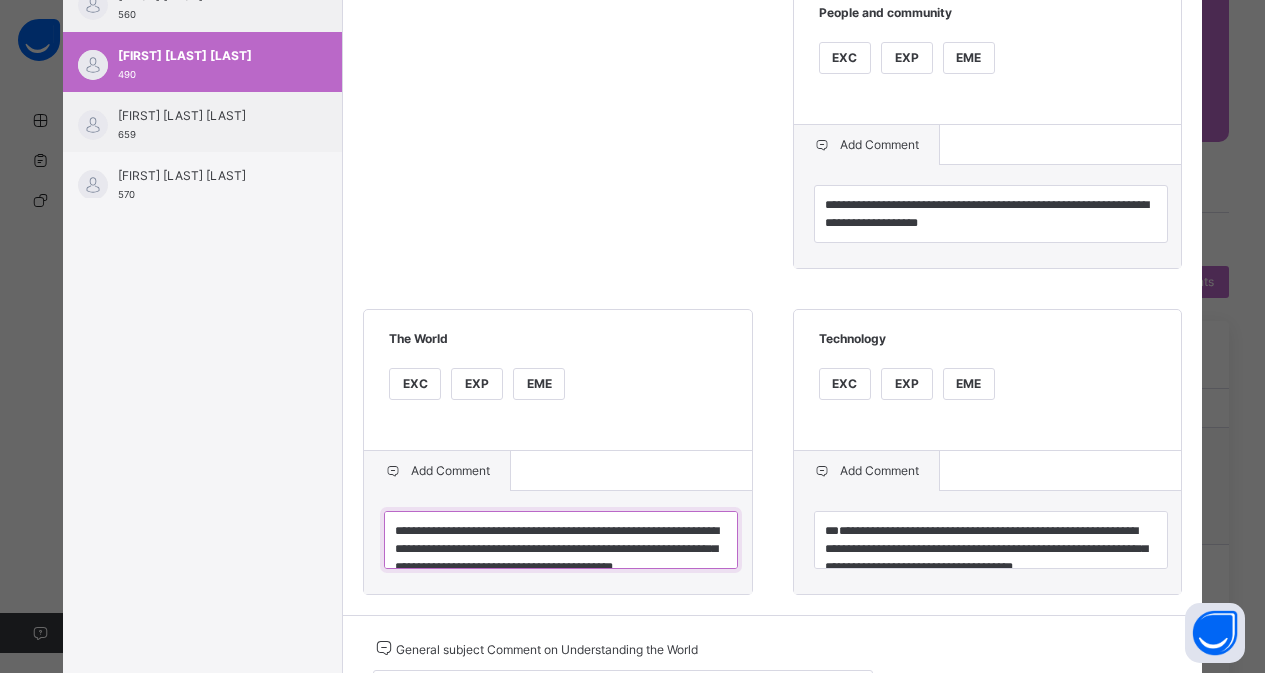 click on "**********" at bounding box center [561, 540] 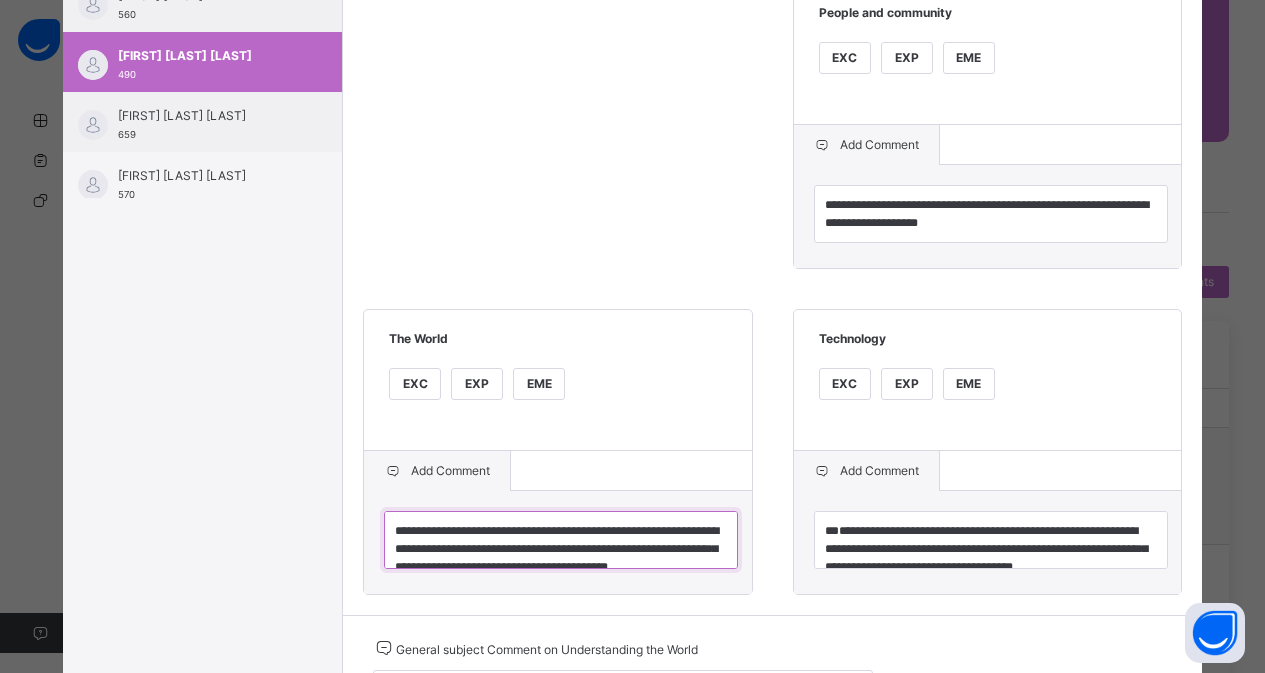 click on "**********" at bounding box center [561, 540] 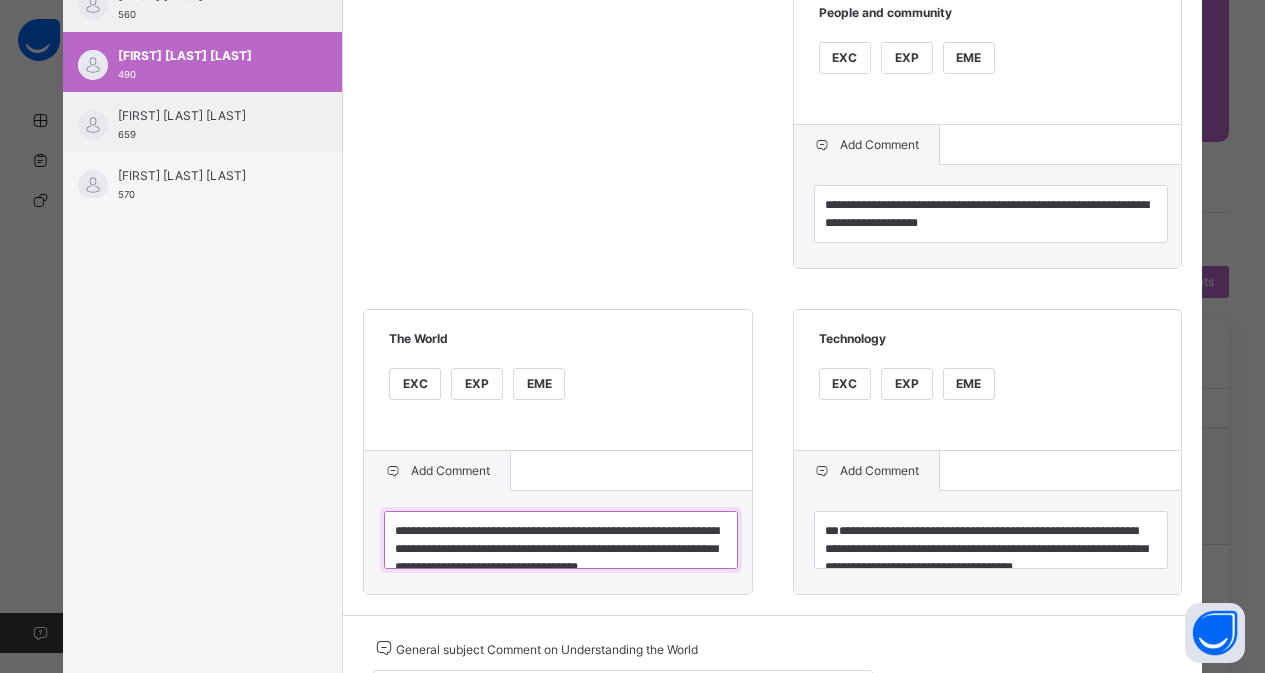 click on "**********" at bounding box center [561, 540] 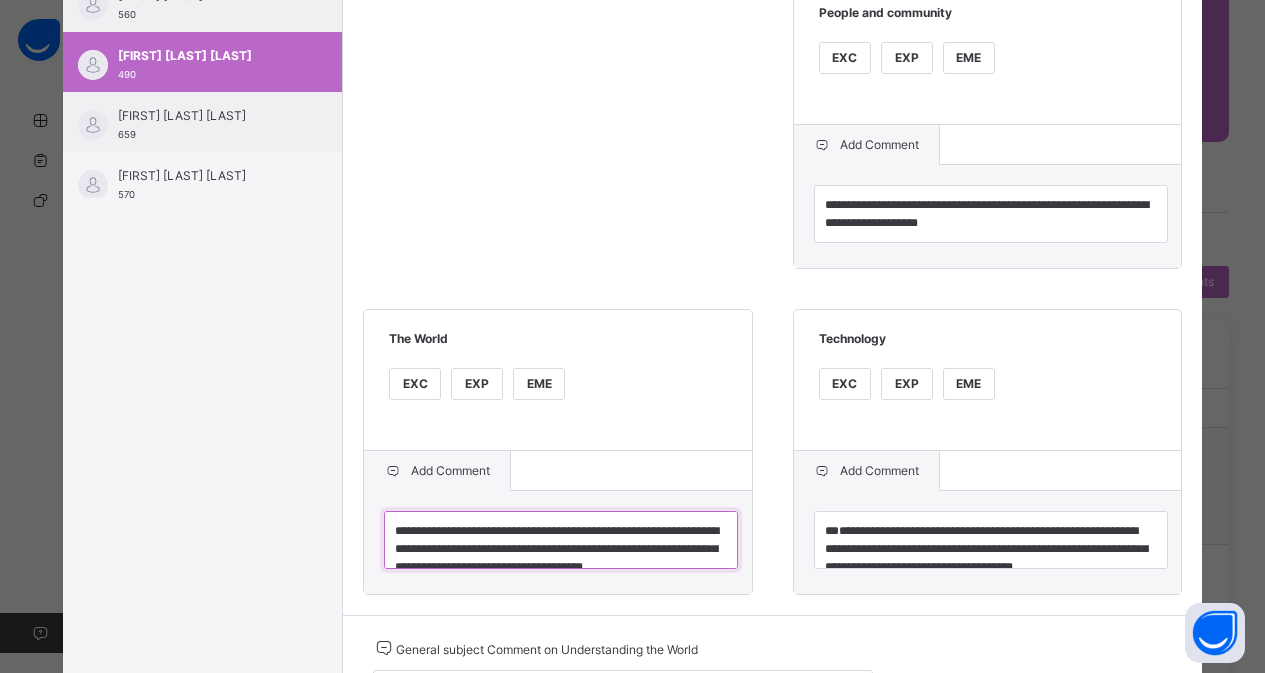 scroll, scrollTop: 40, scrollLeft: 0, axis: vertical 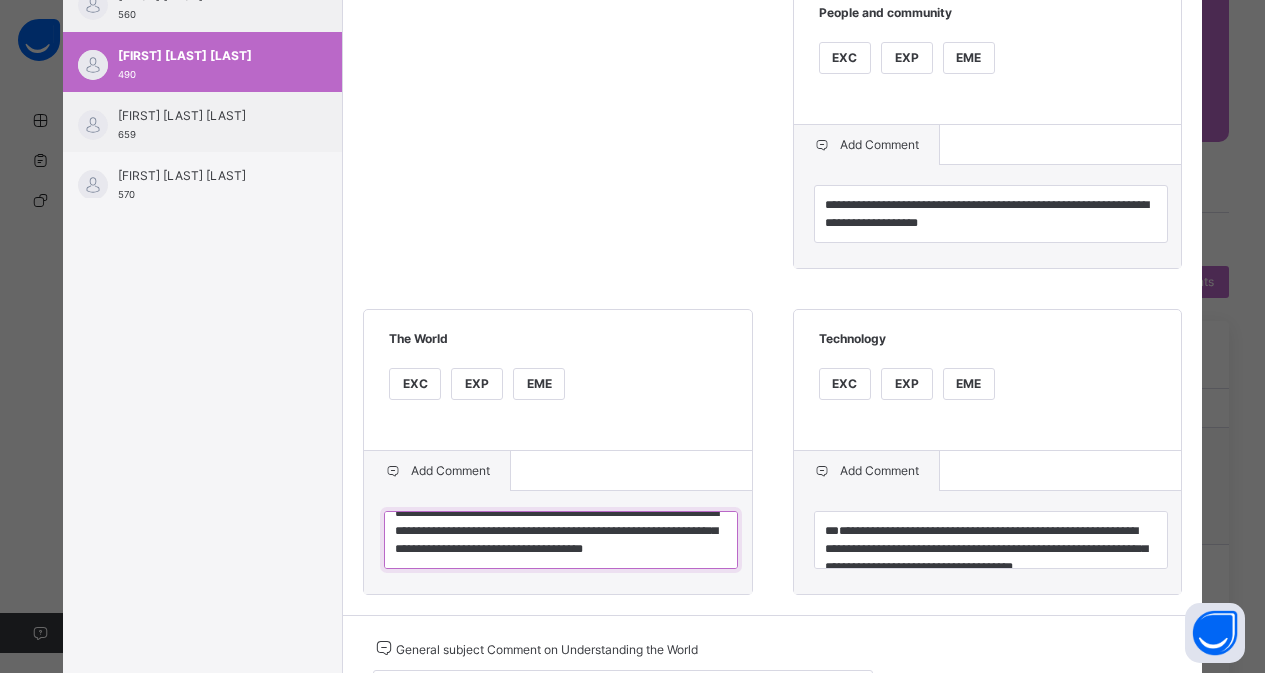 click on "**********" at bounding box center (561, 540) 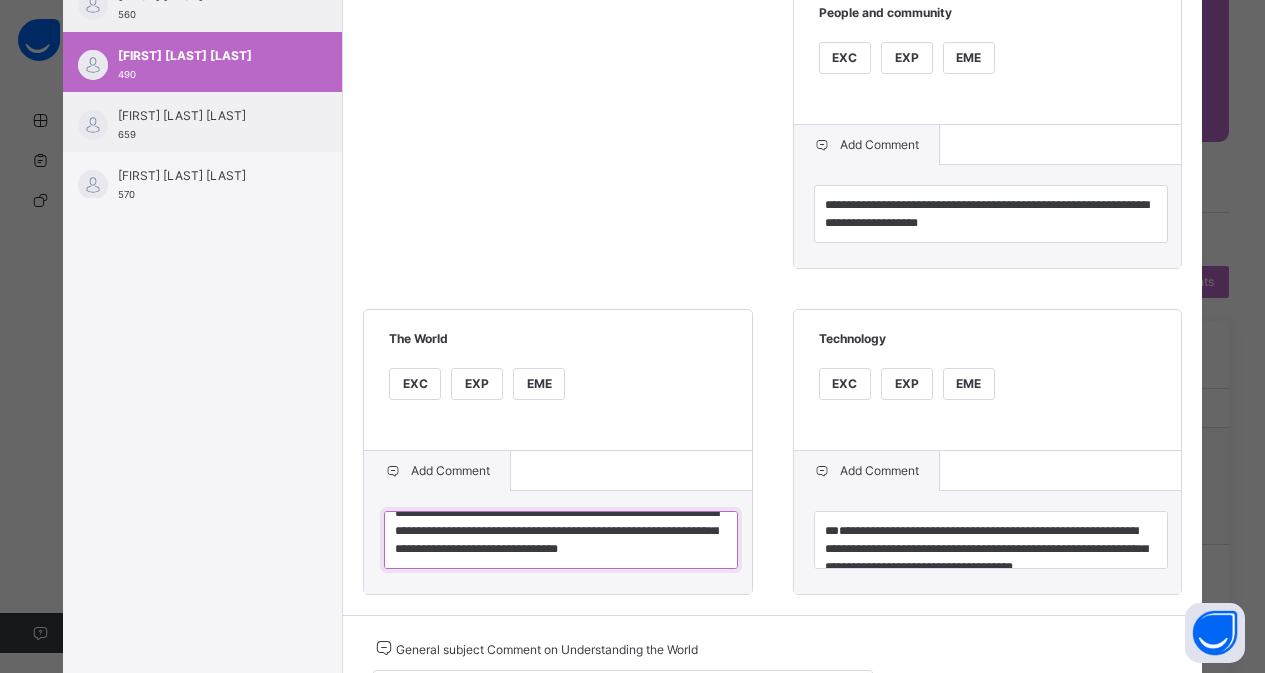scroll, scrollTop: 40, scrollLeft: 0, axis: vertical 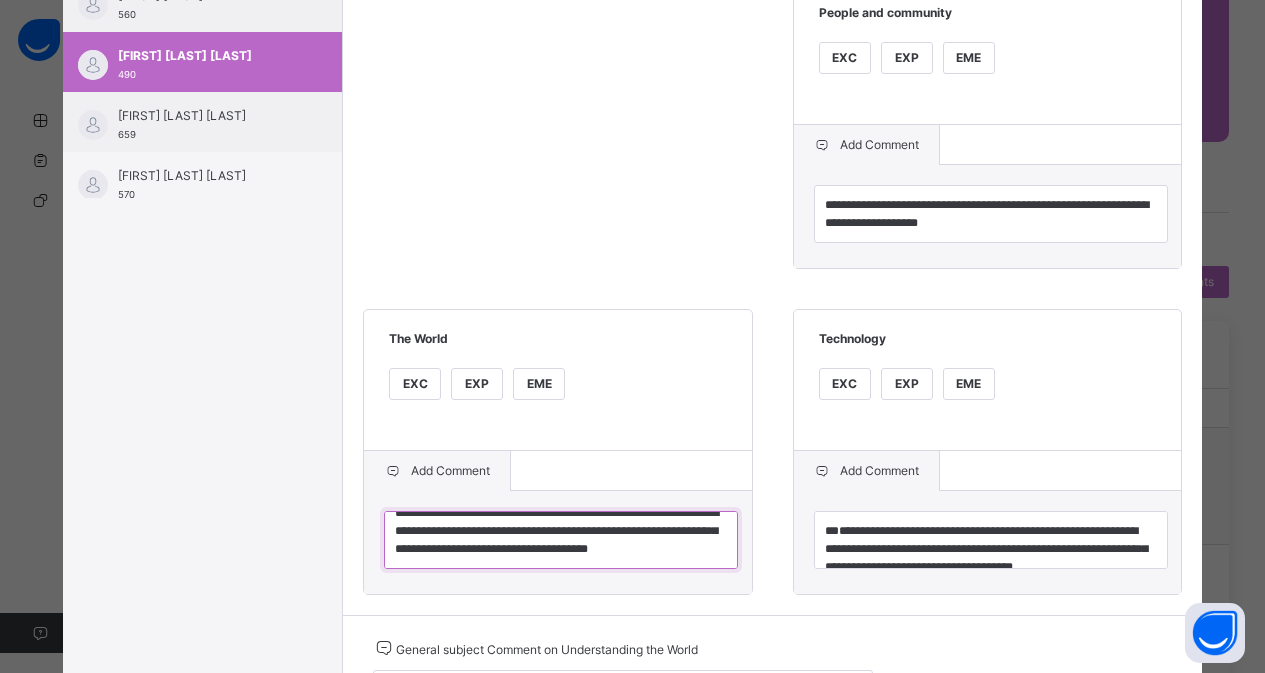 click on "**********" at bounding box center (561, 540) 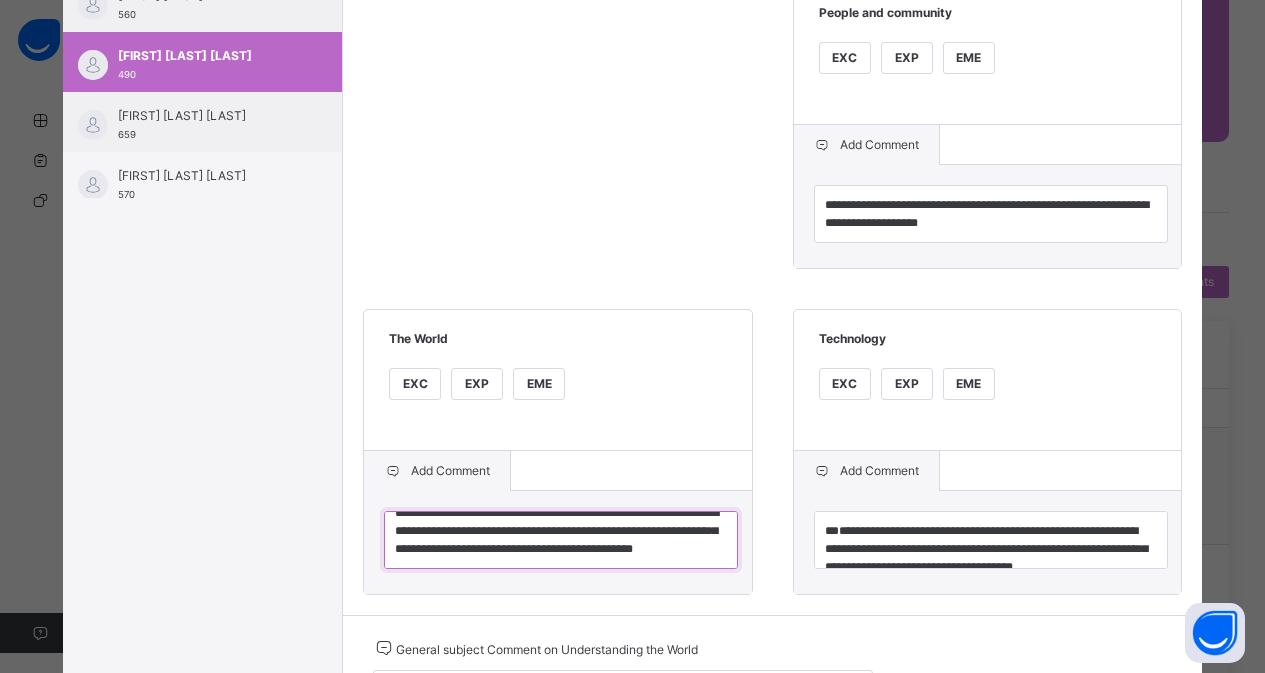 scroll, scrollTop: 11, scrollLeft: 0, axis: vertical 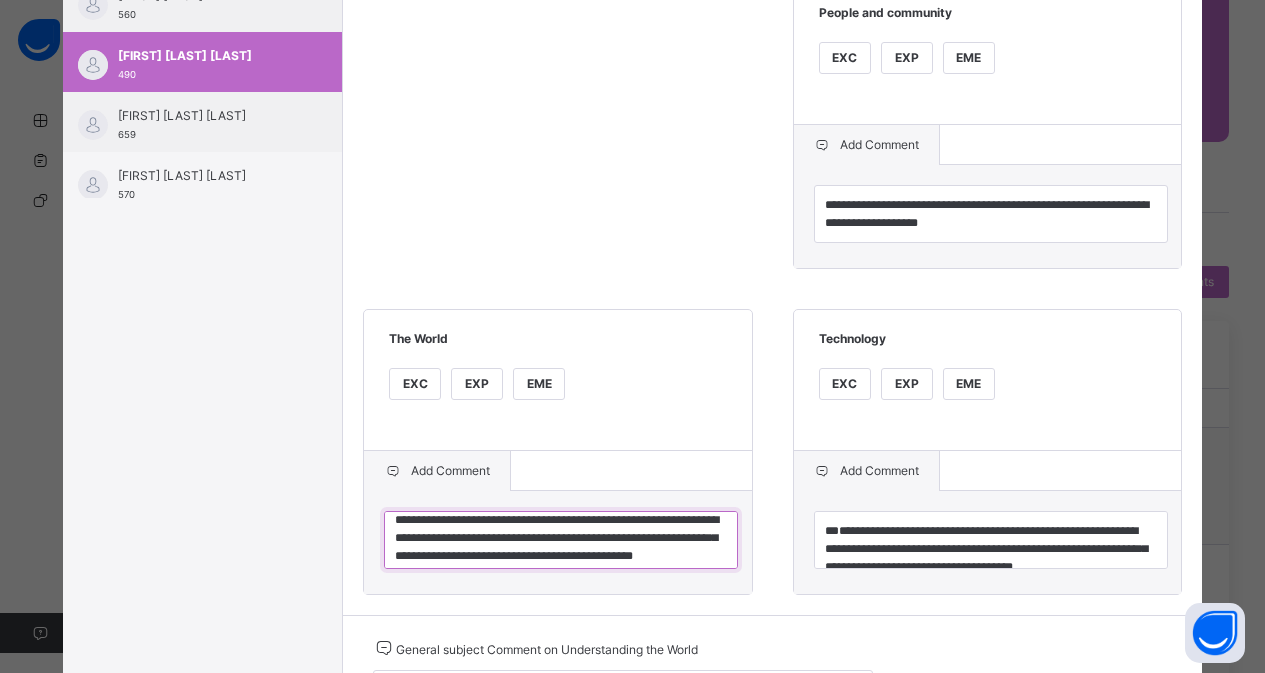 type on "**********" 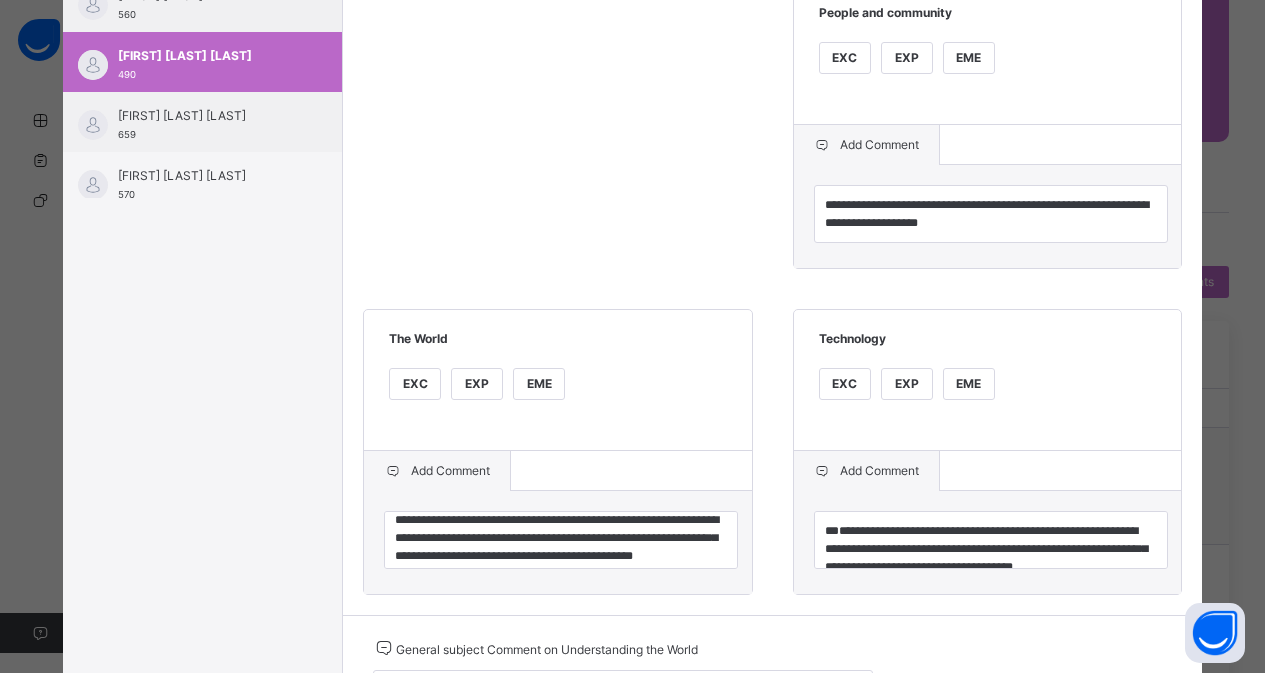 click on "**********" at bounding box center (772, 203) 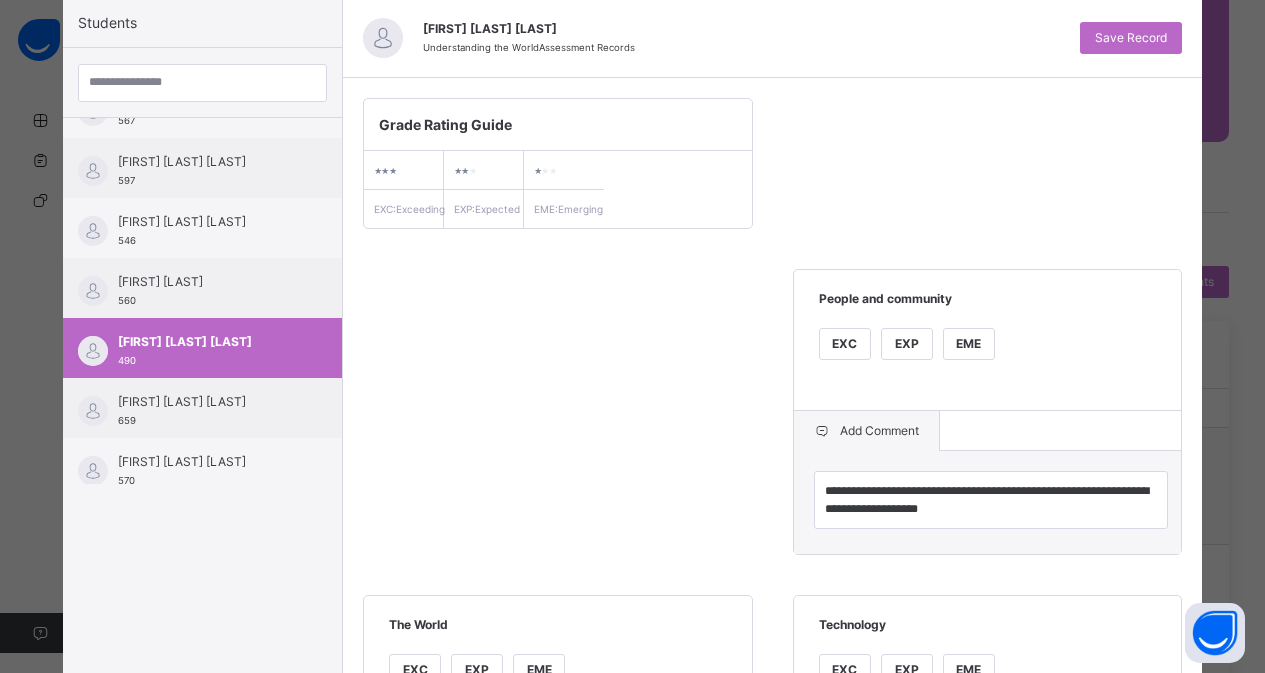scroll, scrollTop: 0, scrollLeft: 0, axis: both 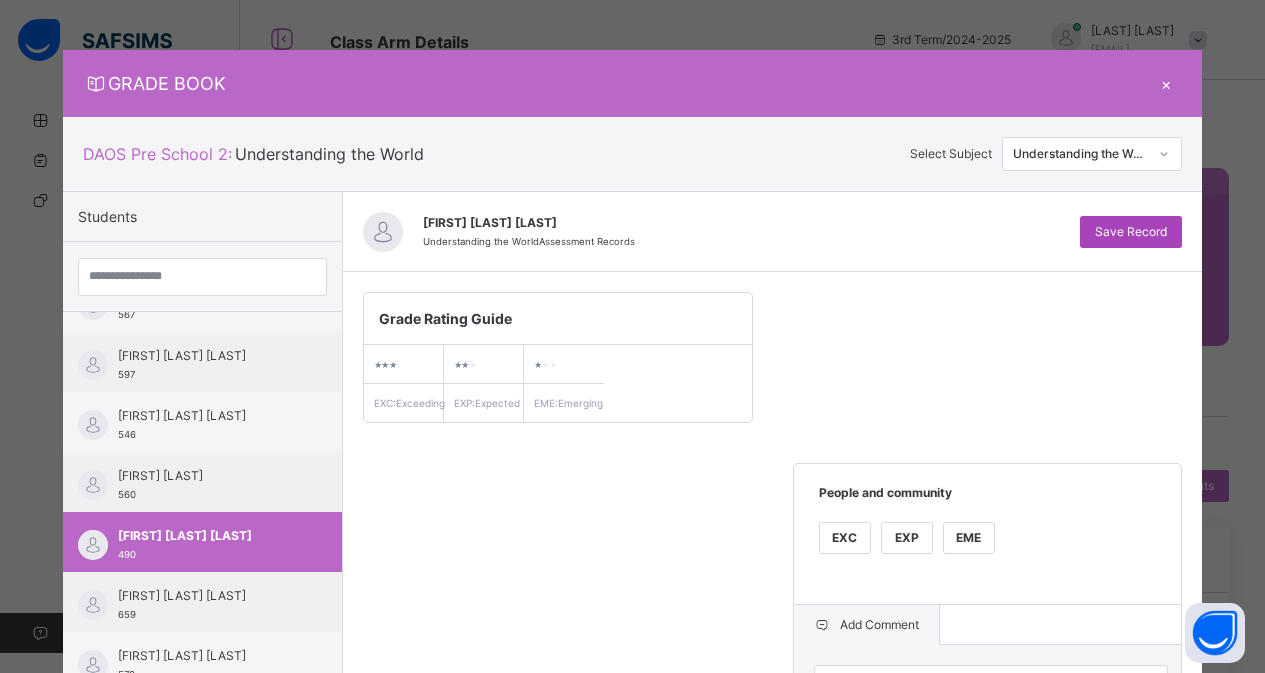 click on "Save Record" at bounding box center [1131, 232] 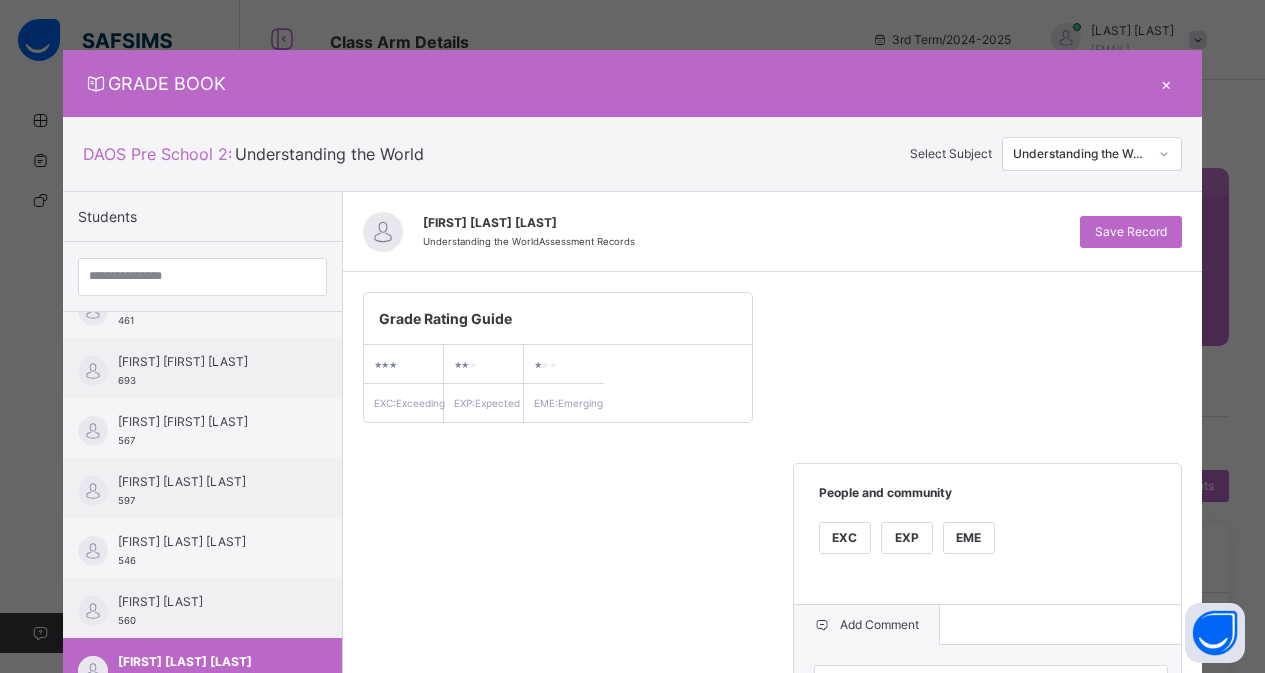 scroll, scrollTop: 4, scrollLeft: 0, axis: vertical 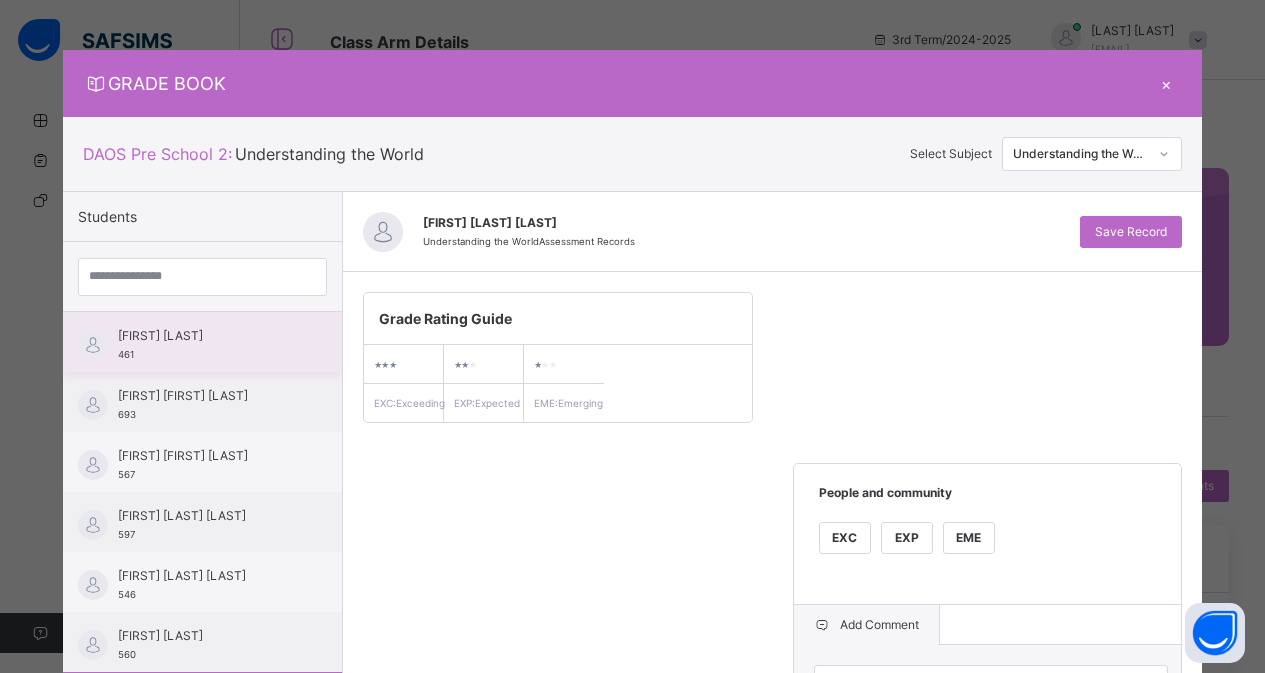click on "Hamza  Abudusalami 461" at bounding box center [202, 342] 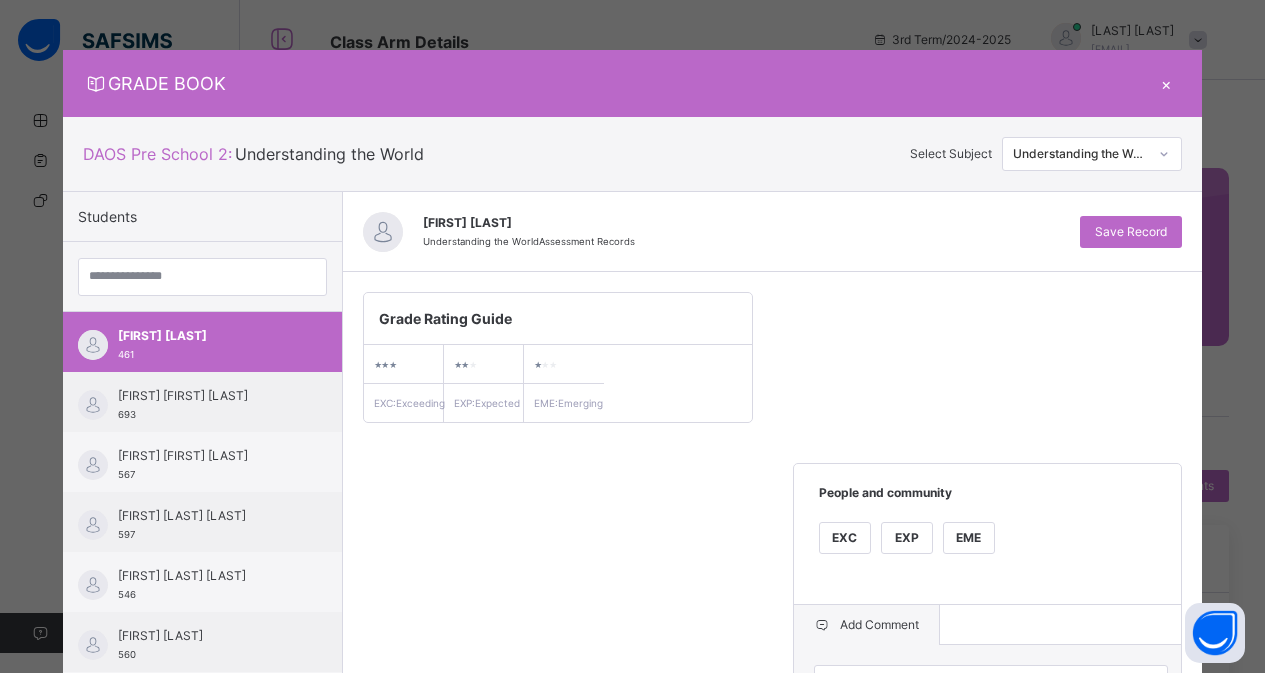 click on "**********" at bounding box center [772, 683] 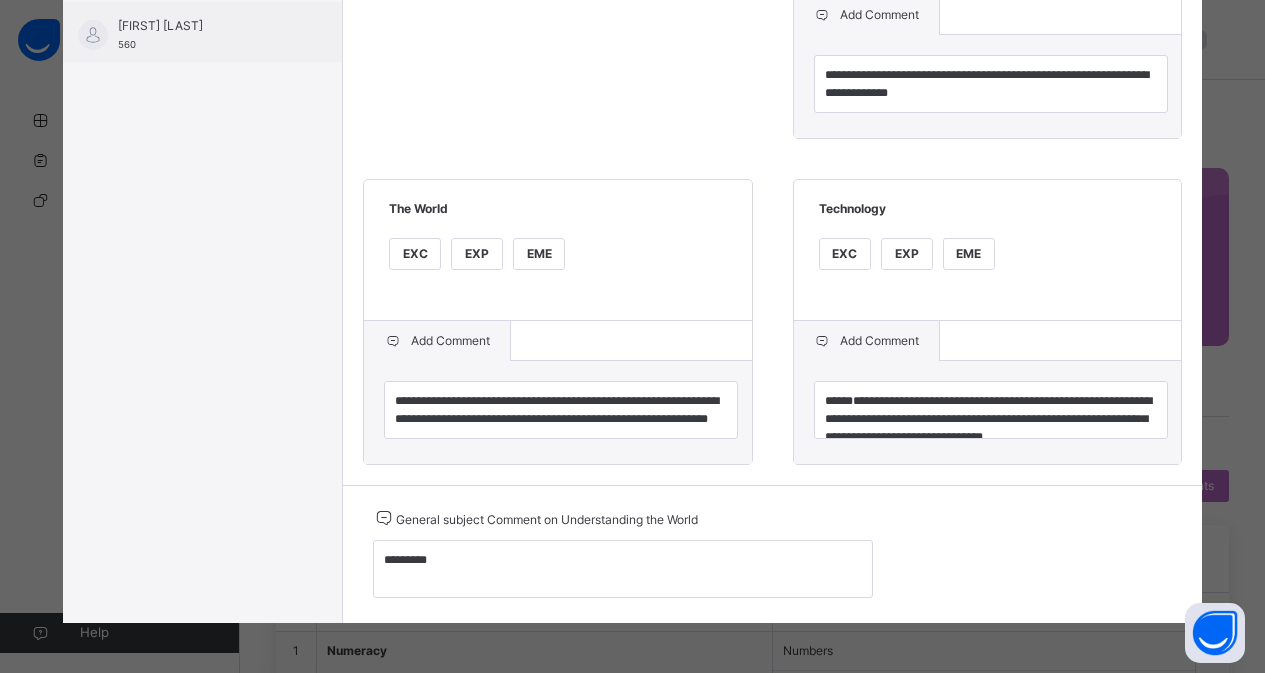 scroll, scrollTop: 634, scrollLeft: 0, axis: vertical 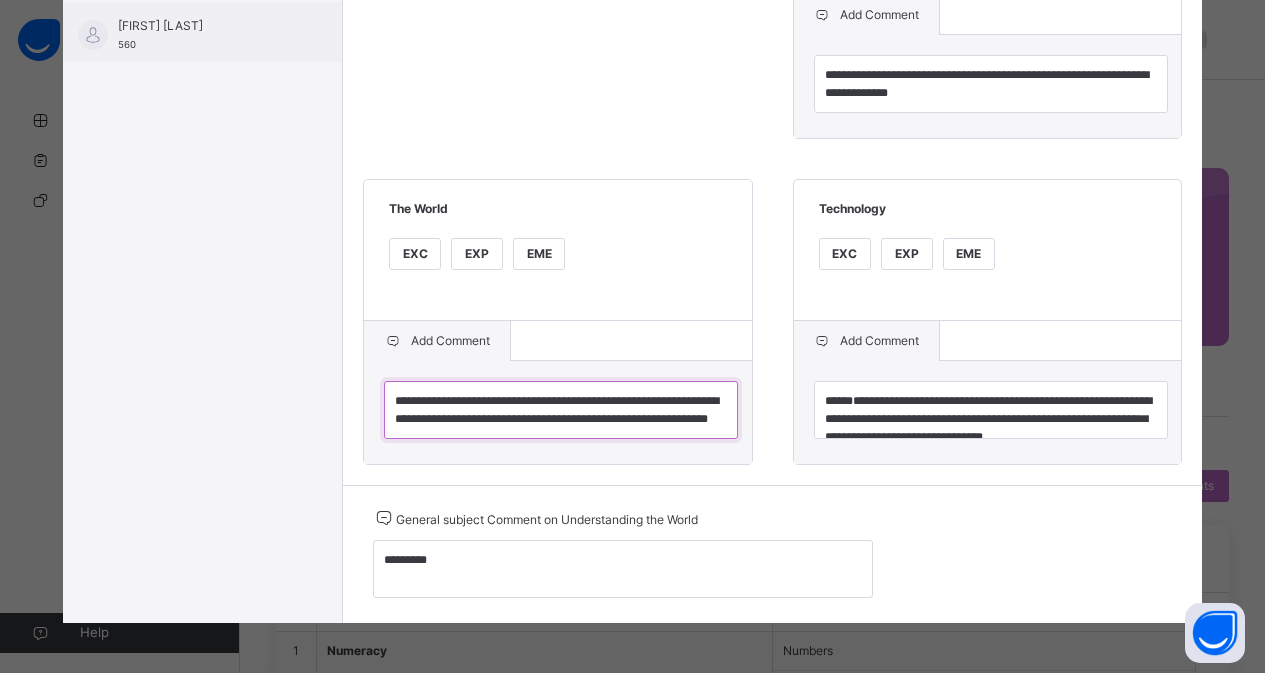 click on "**********" at bounding box center (561, 410) 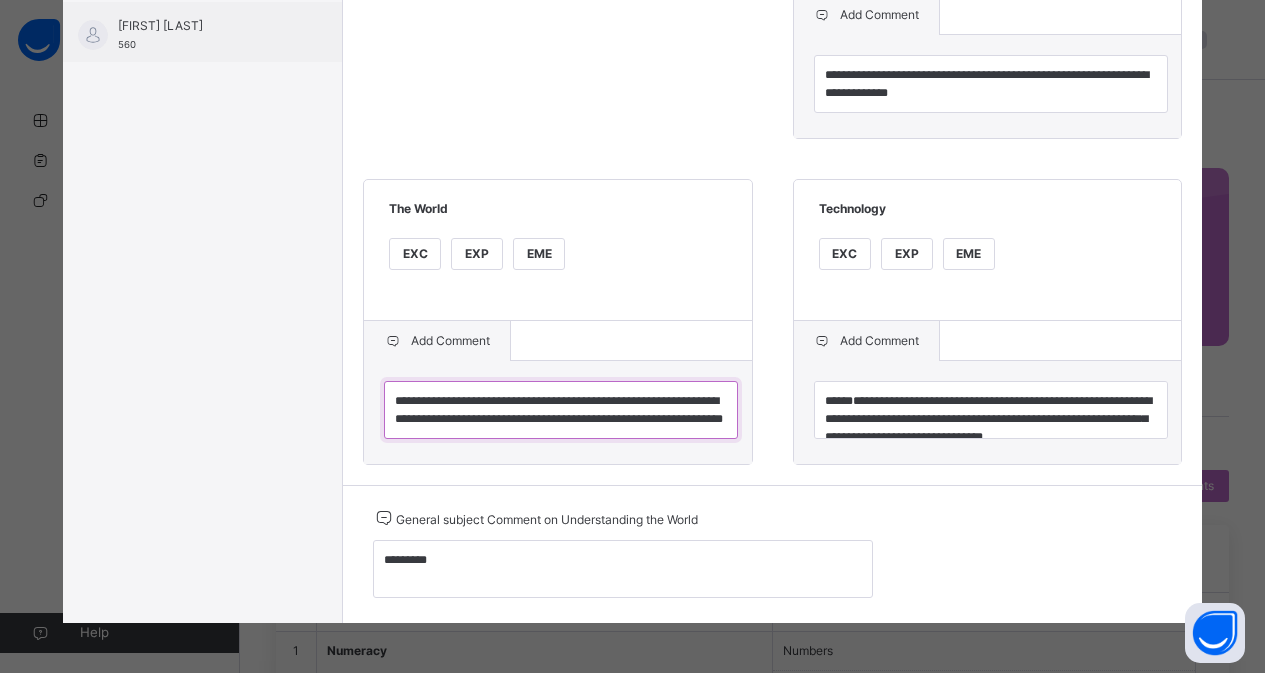 click on "**********" at bounding box center [561, 410] 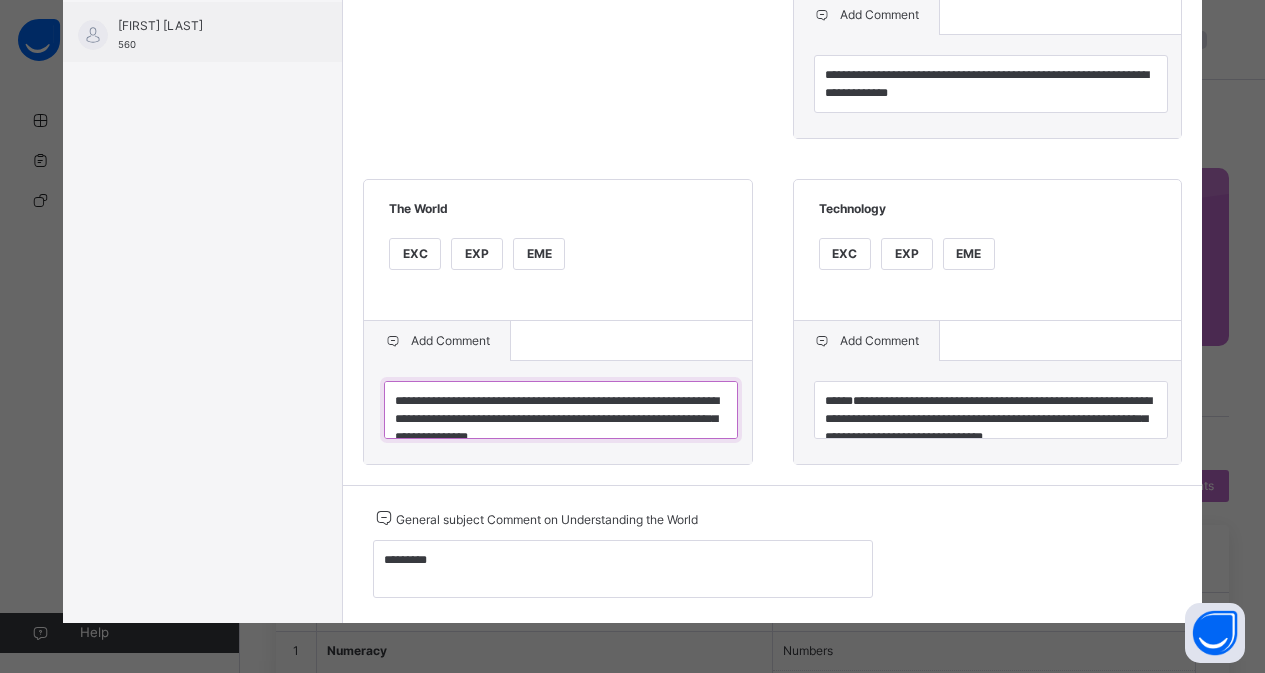 click on "**********" at bounding box center [561, 410] 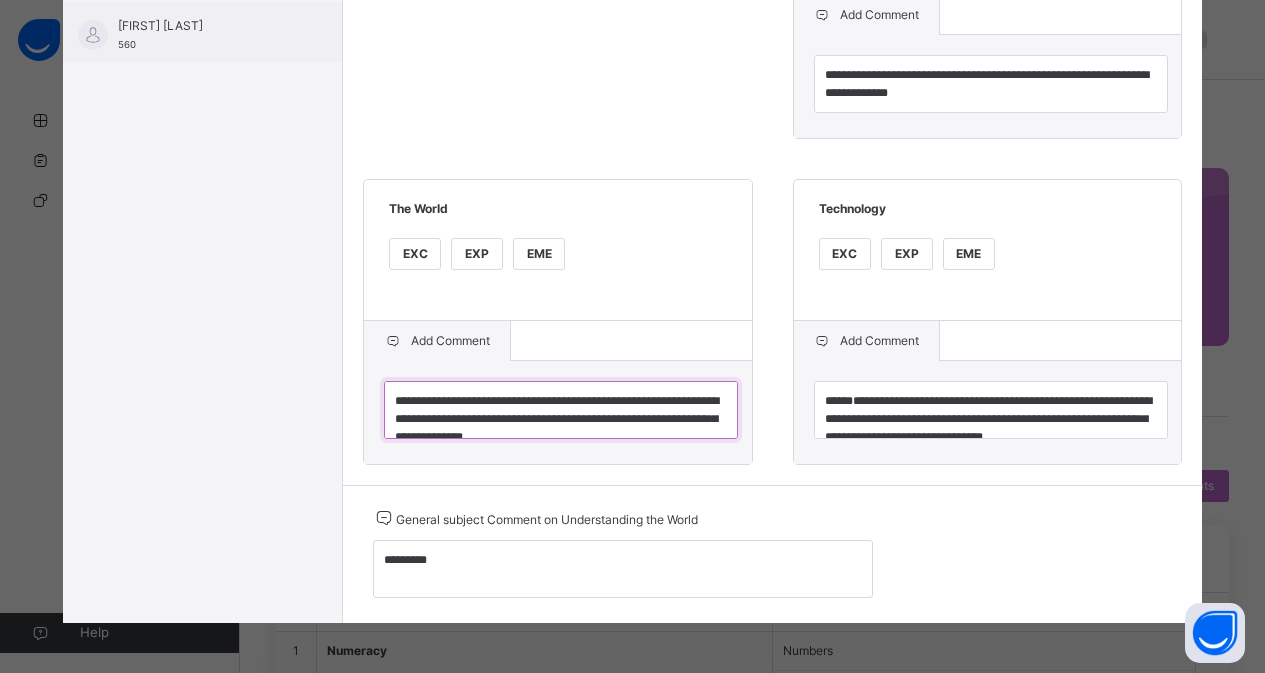click on "**********" at bounding box center (561, 410) 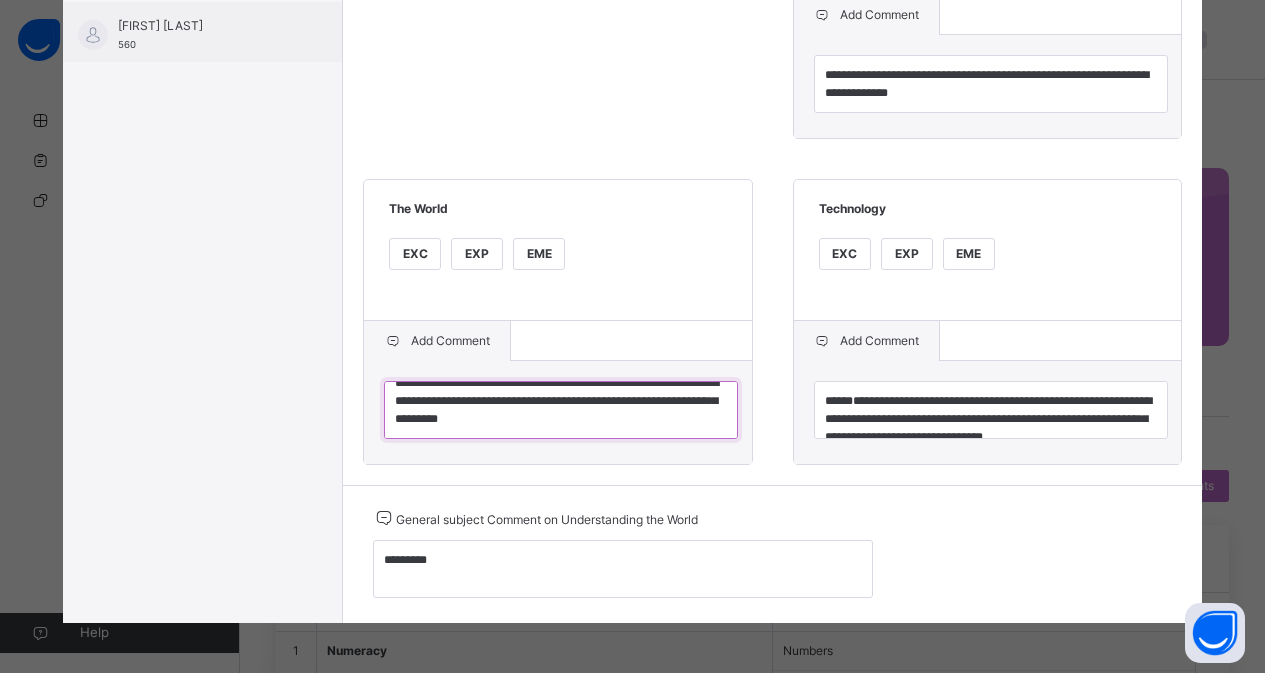 scroll, scrollTop: 36, scrollLeft: 0, axis: vertical 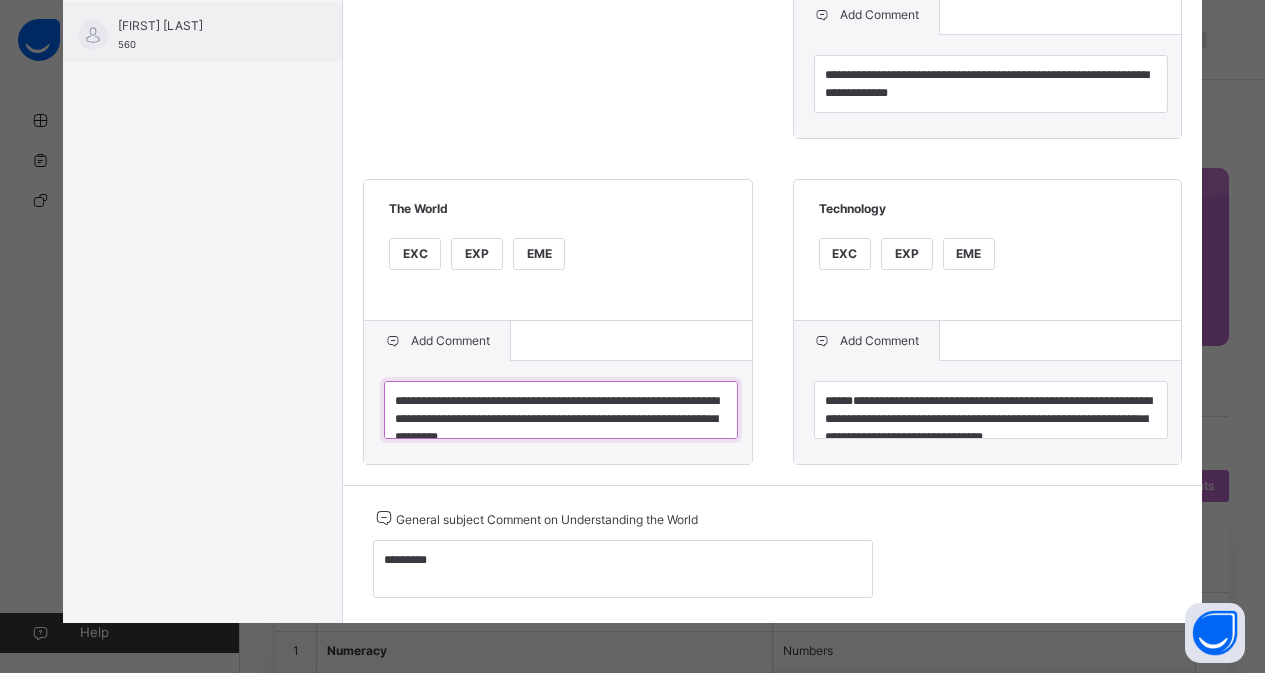 click on "**********" at bounding box center (561, 410) 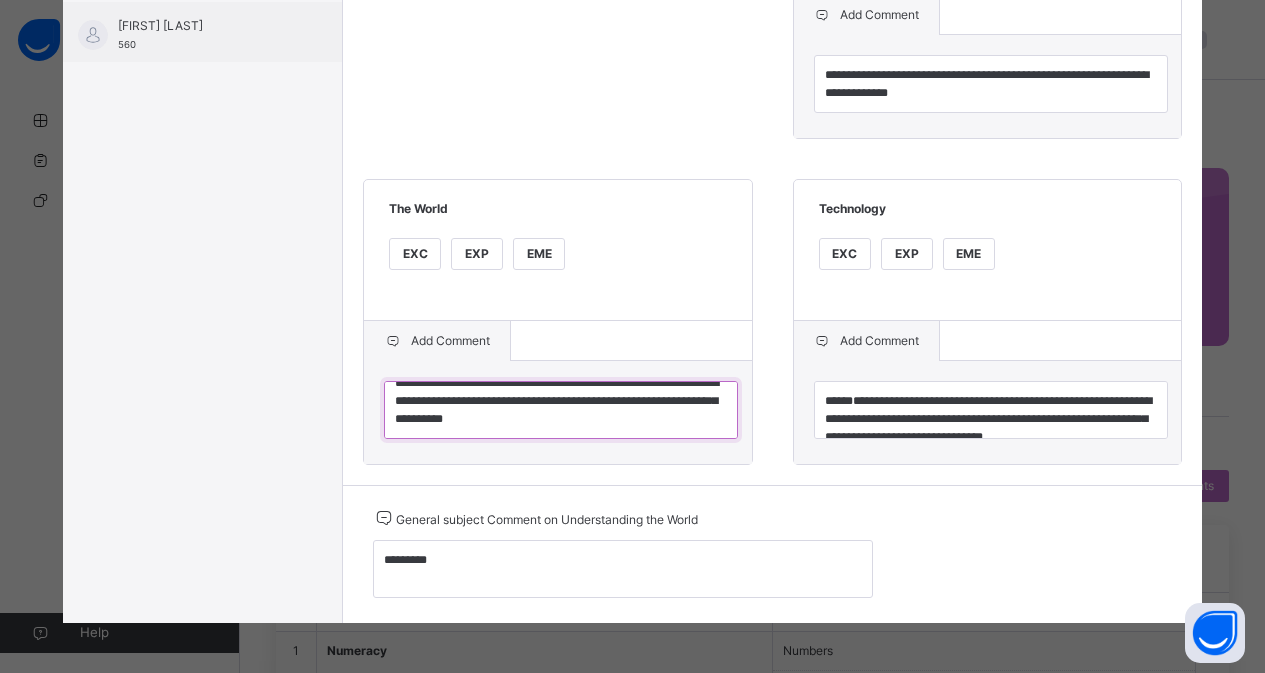 scroll, scrollTop: 36, scrollLeft: 0, axis: vertical 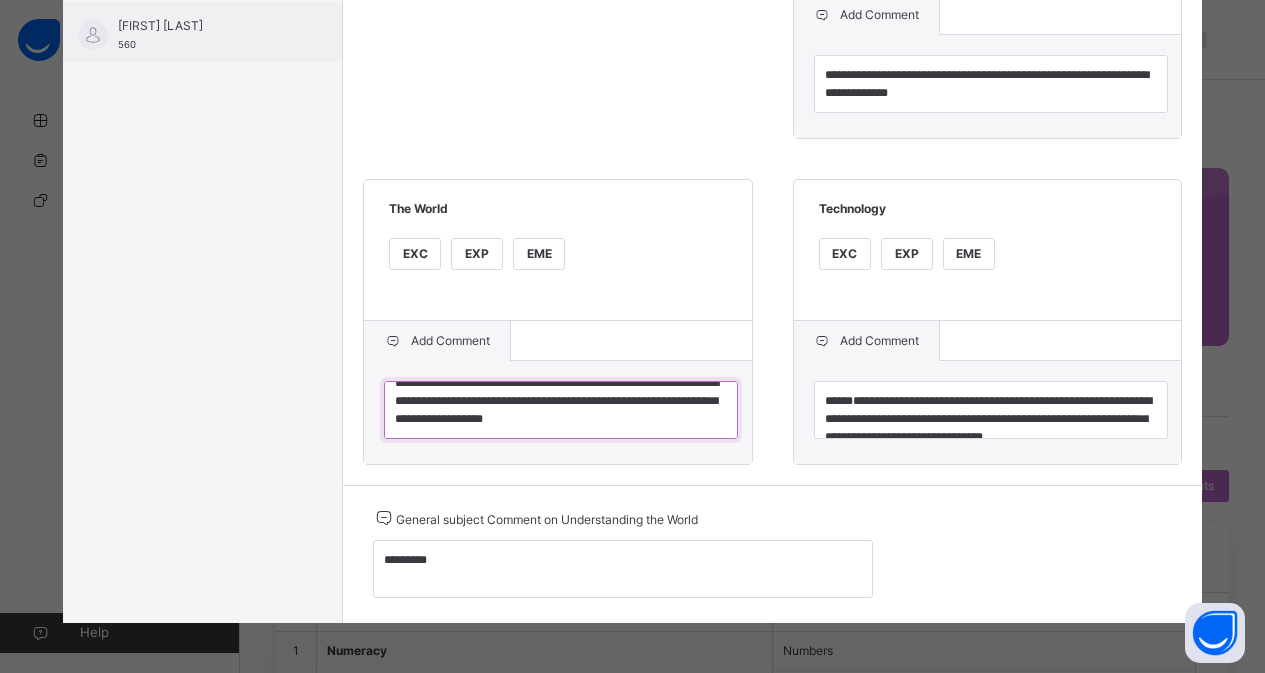 type on "**********" 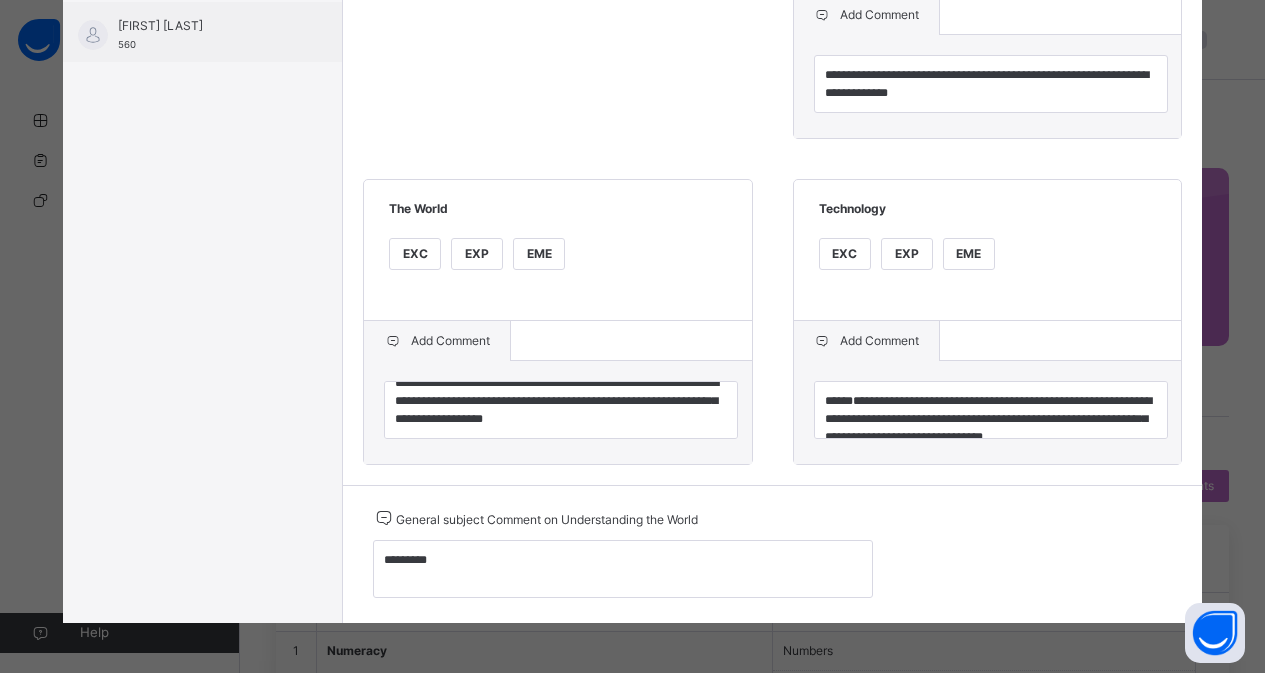 click on "**********" at bounding box center [772, 73] 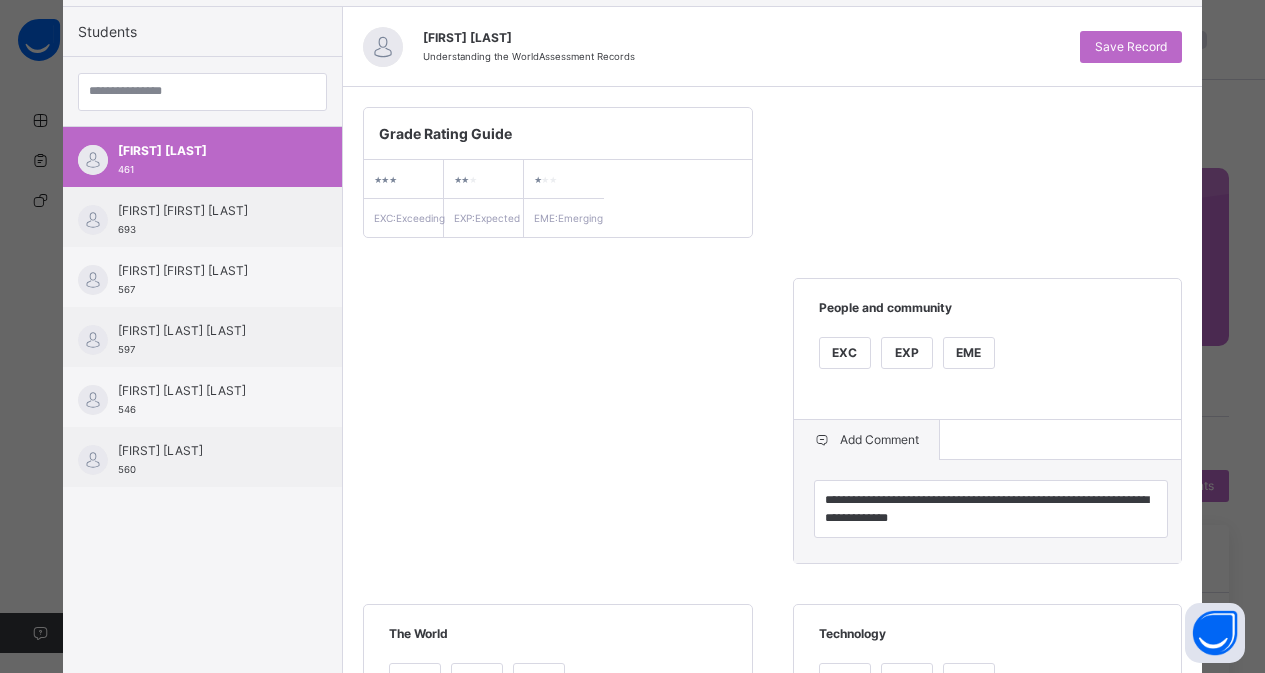 scroll, scrollTop: 0, scrollLeft: 0, axis: both 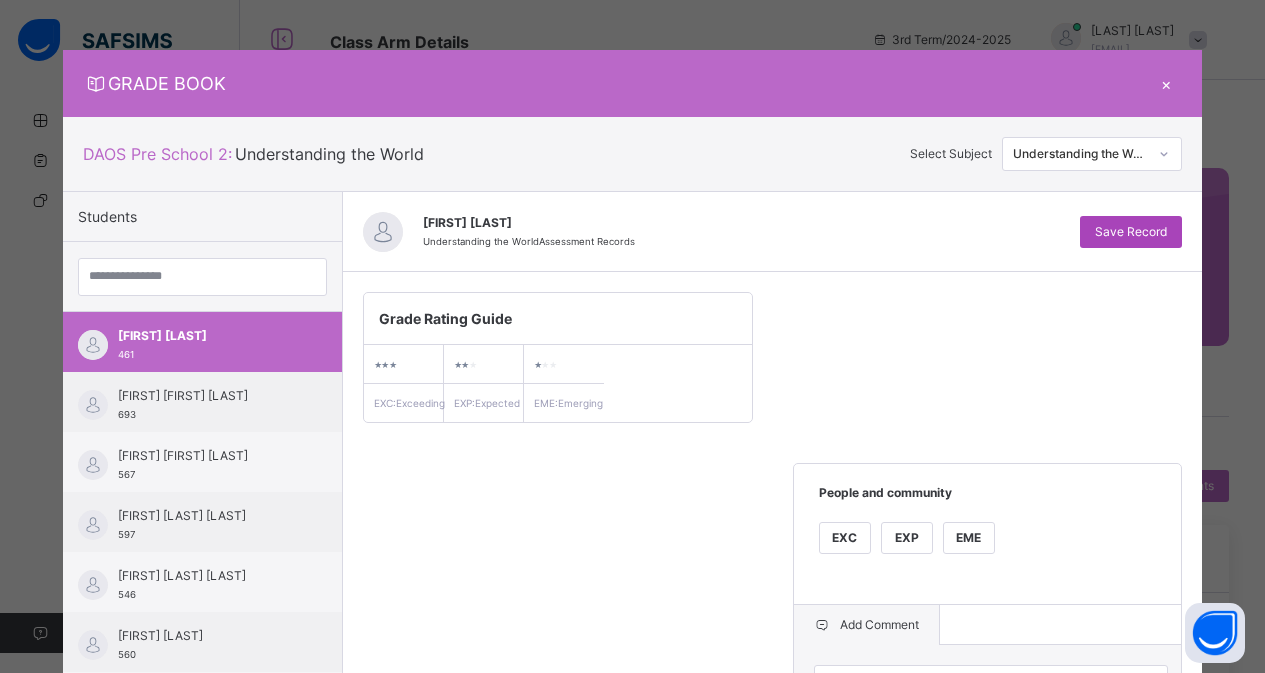 click on "Save Record" at bounding box center [1131, 232] 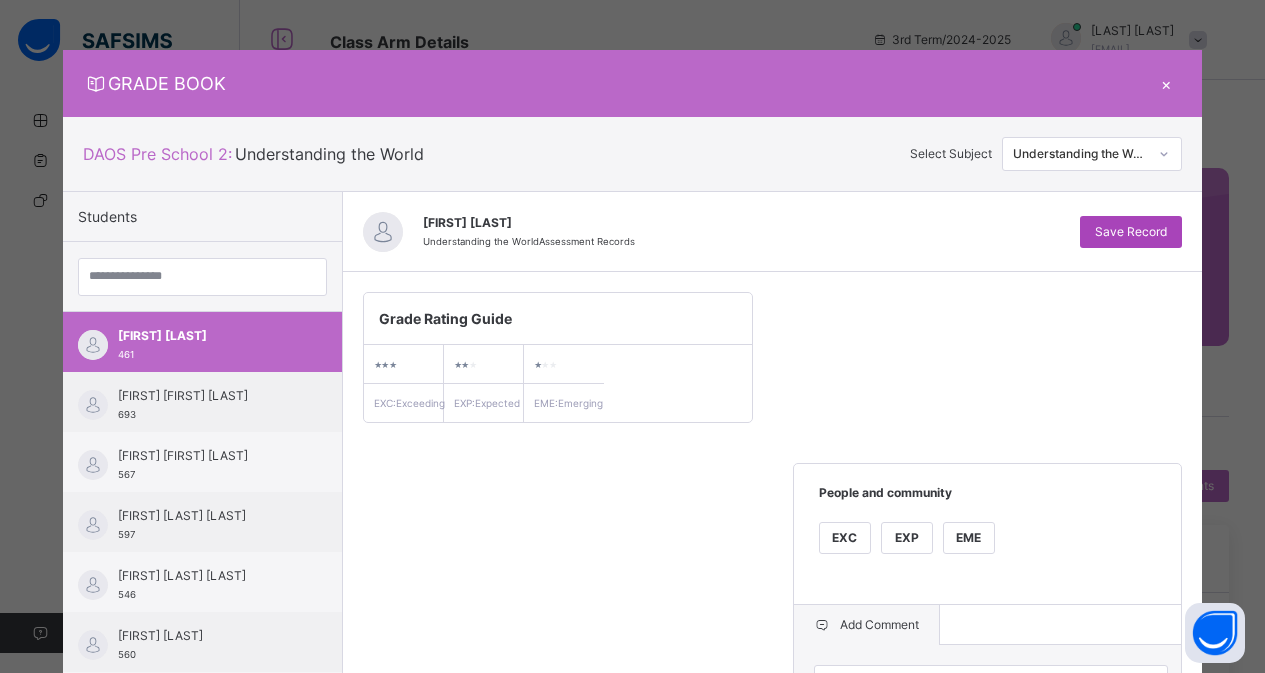 click on "Save Record" at bounding box center (1131, 232) 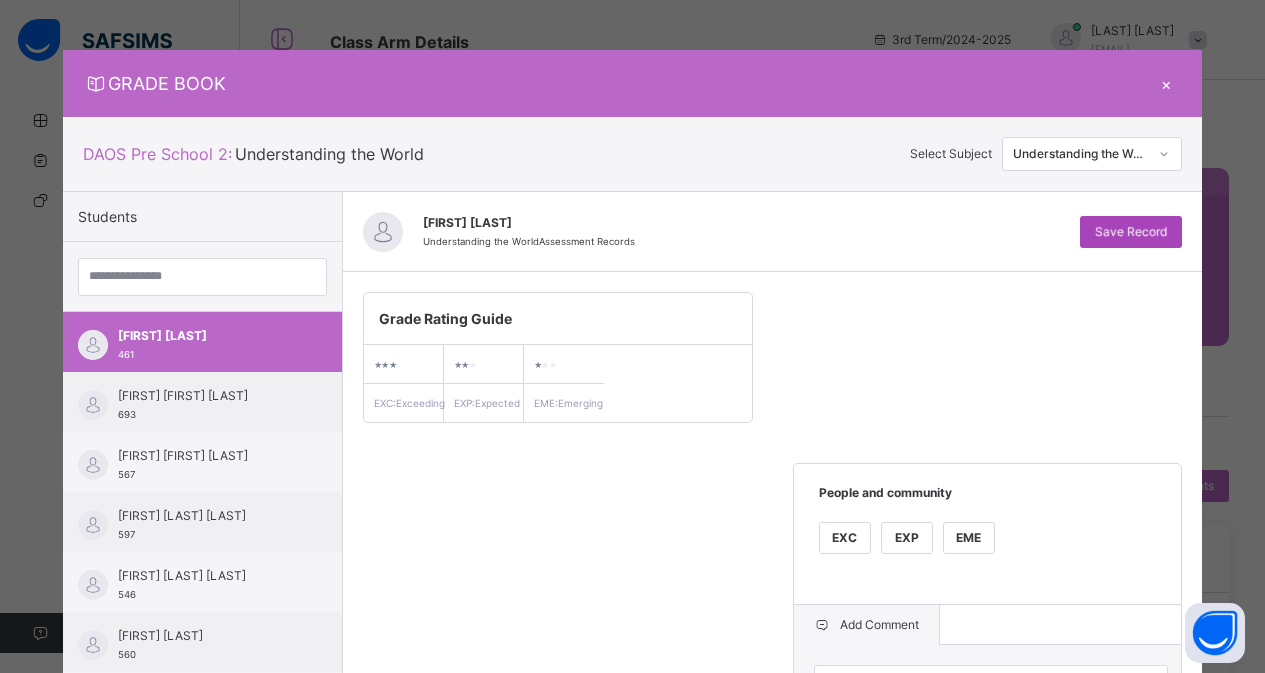 click on "Save Record" at bounding box center [1131, 232] 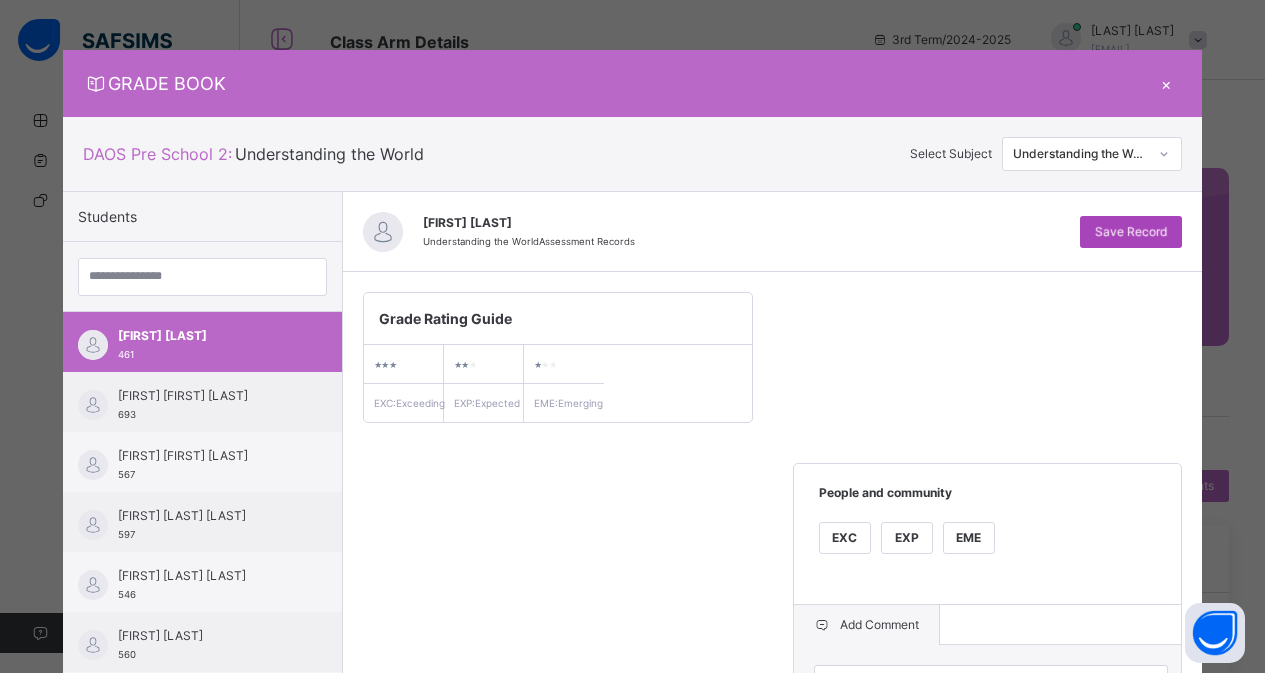 click on "Save Record" at bounding box center [1131, 232] 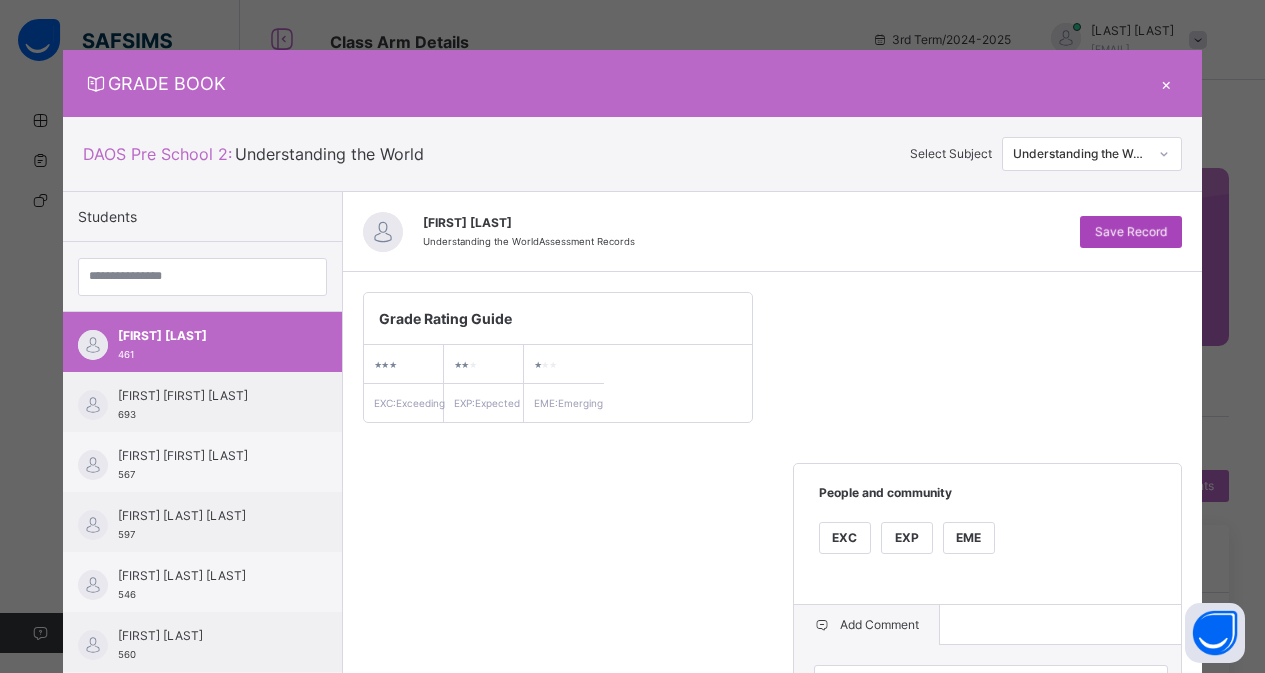click on "Save Record" at bounding box center [1131, 232] 